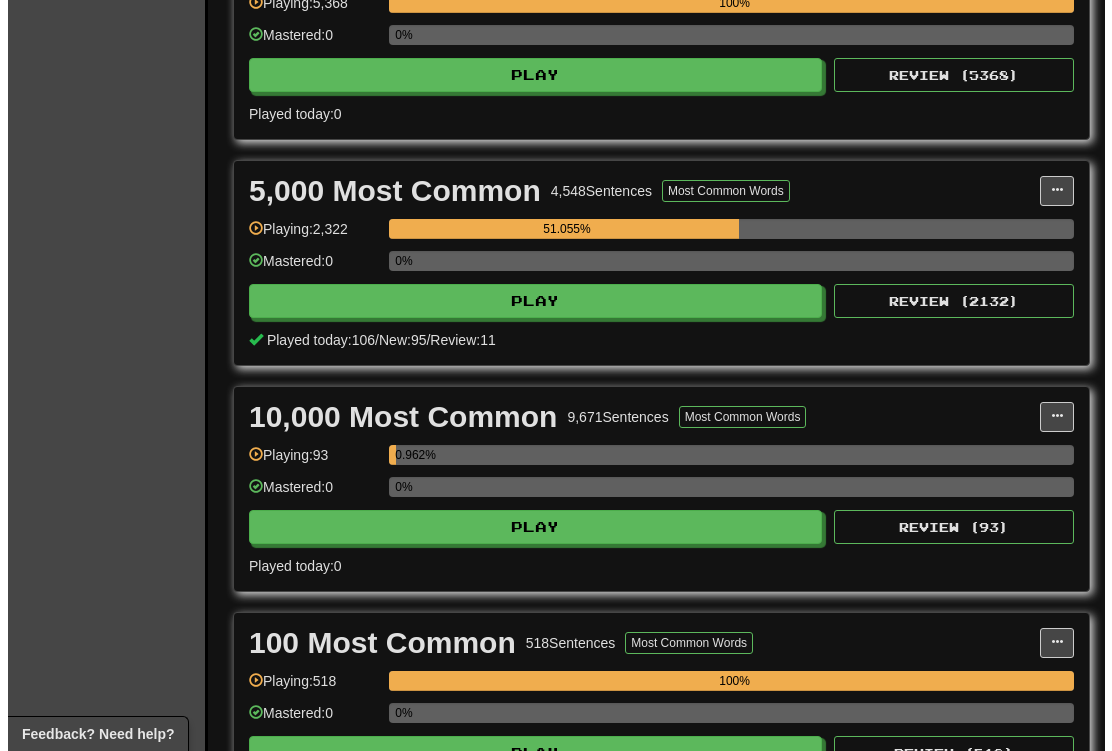scroll, scrollTop: 1244, scrollLeft: 0, axis: vertical 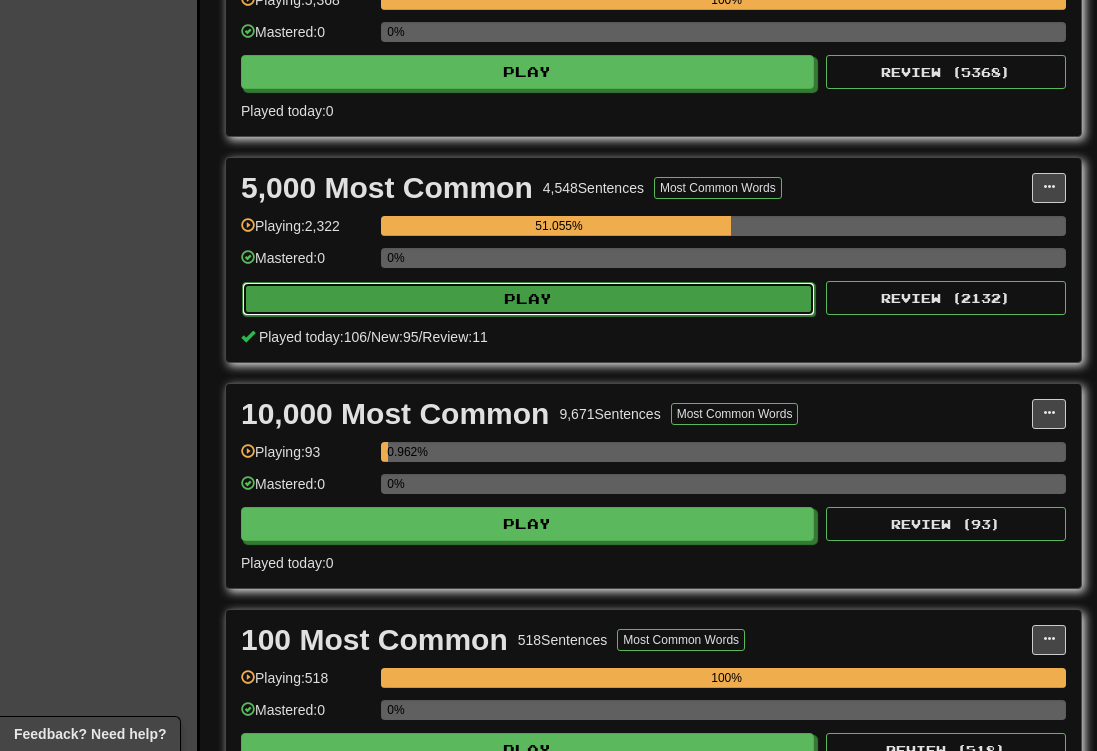 click on "Play" at bounding box center (528, 299) 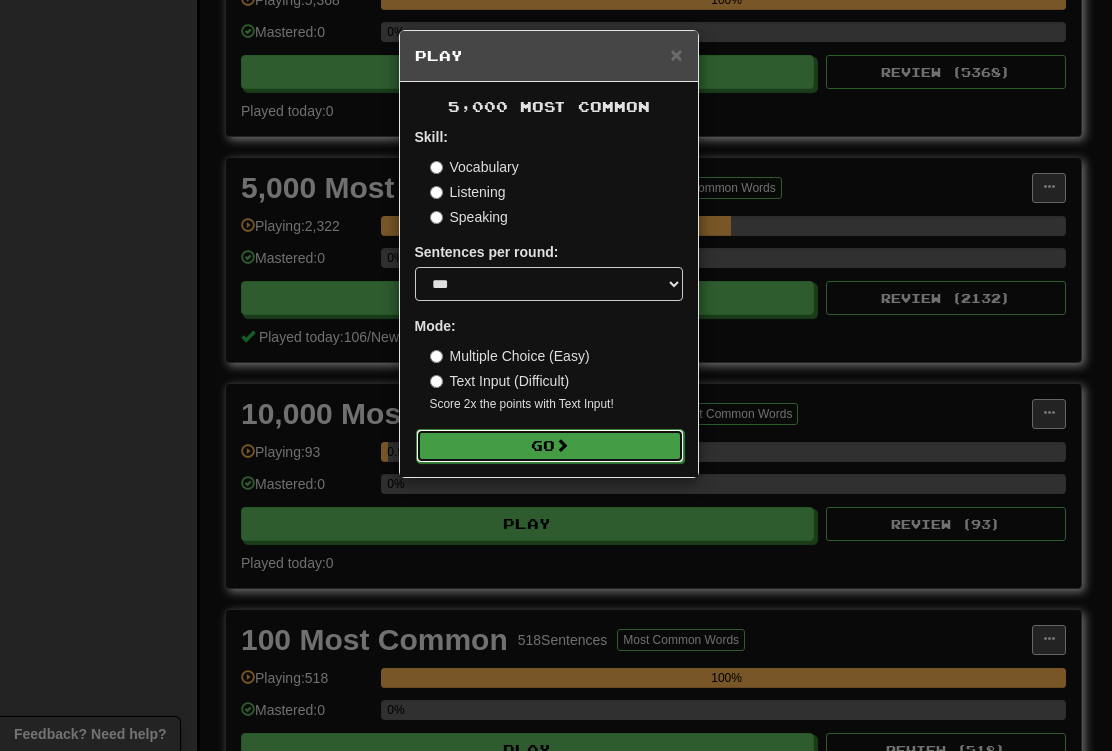 click on "Go" at bounding box center (550, 446) 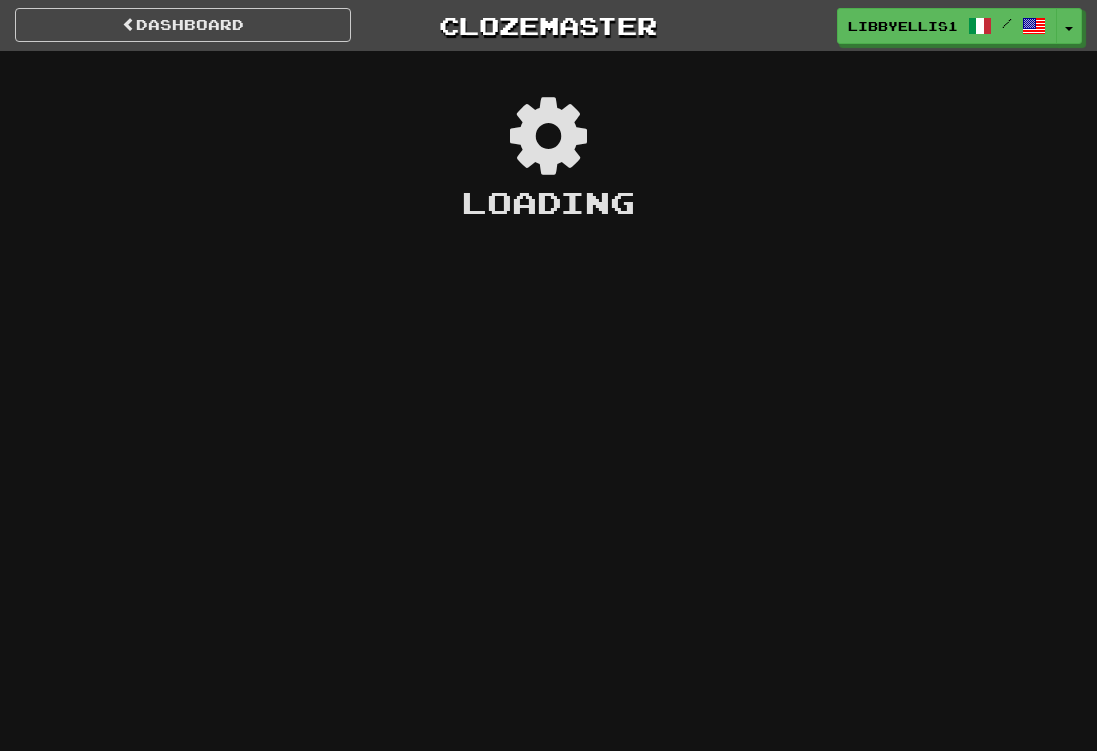 scroll, scrollTop: 0, scrollLeft: 0, axis: both 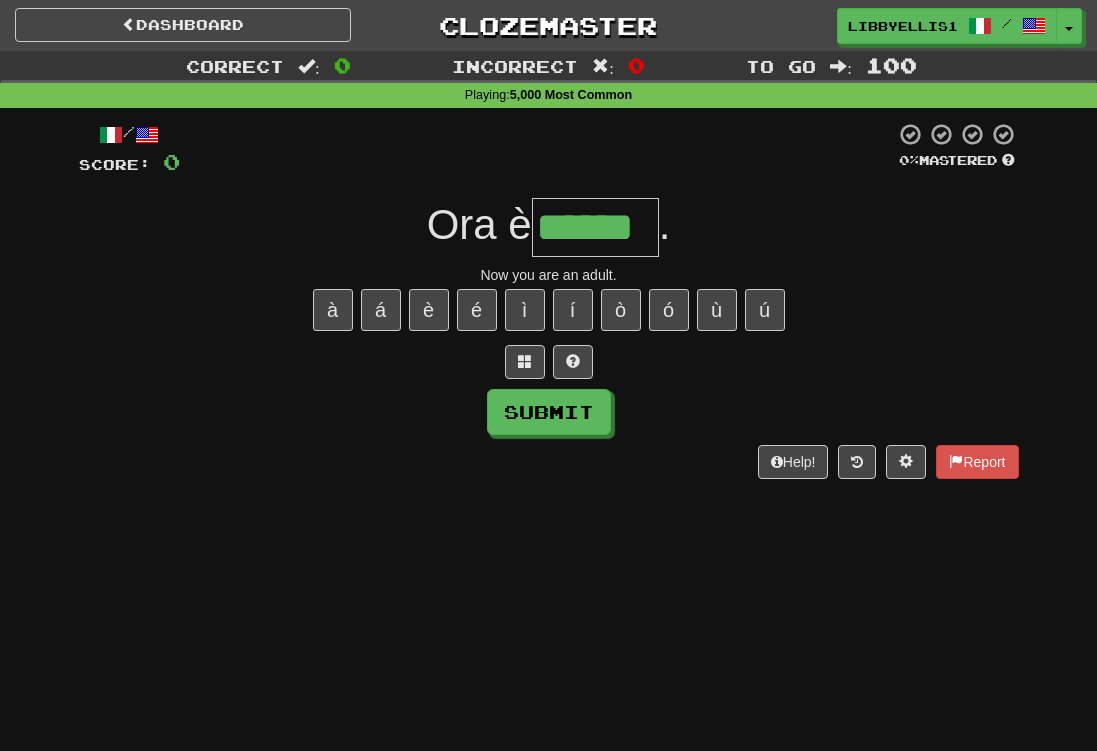 type on "******" 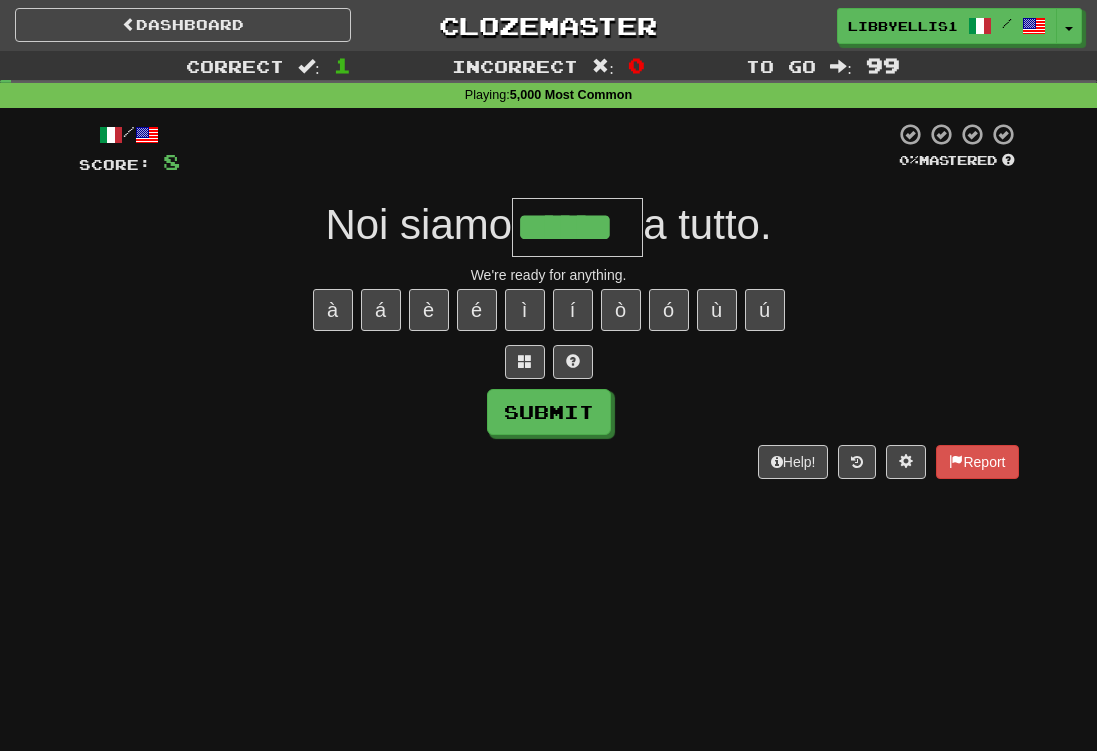 type on "******" 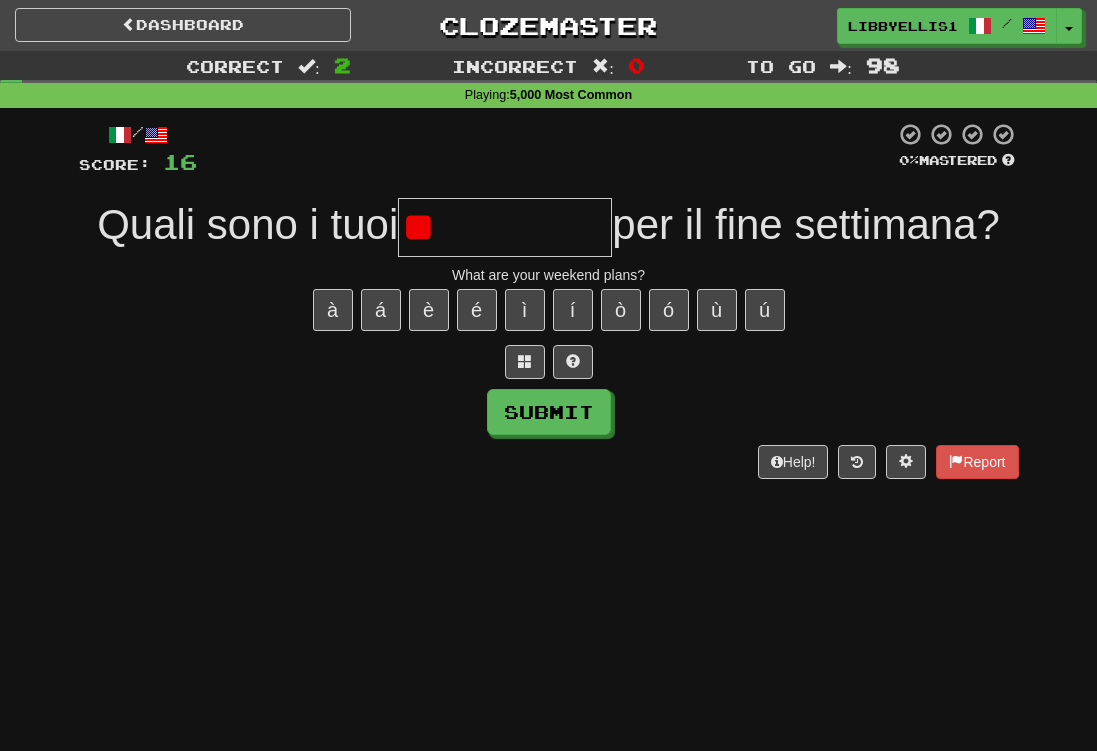 type on "*" 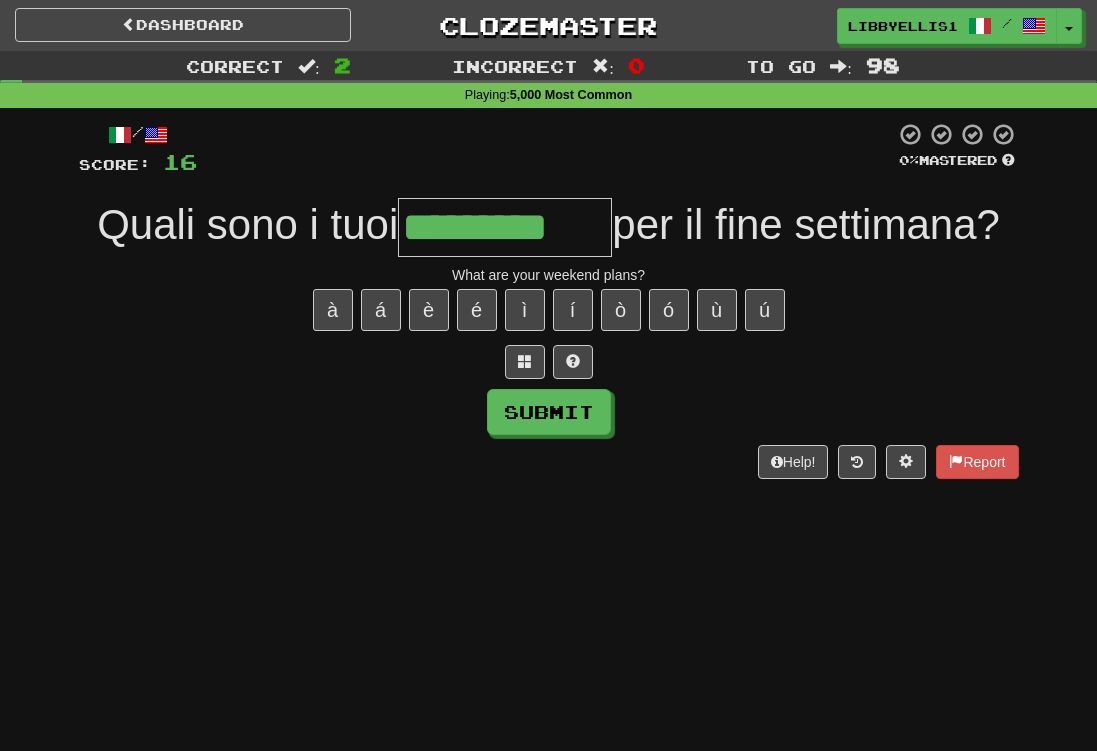 type on "*********" 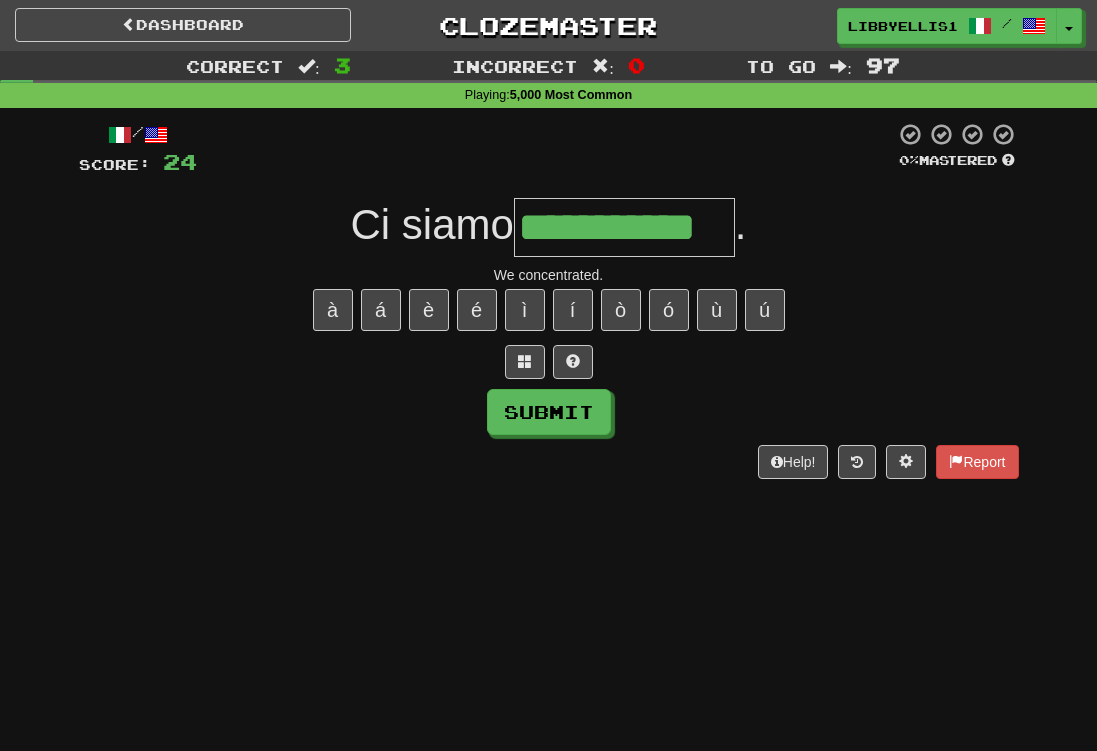 type on "**********" 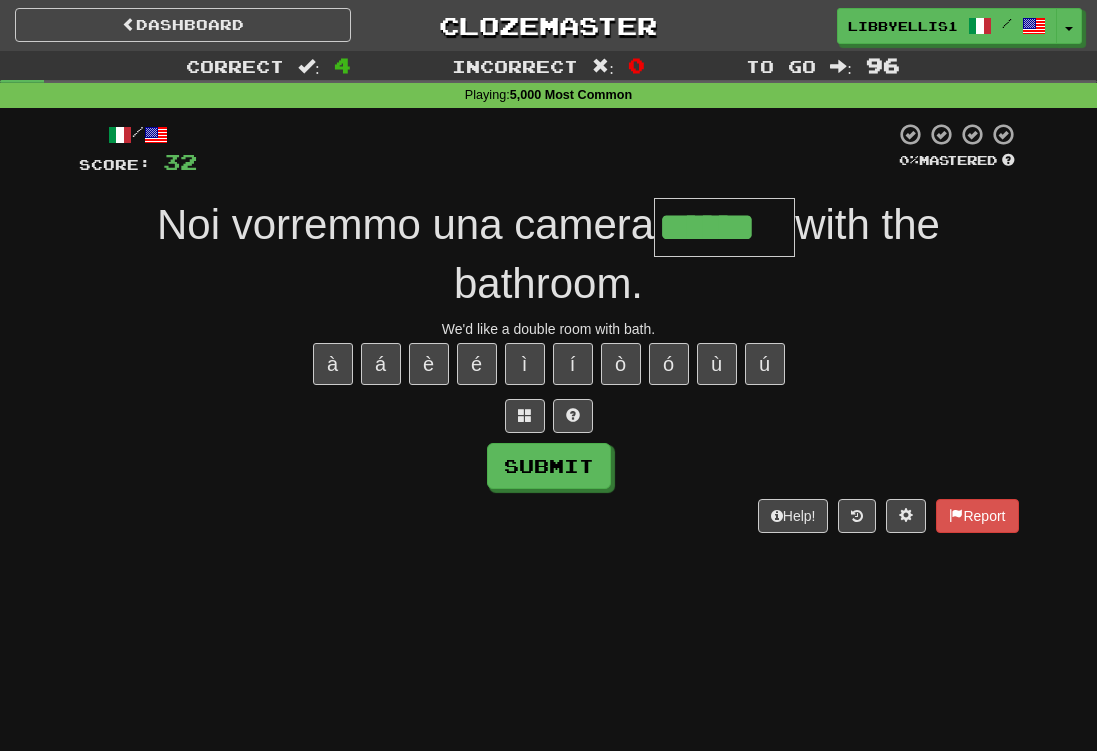 type on "******" 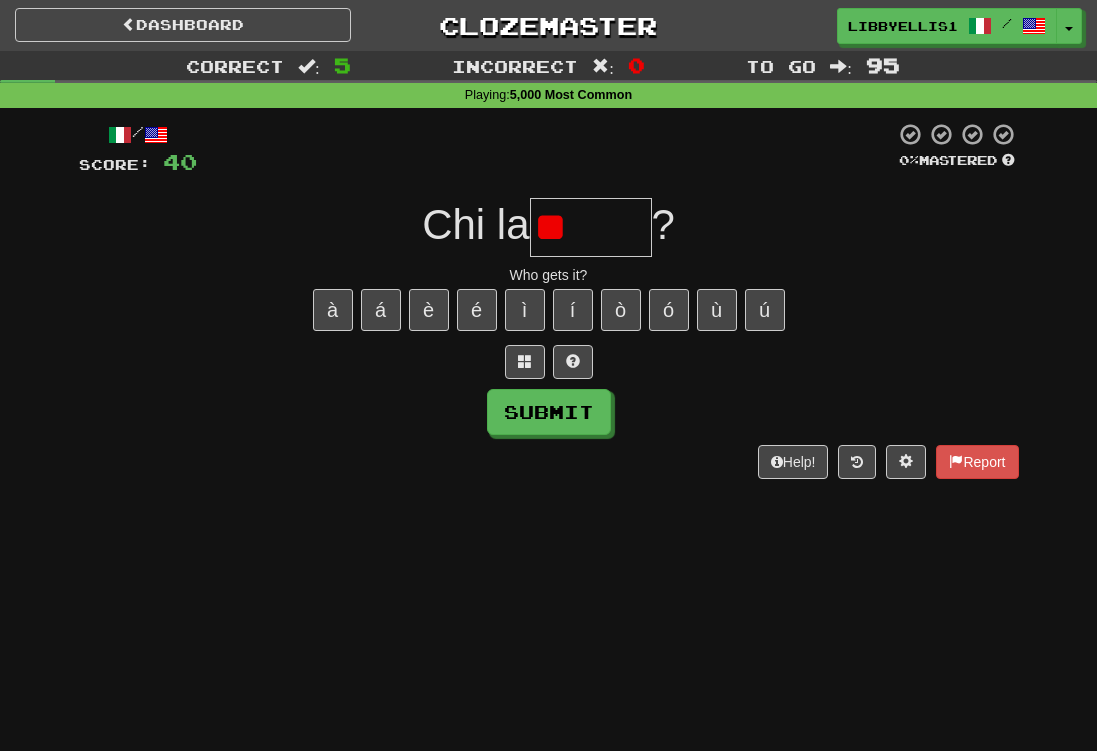 type on "*" 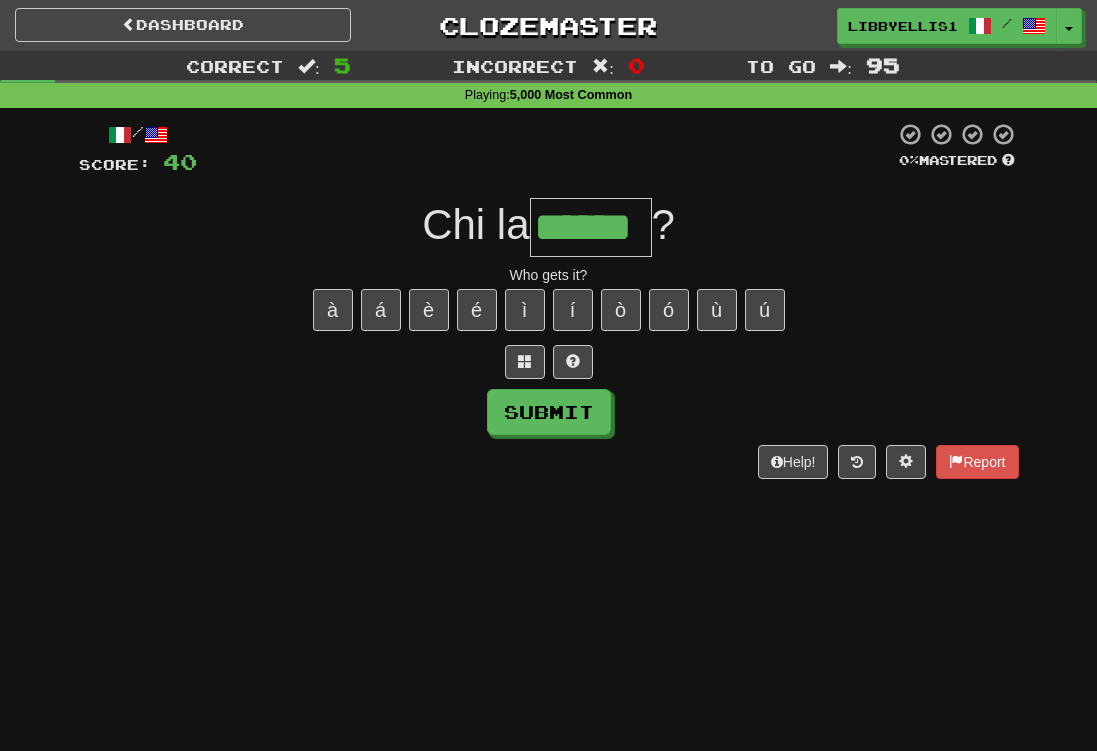 type on "******" 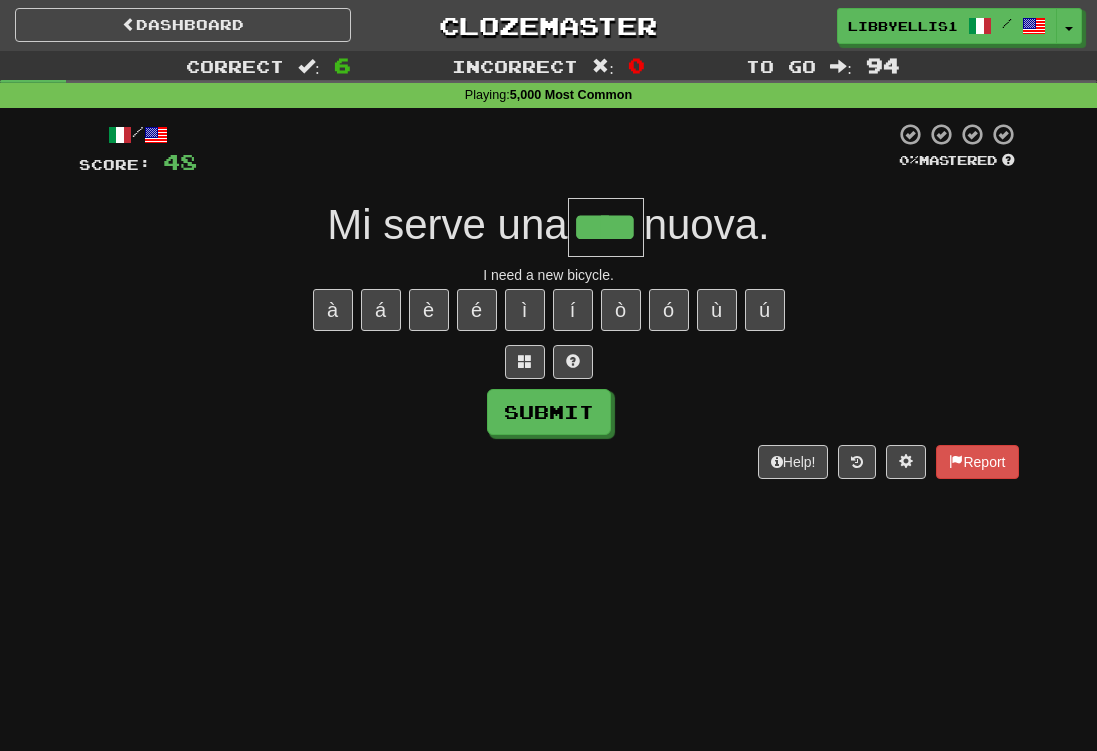 type on "****" 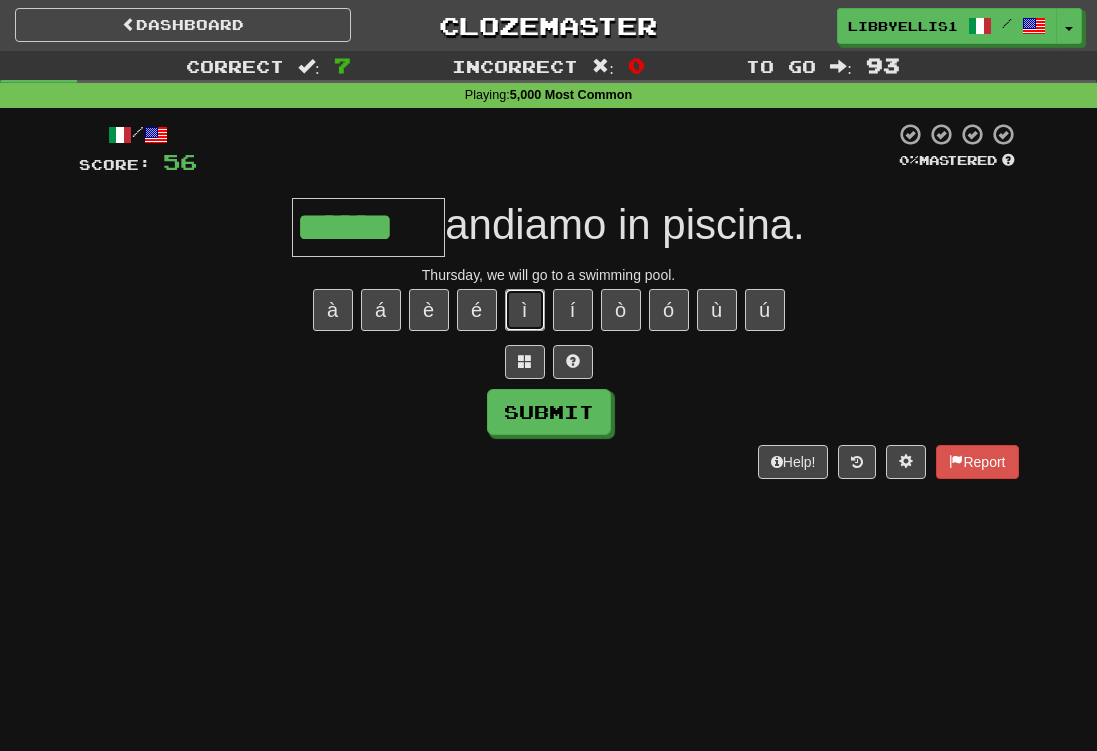 click on "ì" at bounding box center (525, 310) 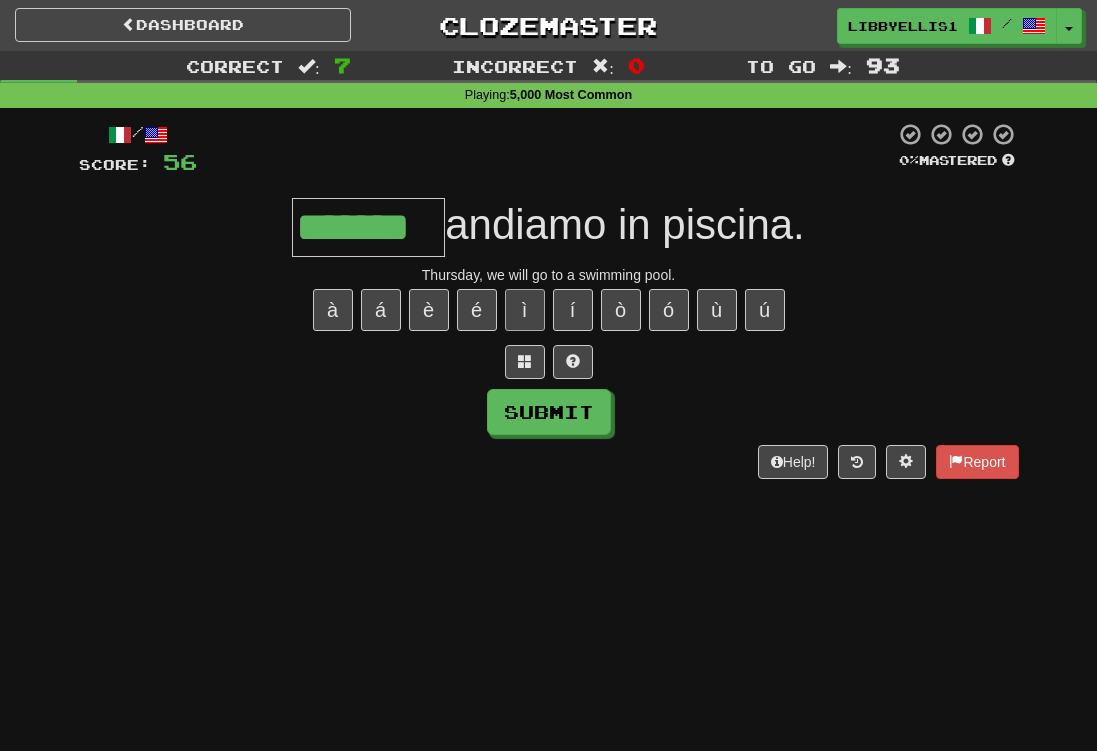type on "*******" 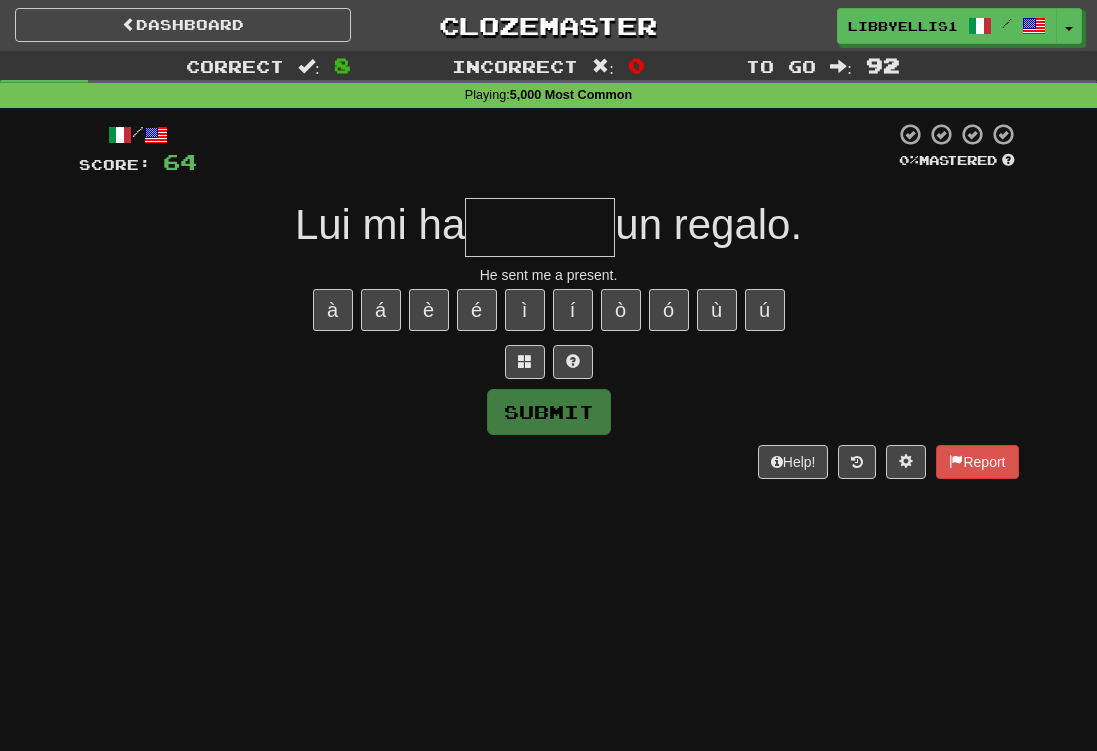 type on "*" 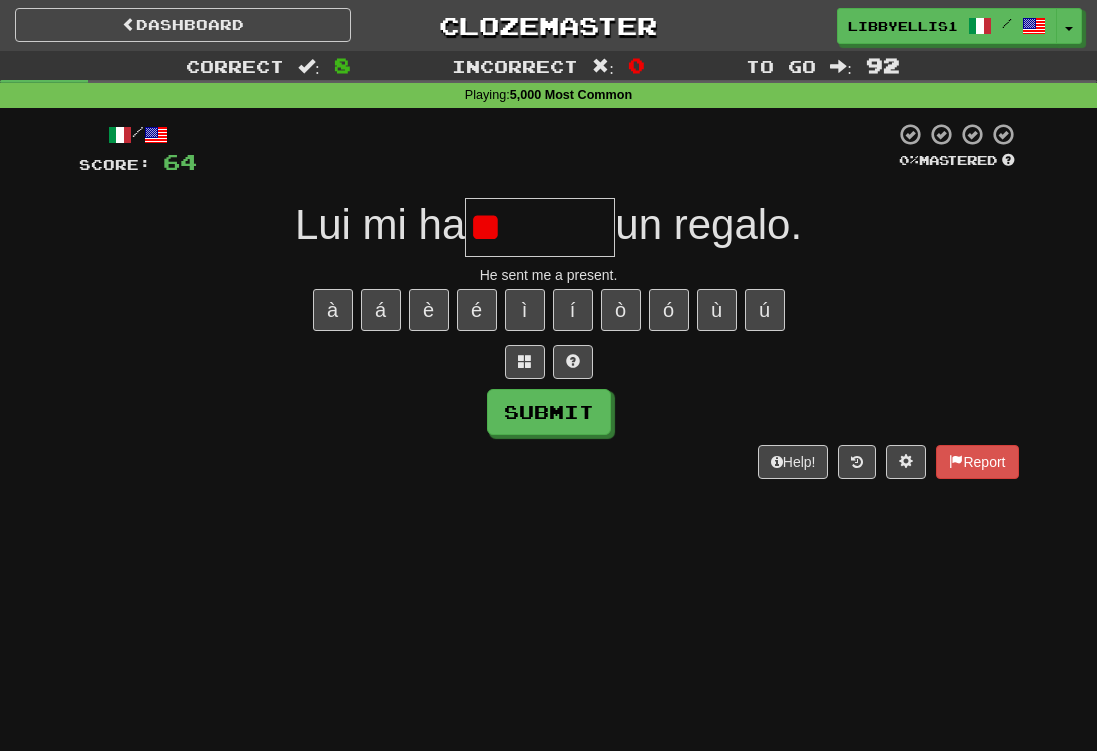 type on "*" 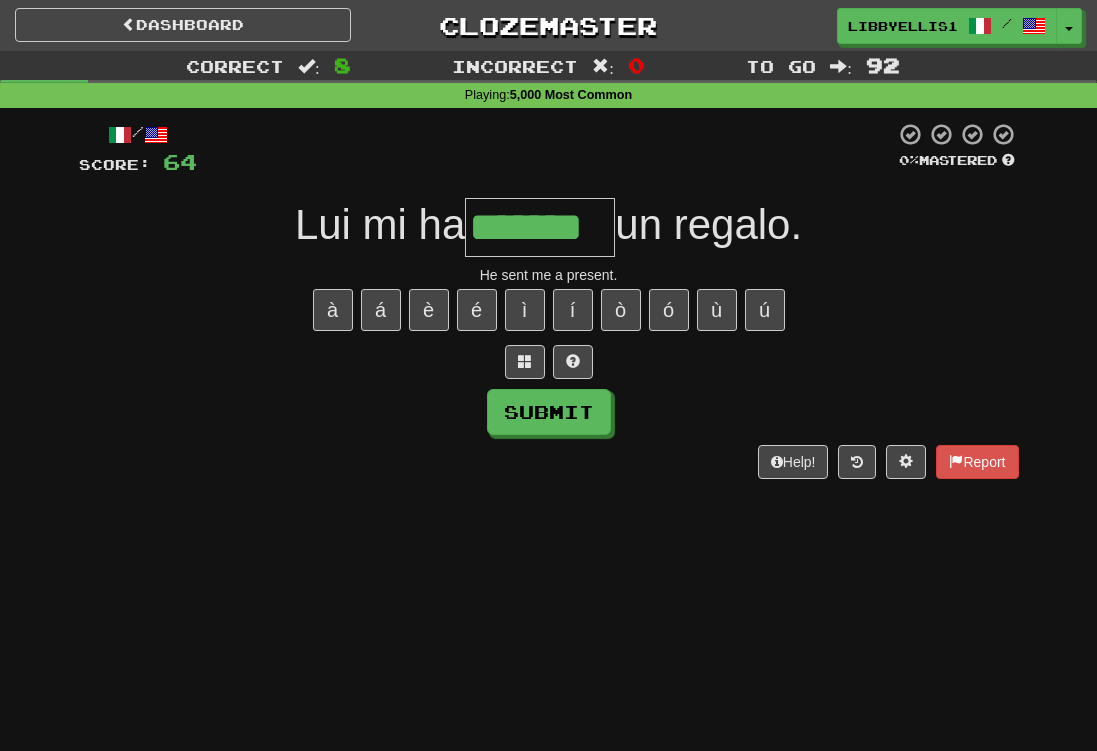 type on "*******" 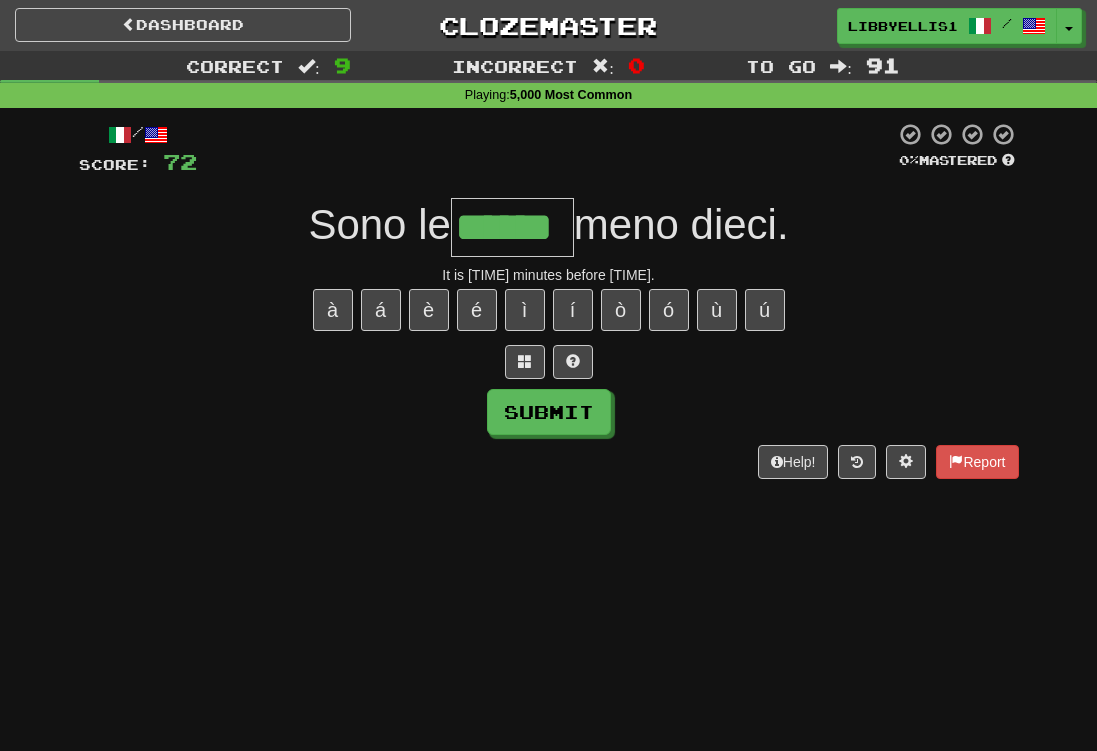 type on "******" 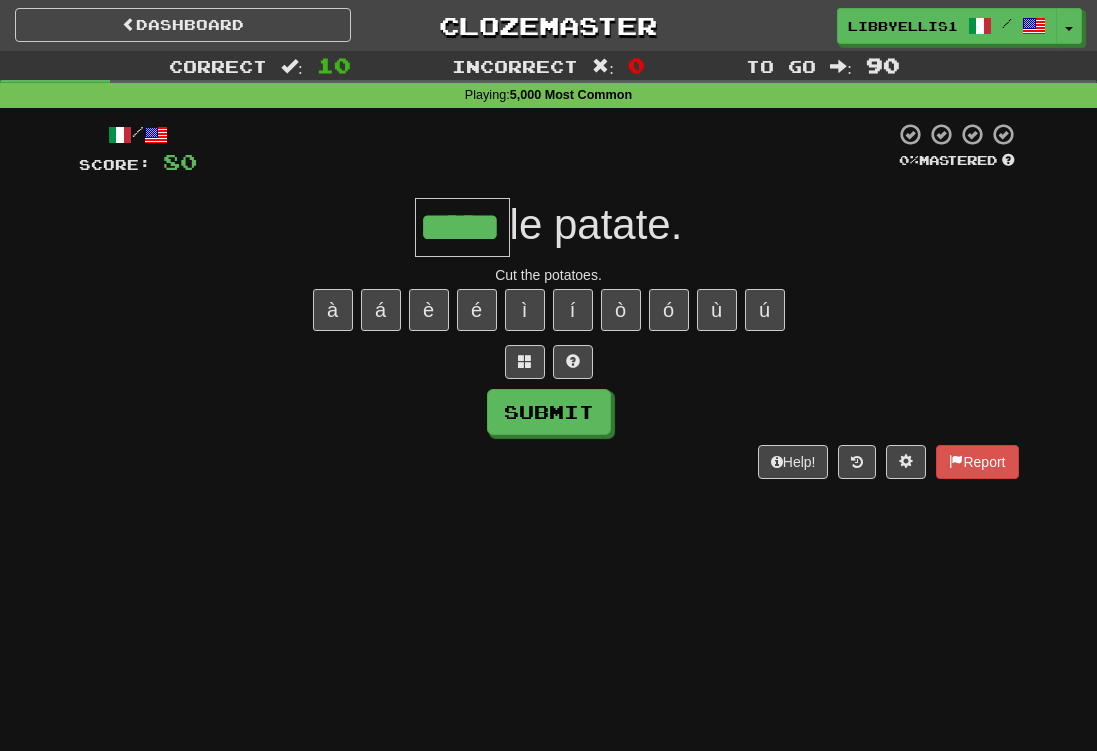 type on "*****" 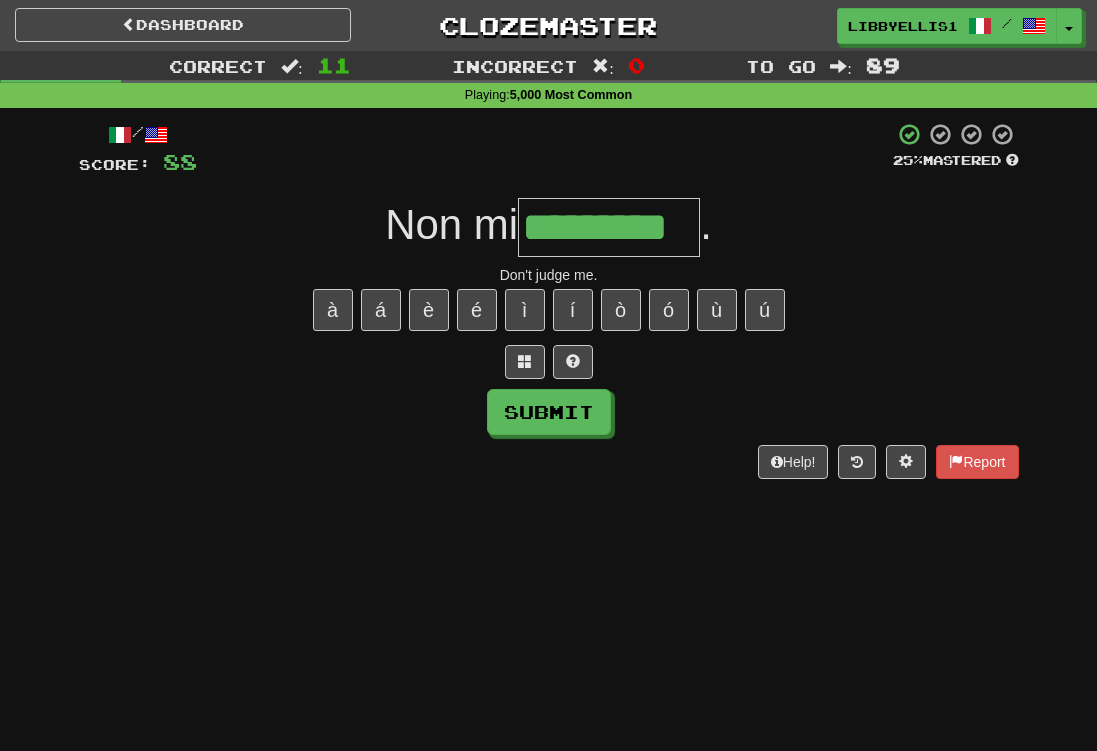 type on "*********" 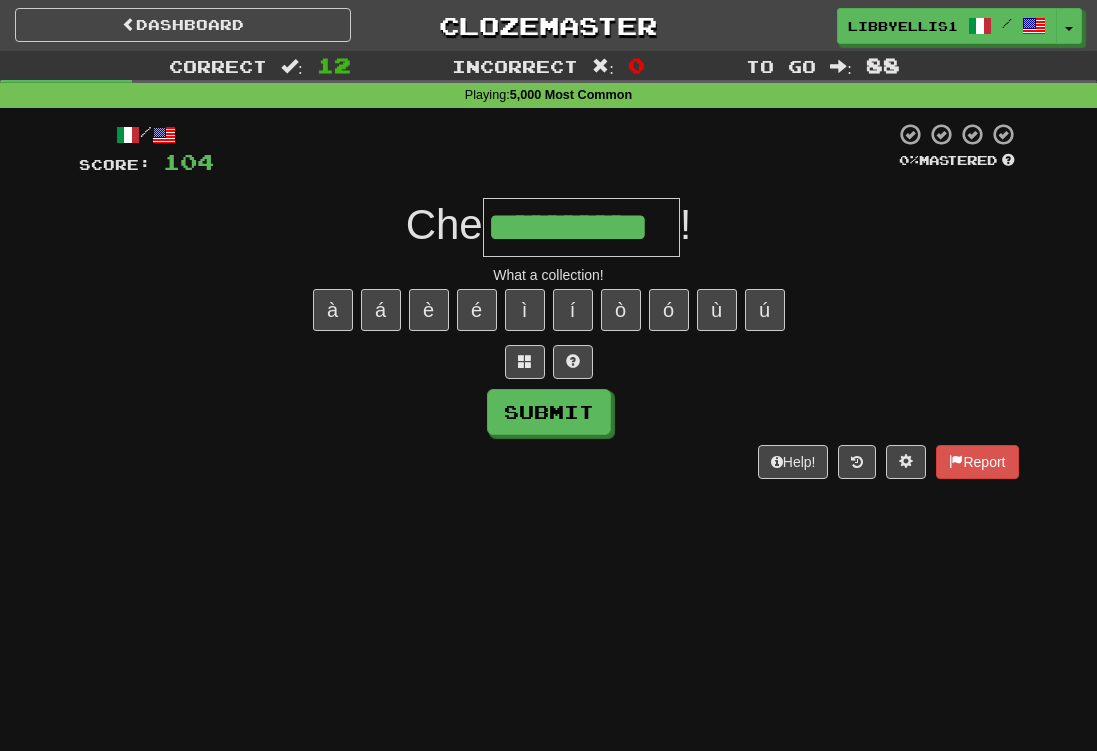 type on "**********" 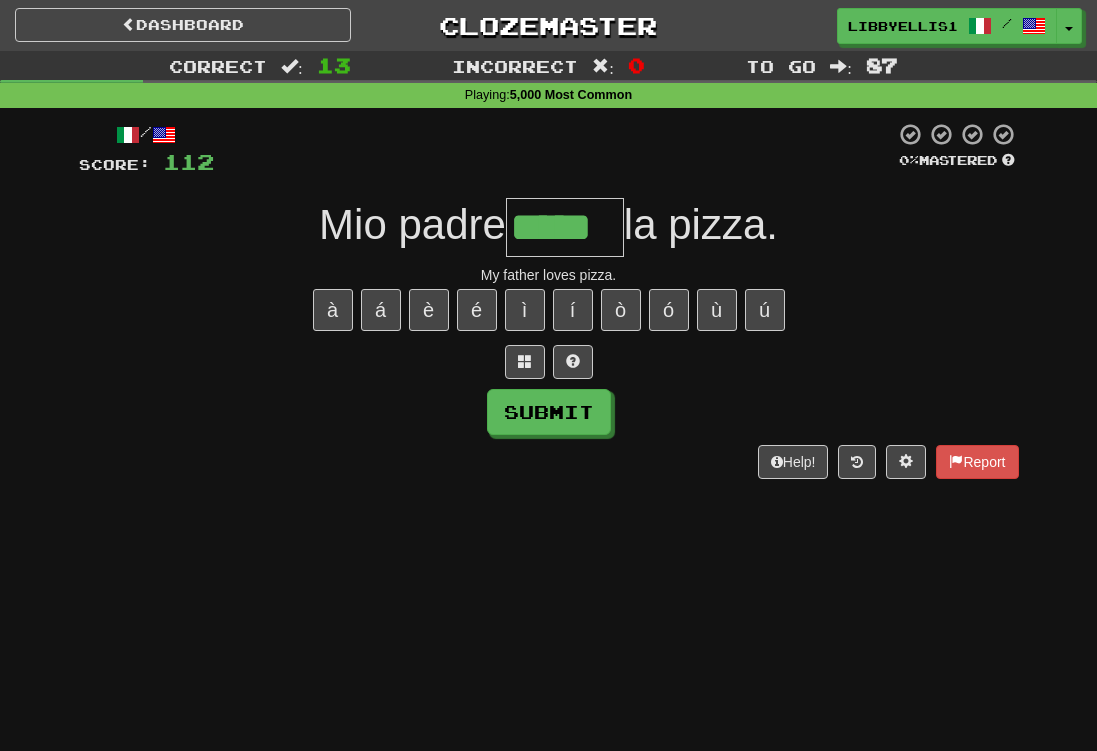type on "*****" 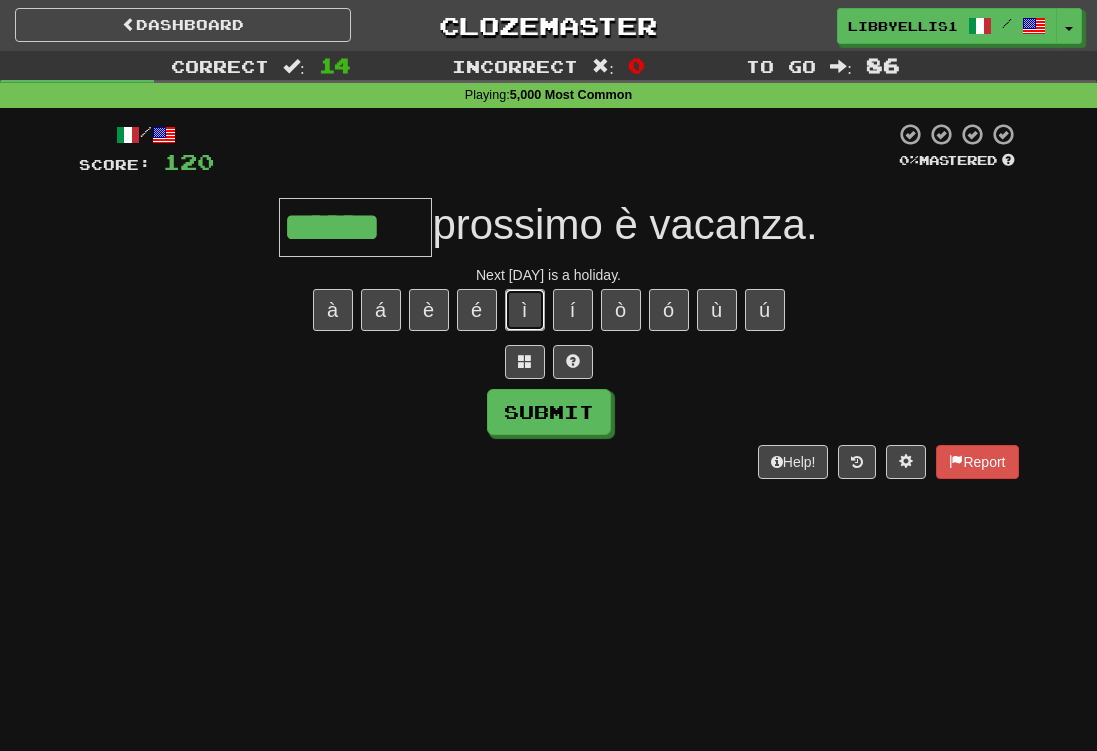 click on "ì" at bounding box center [525, 310] 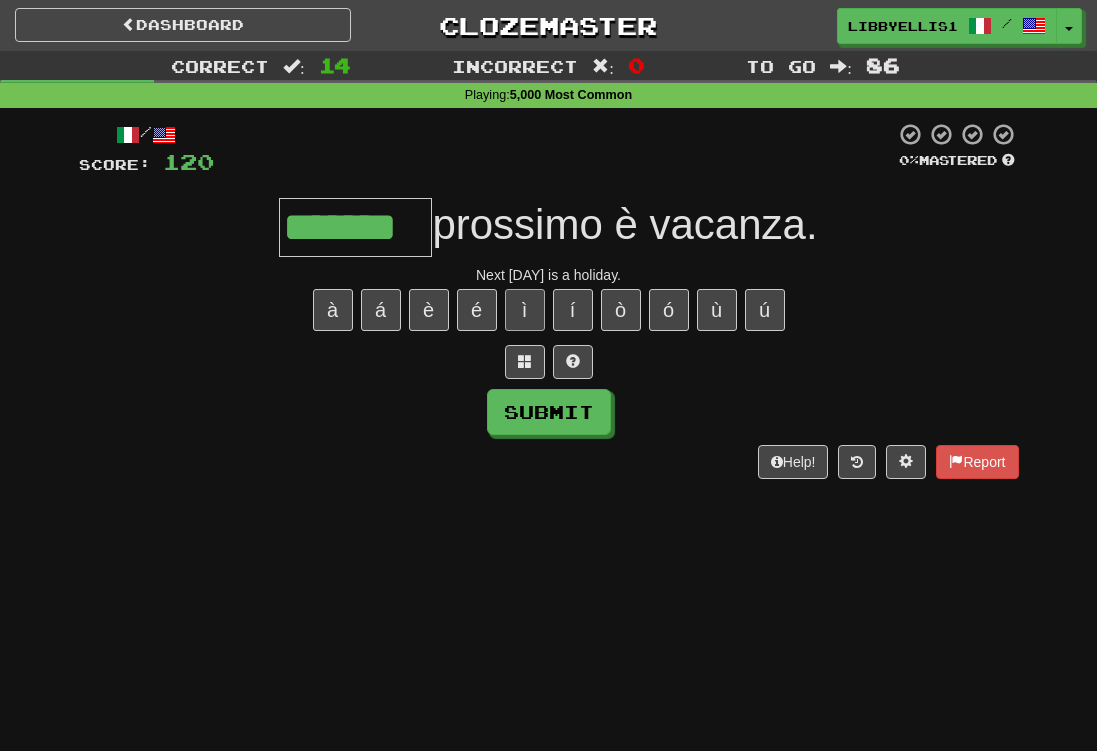 type on "*******" 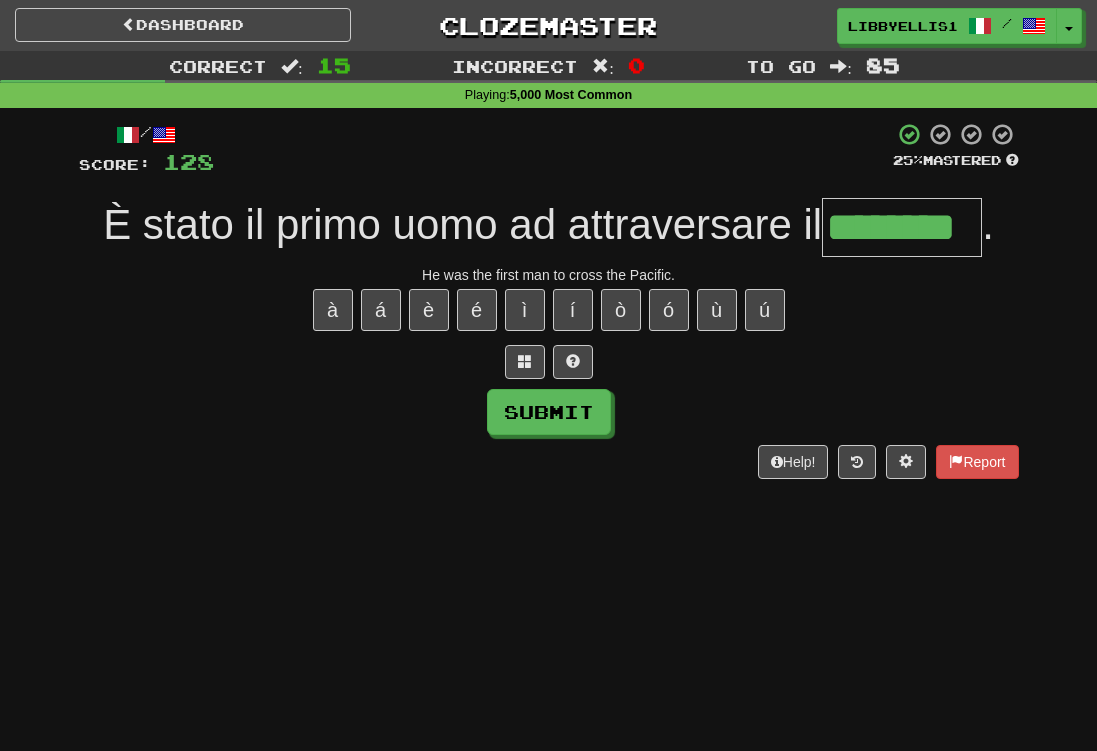 type on "********" 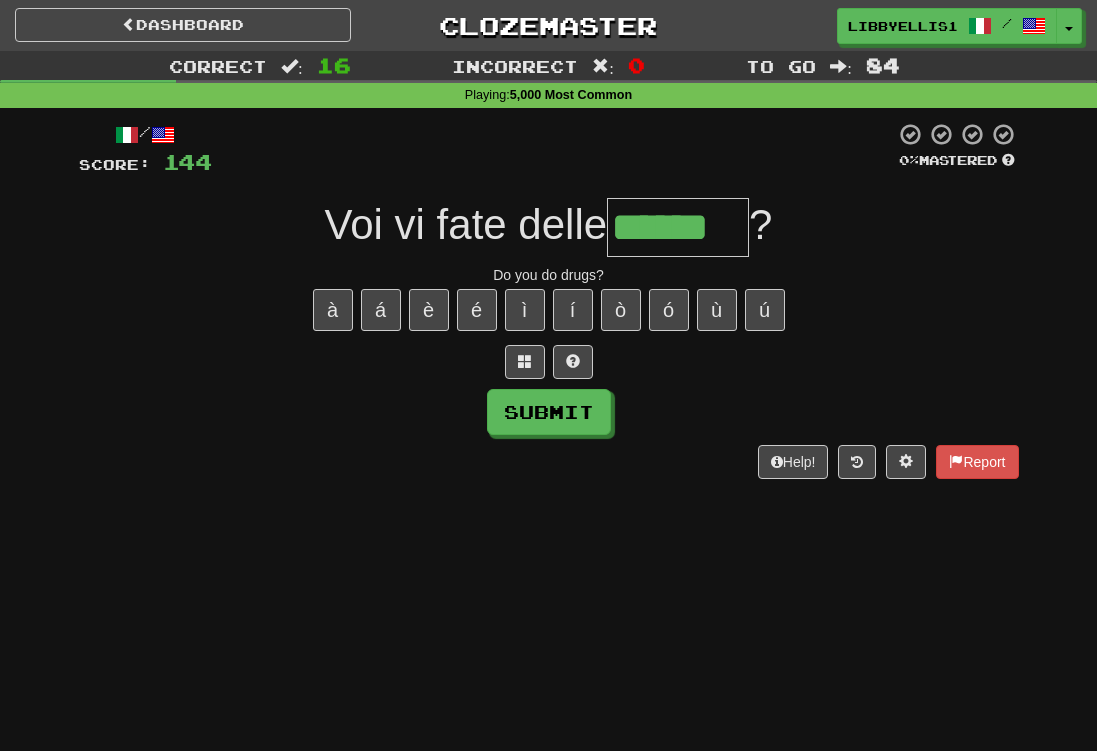 type on "******" 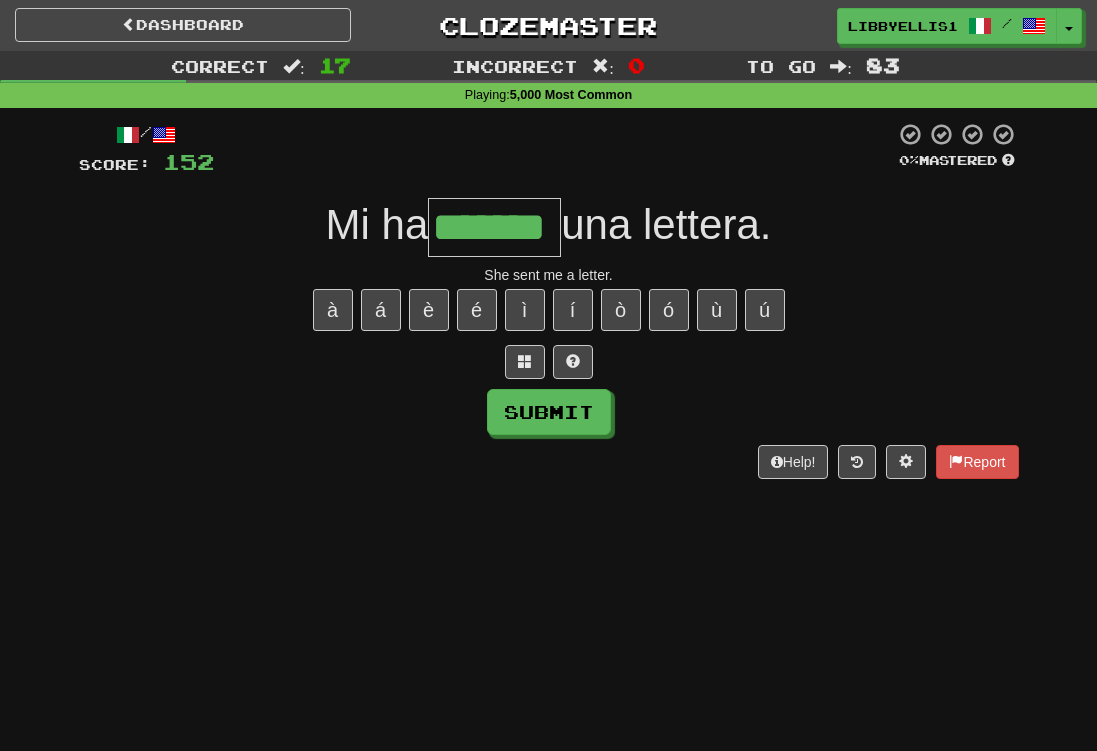 type on "*******" 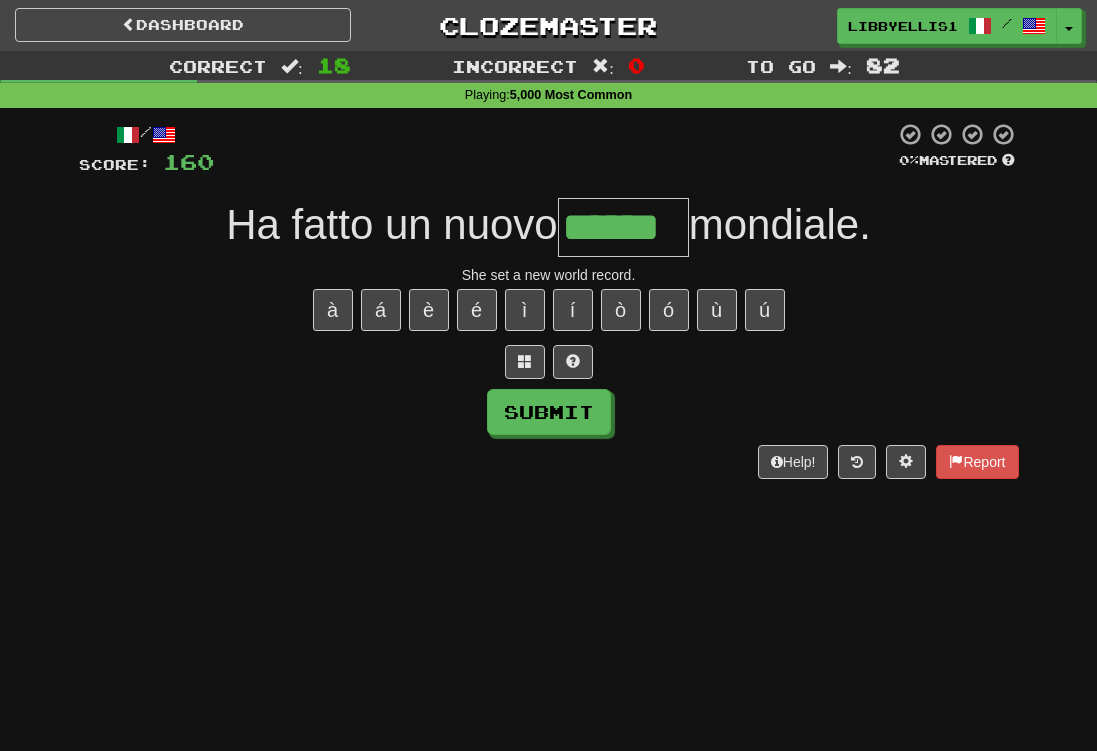 type on "******" 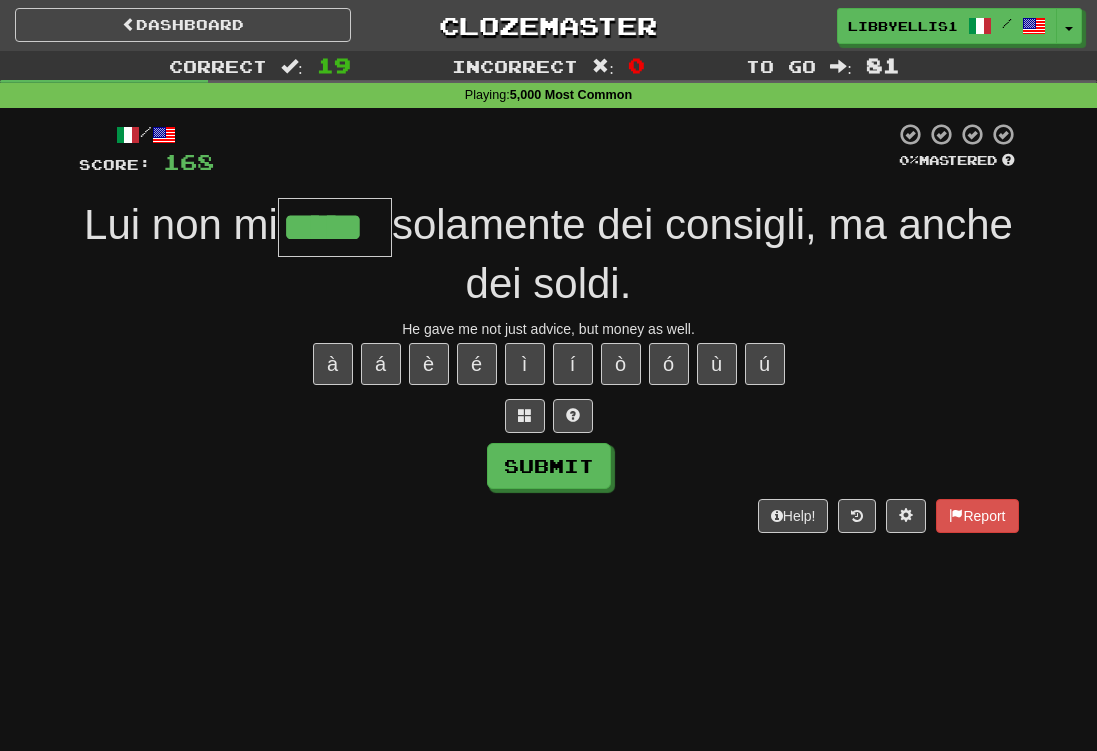 type on "*****" 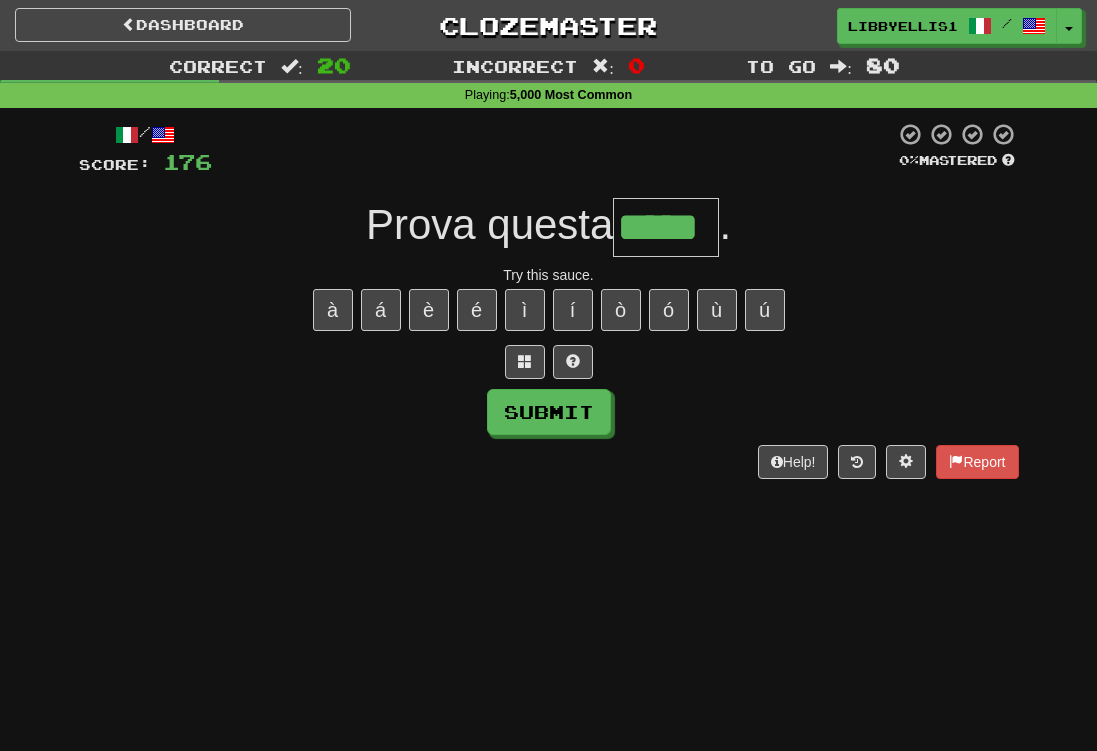 type on "*****" 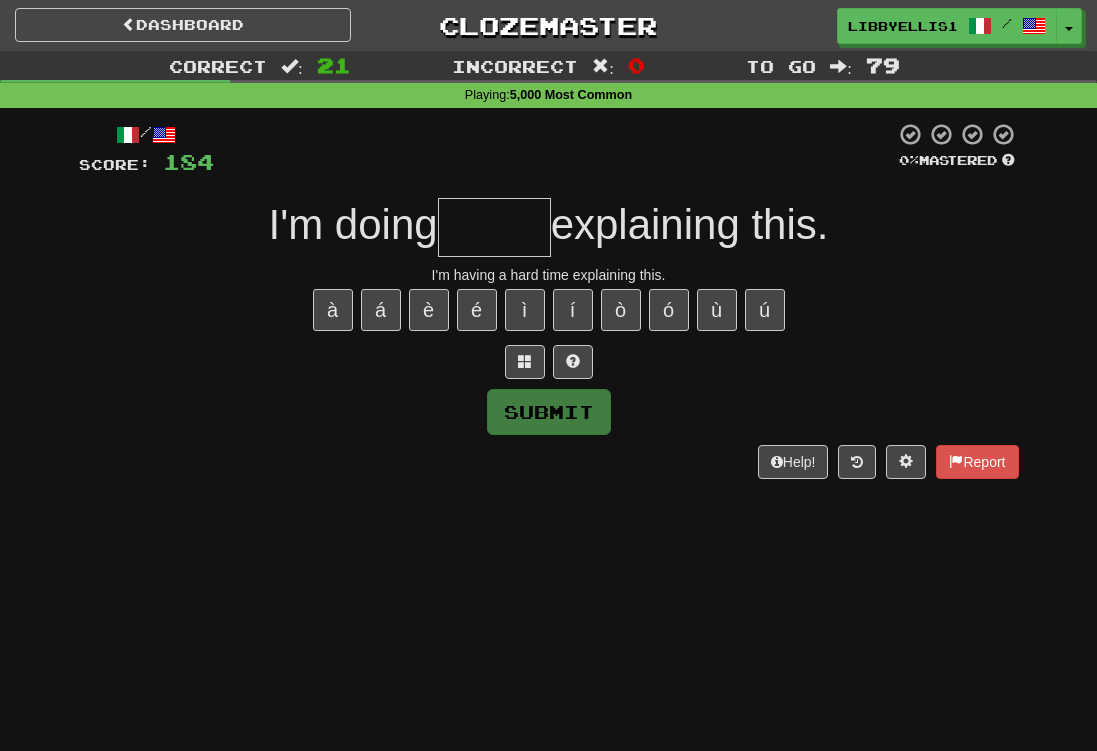 type on "*" 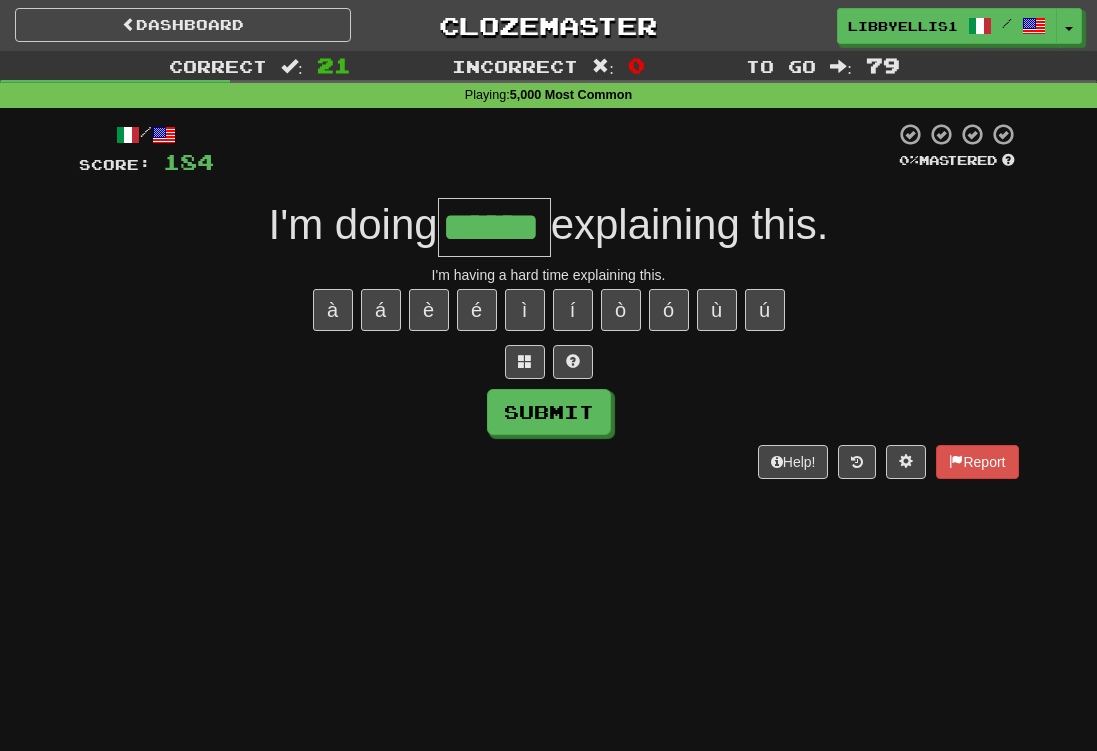 type on "******" 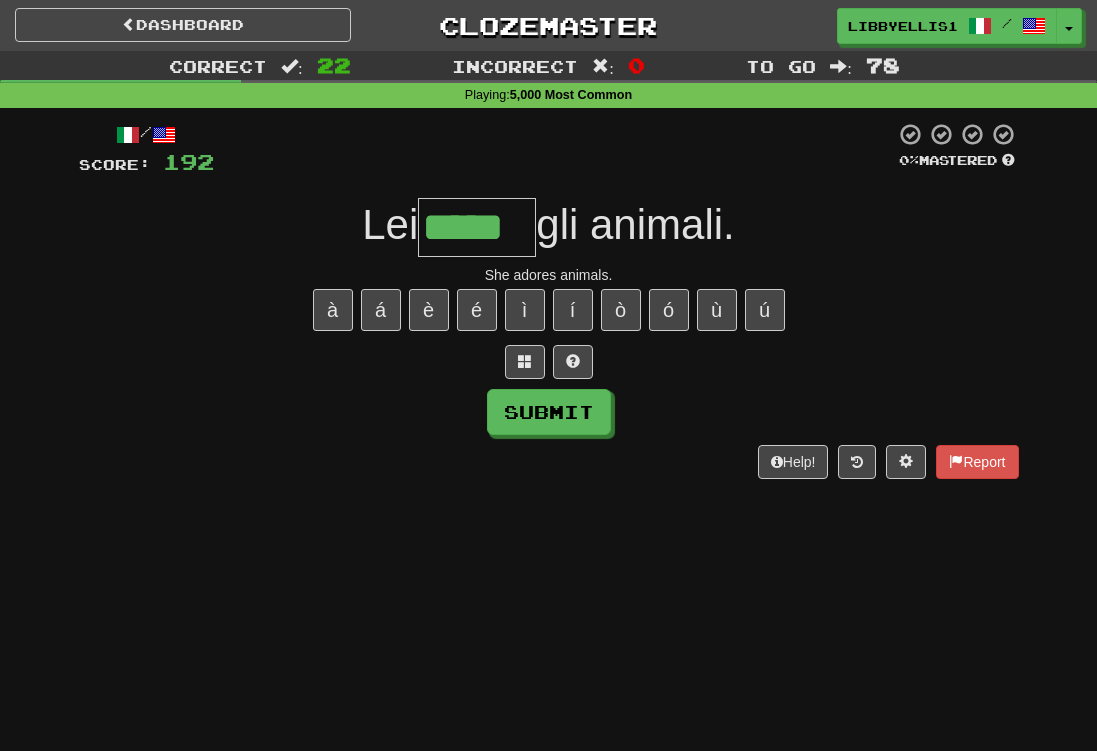 type on "*****" 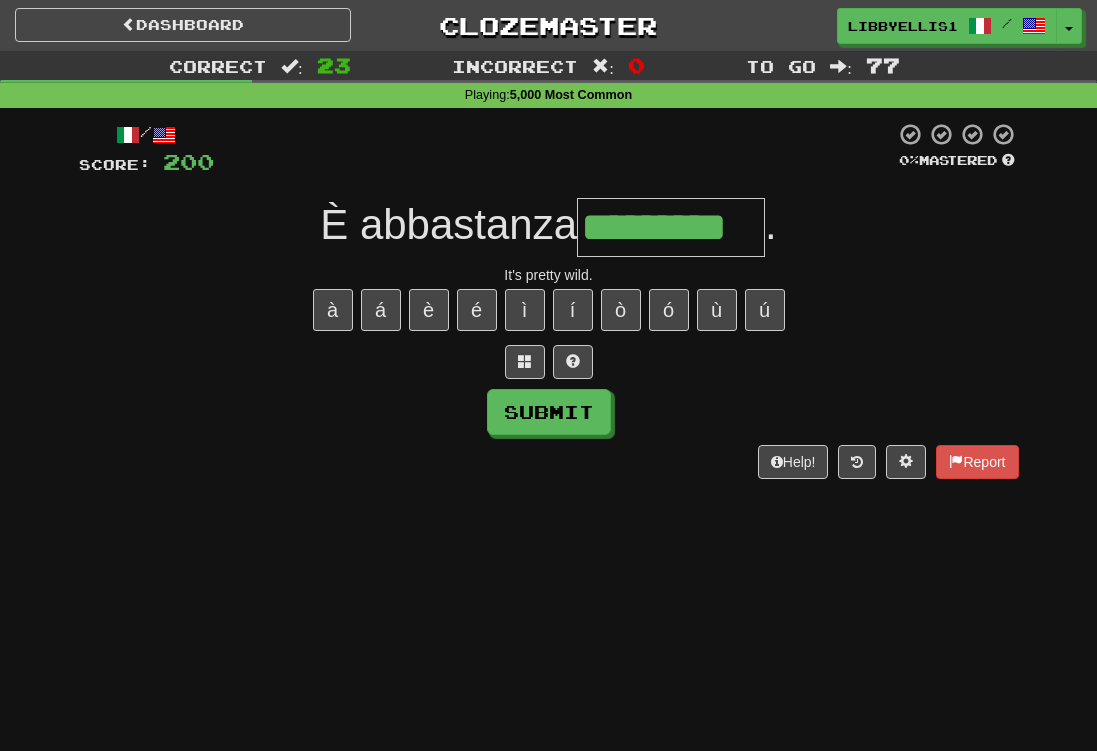 type on "*********" 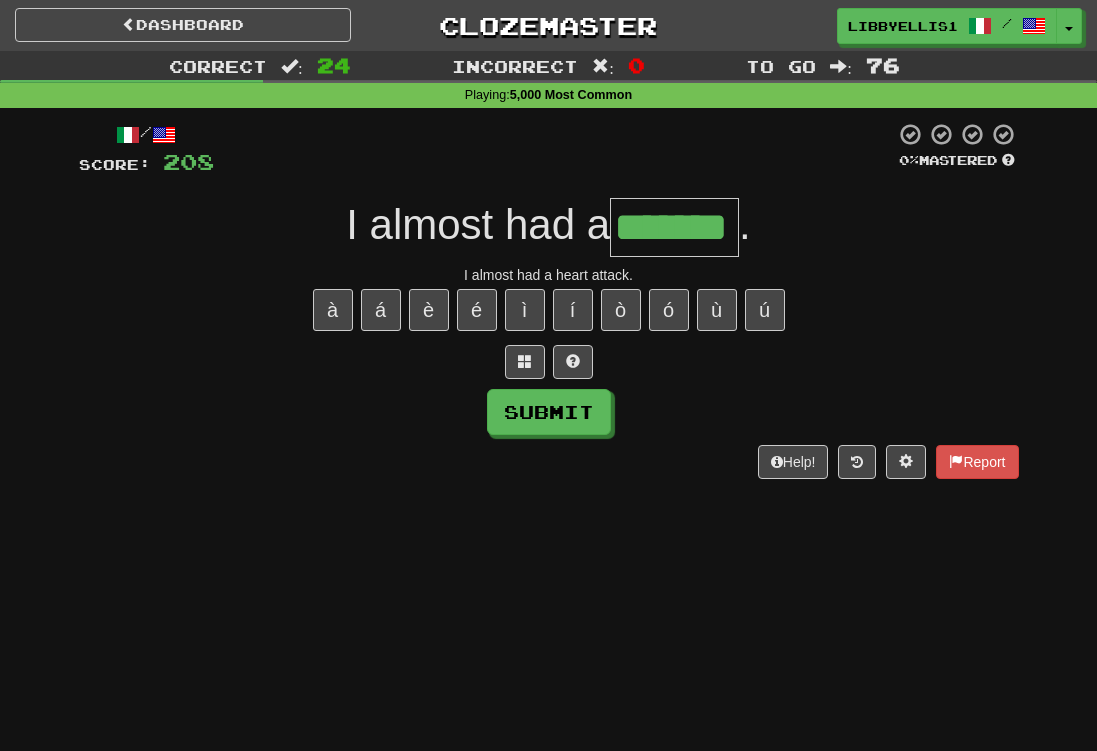 type on "*******" 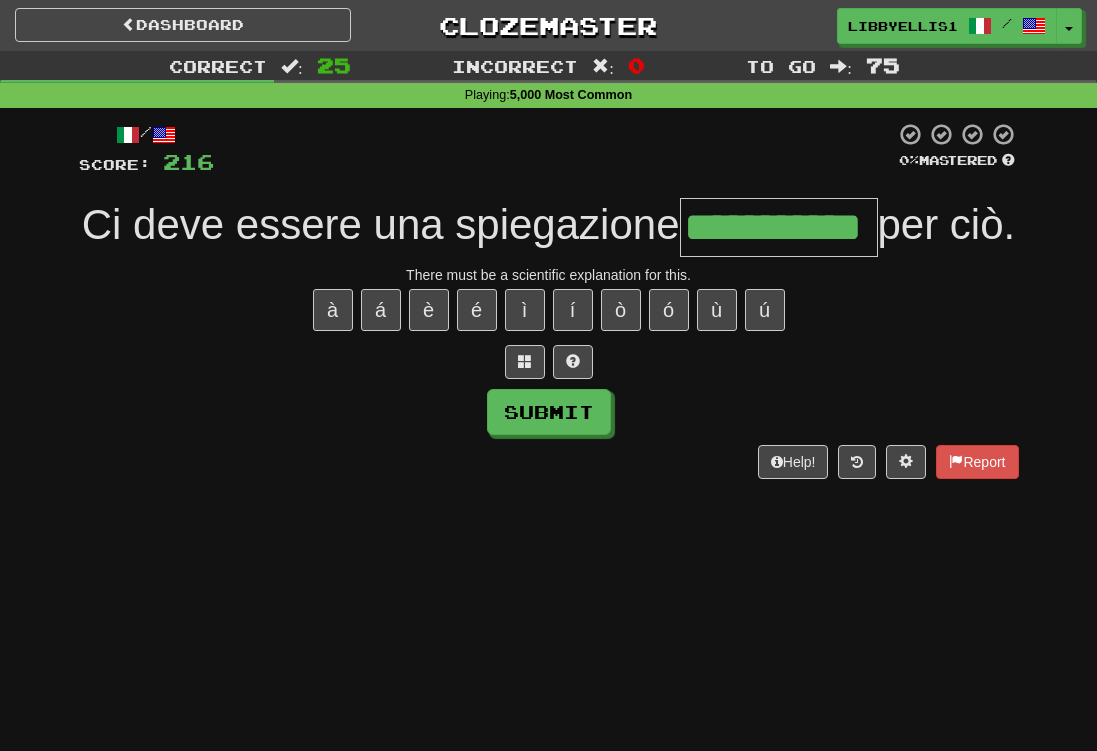 type on "**********" 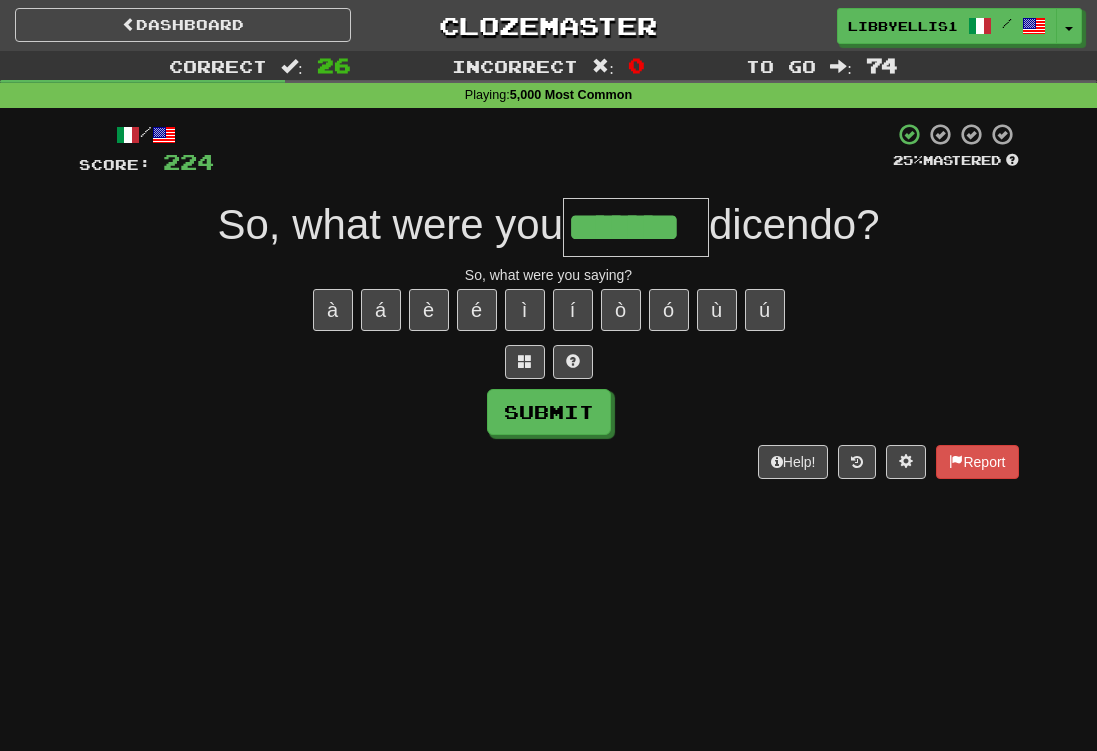 type on "*******" 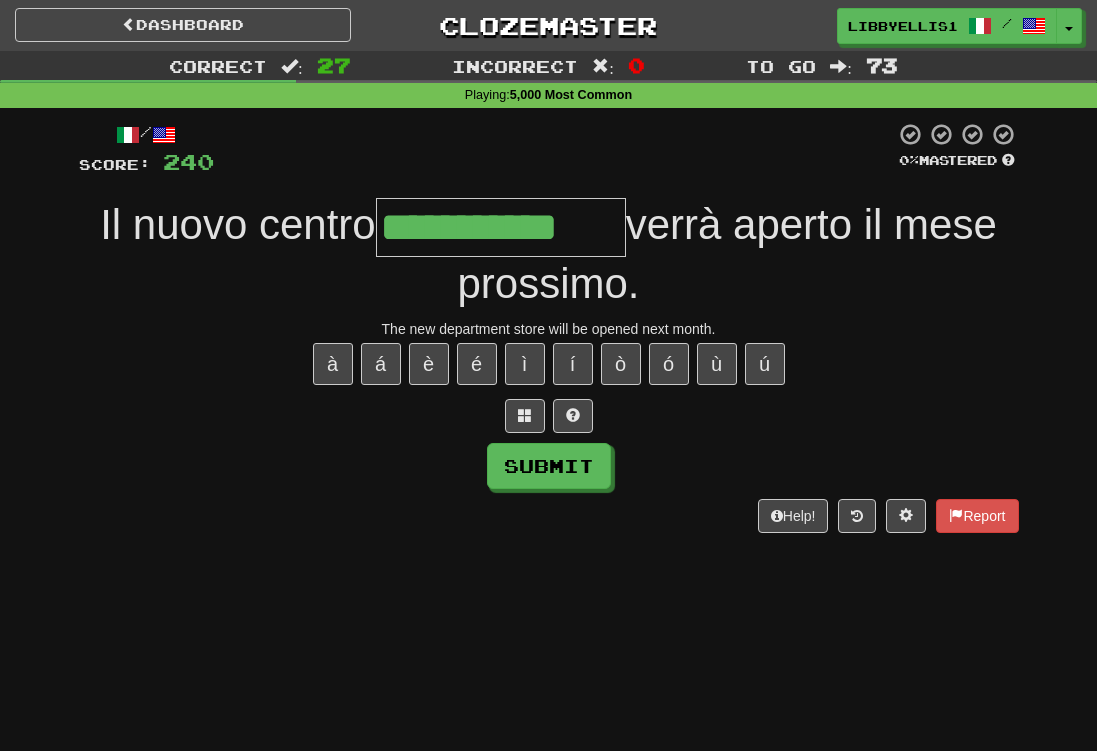 type on "**********" 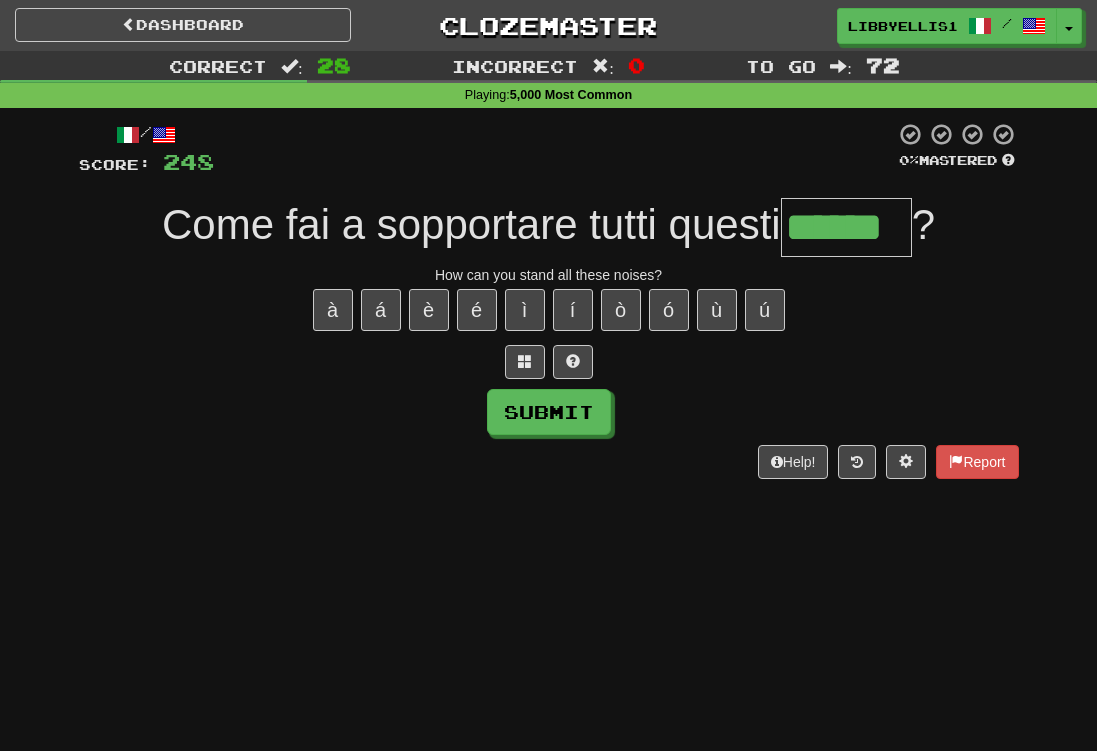 type on "******" 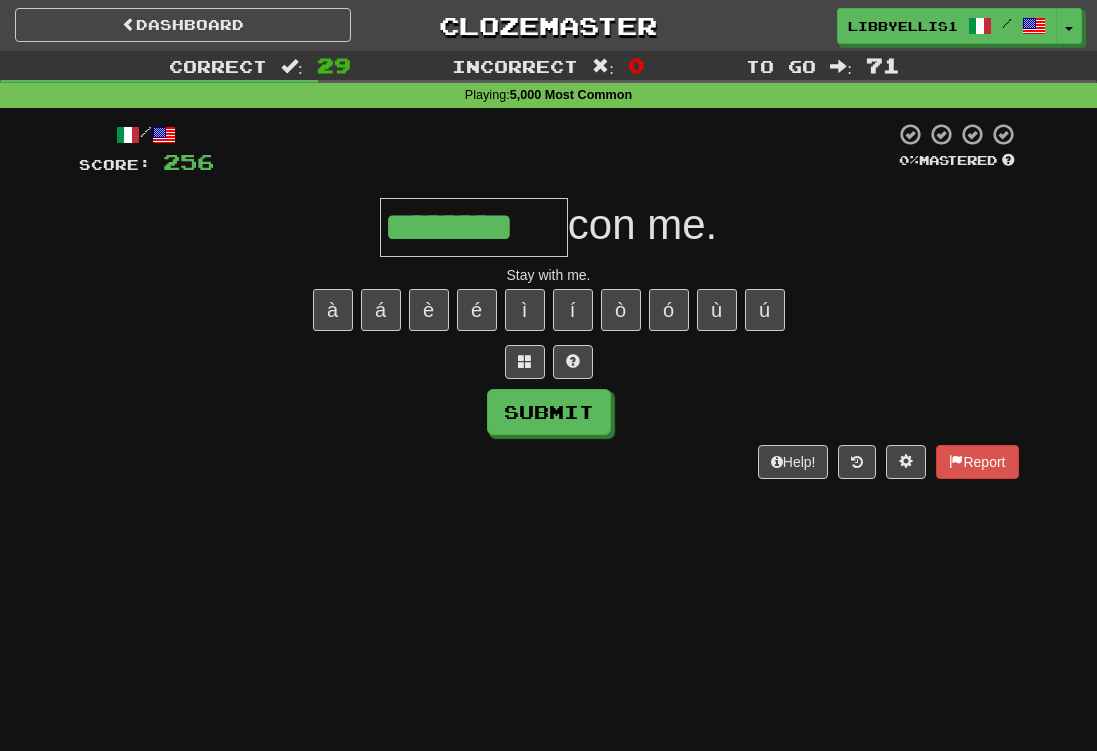 type on "********" 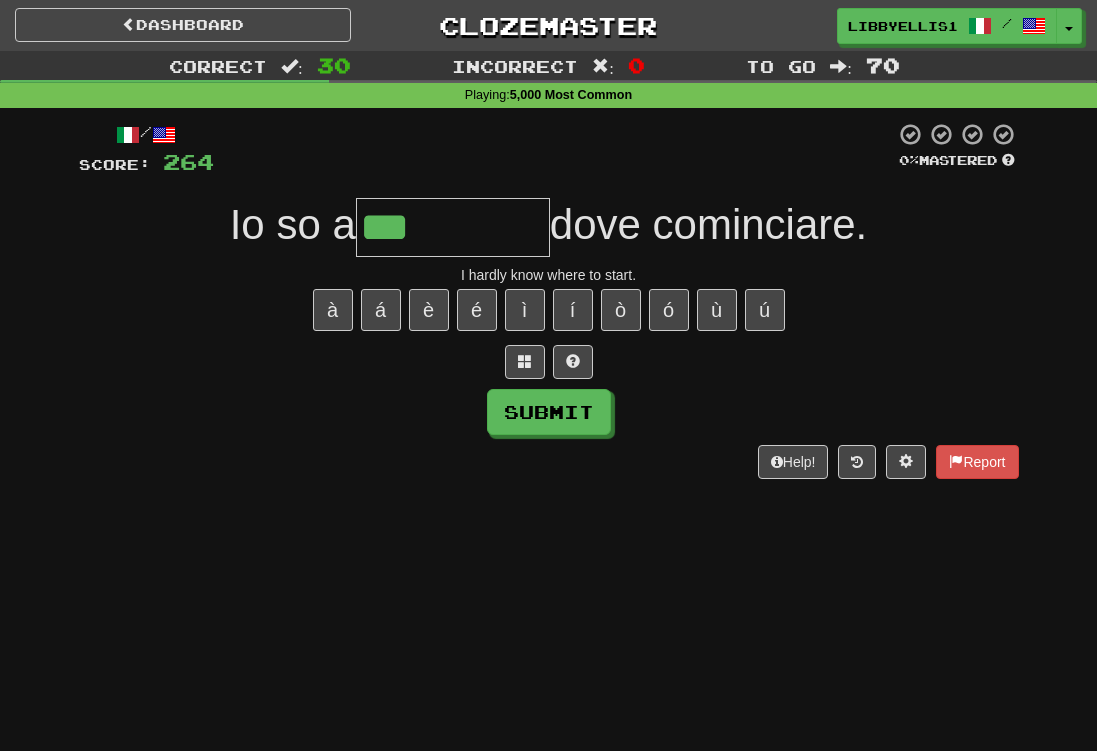 type on "********" 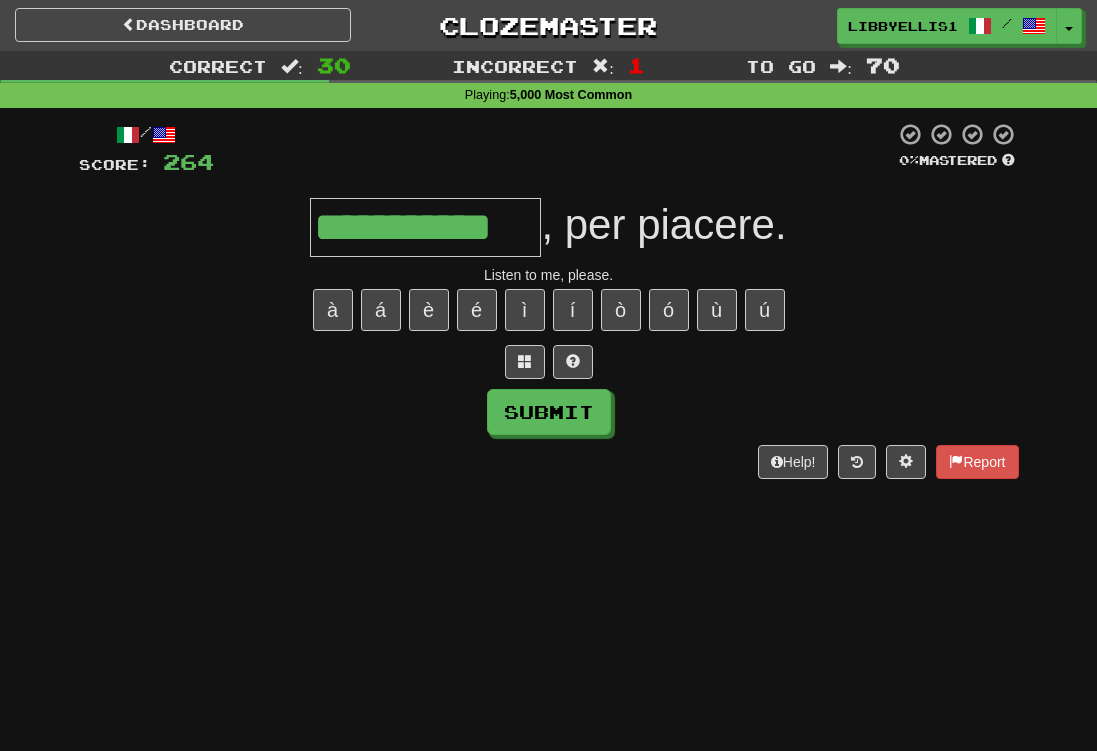type on "**********" 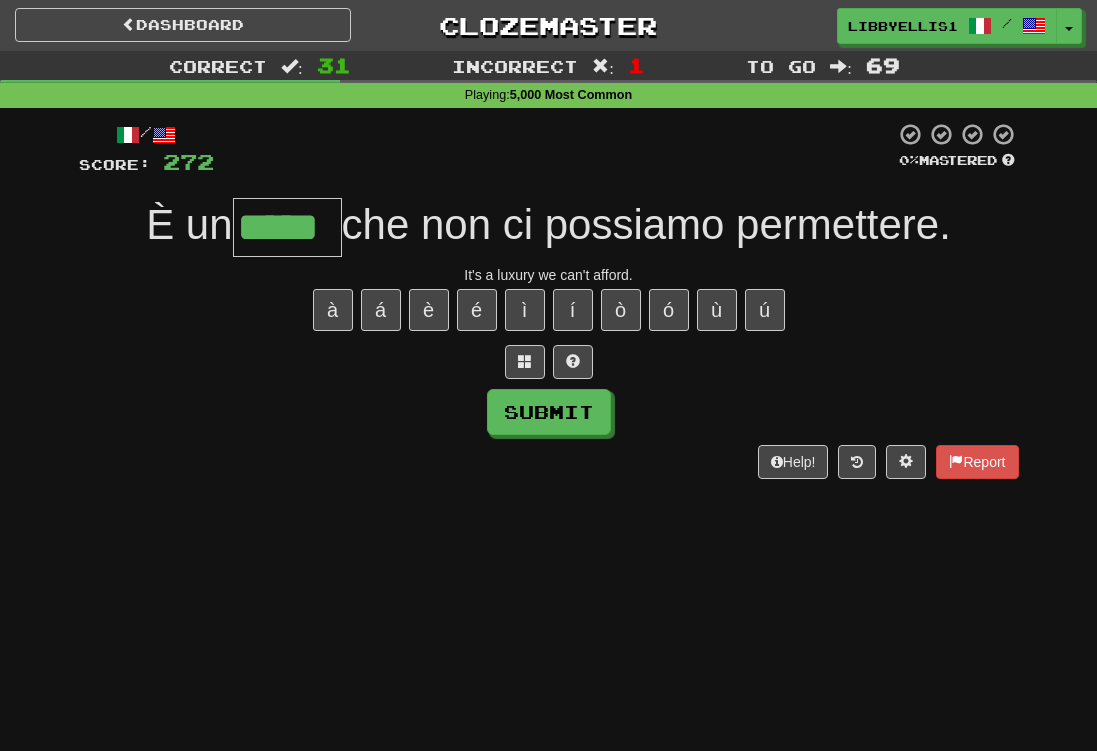 type on "*****" 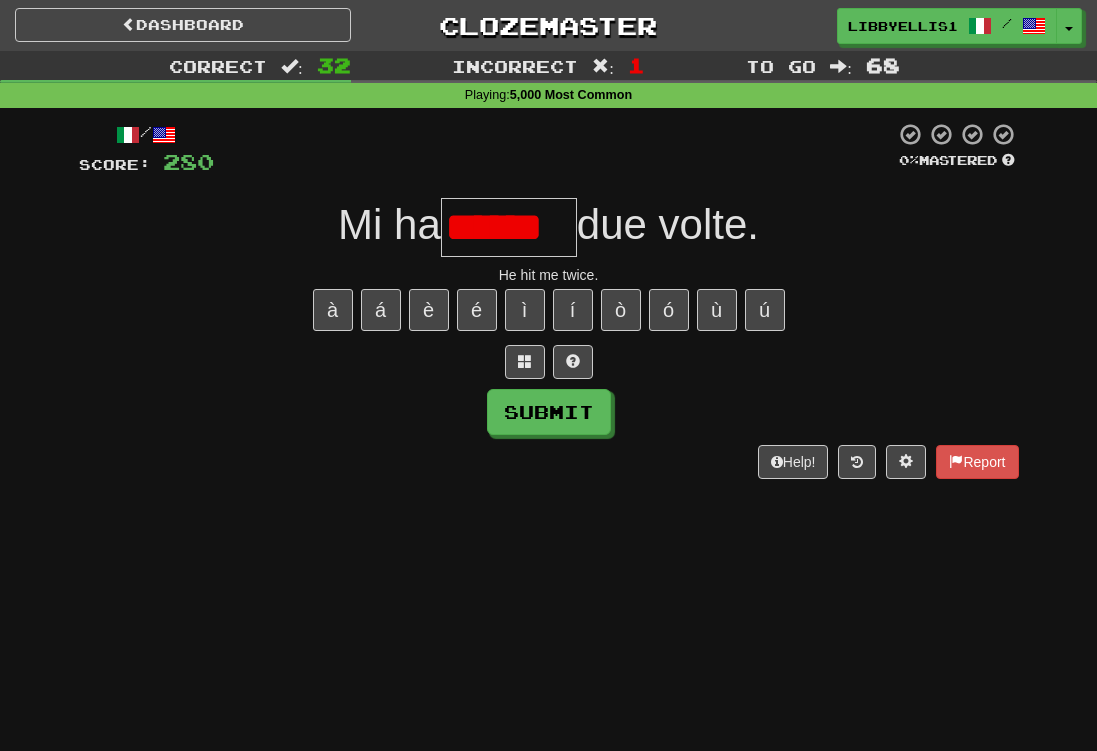 scroll, scrollTop: 0, scrollLeft: 0, axis: both 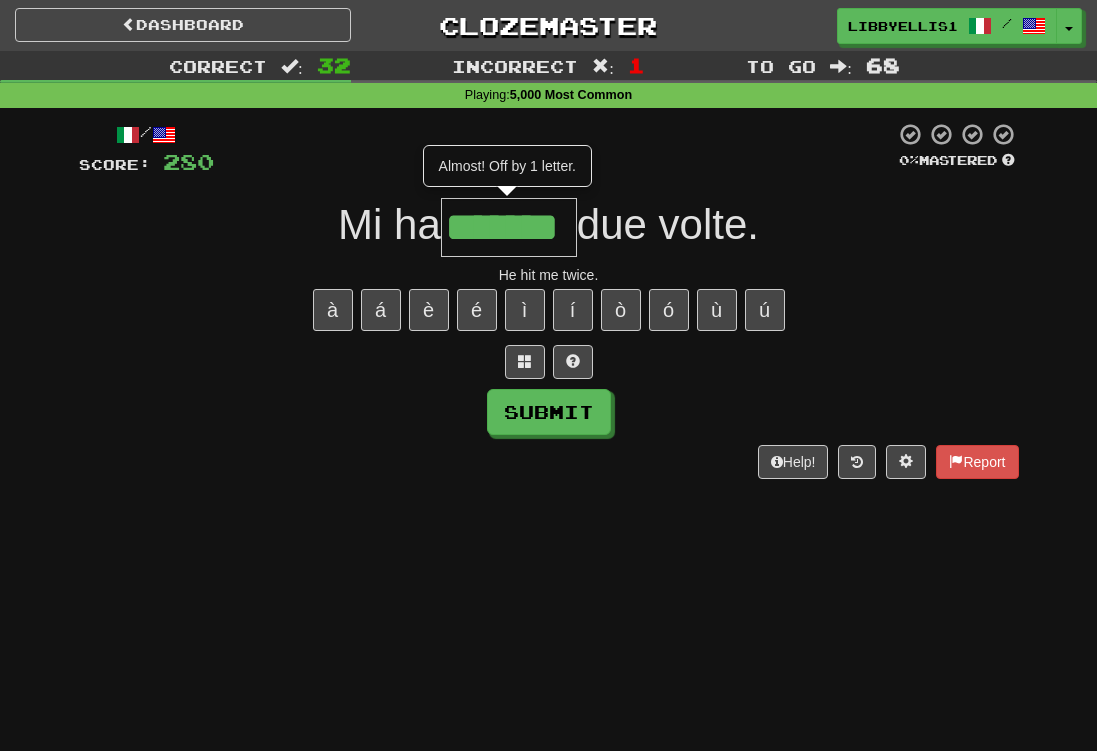 type on "*******" 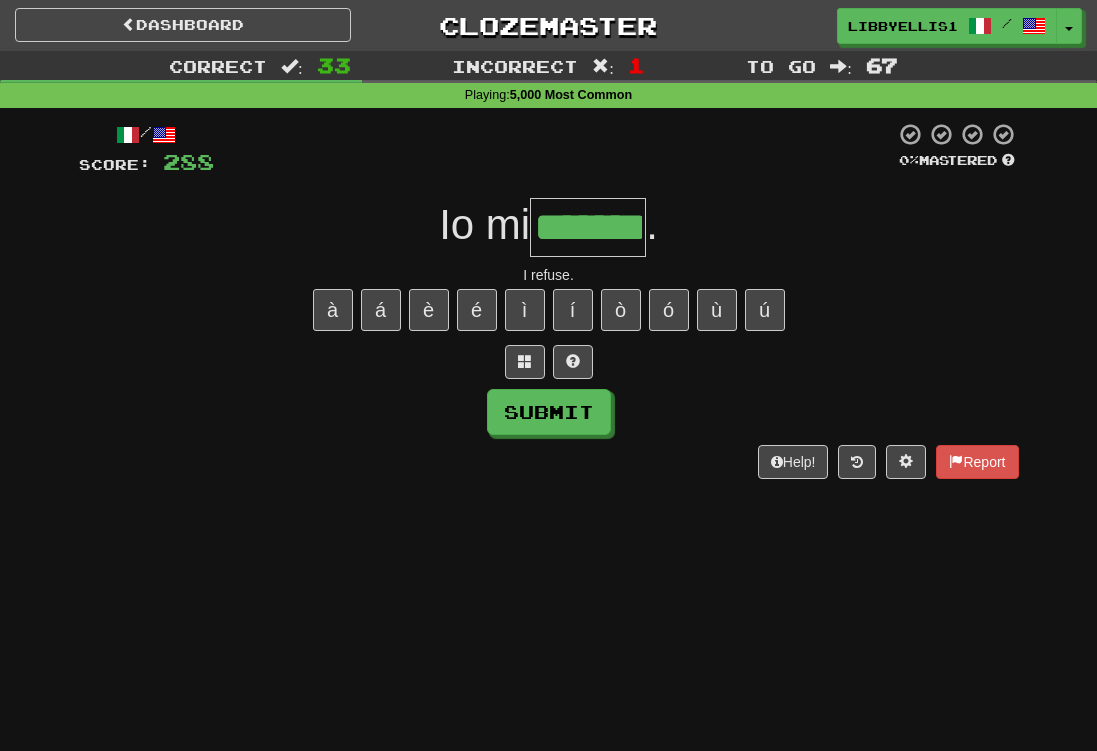 type on "*******" 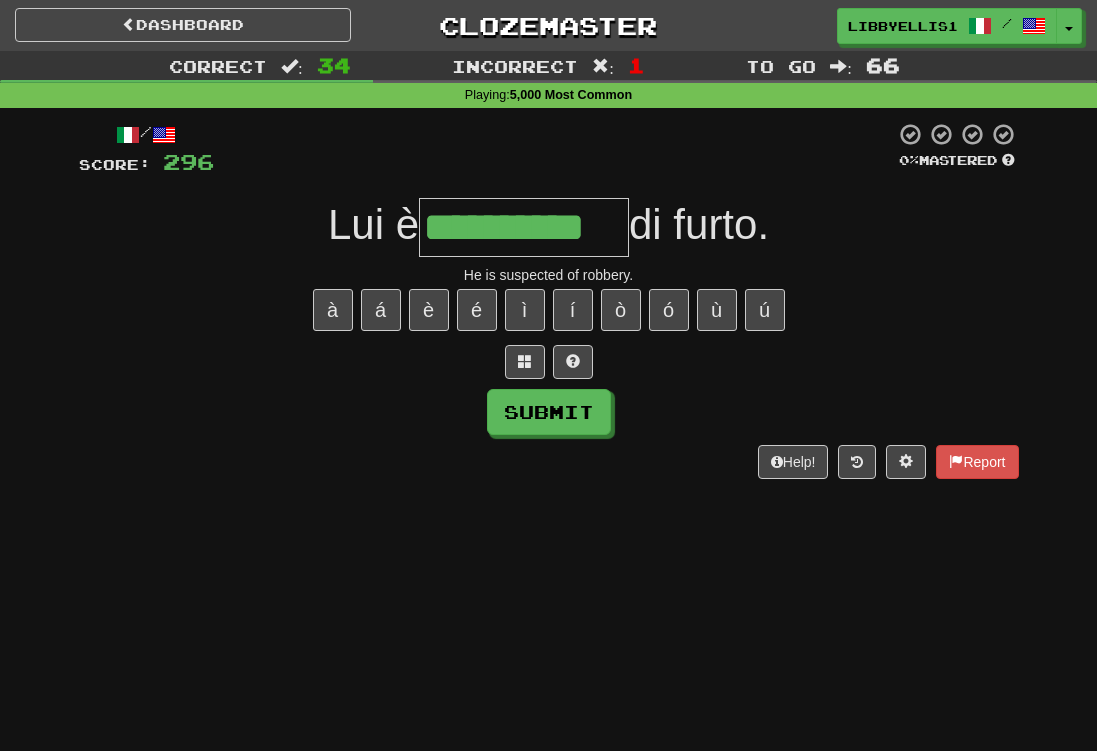 type on "**********" 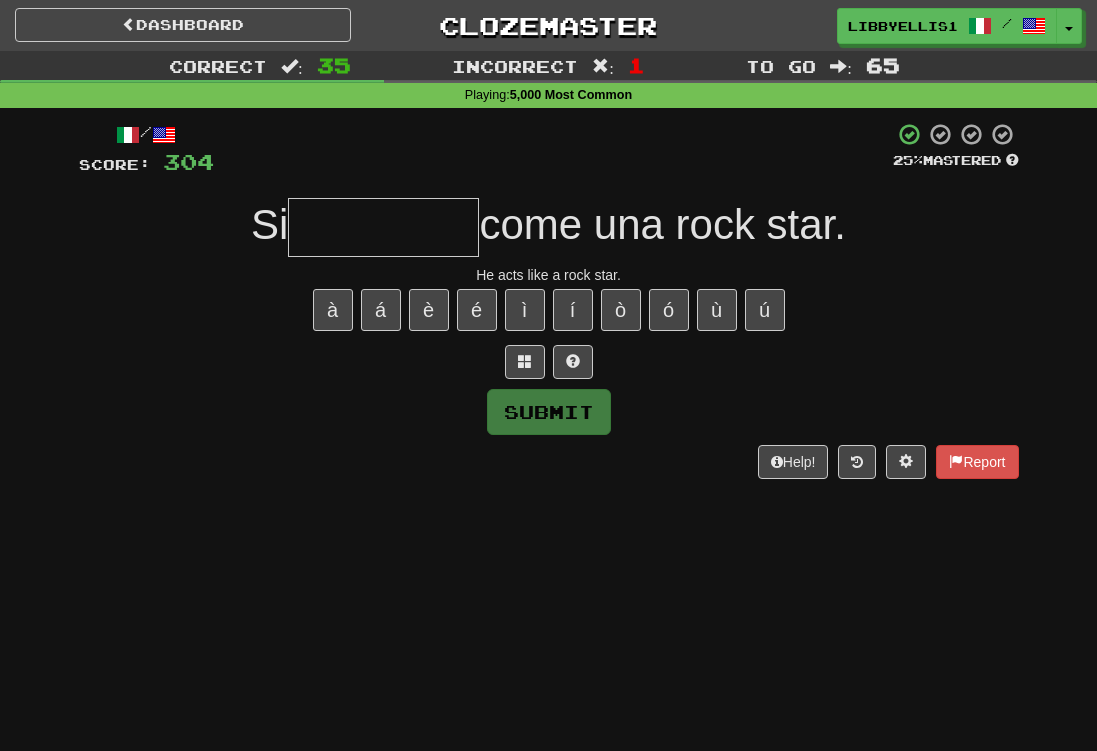 type on "*" 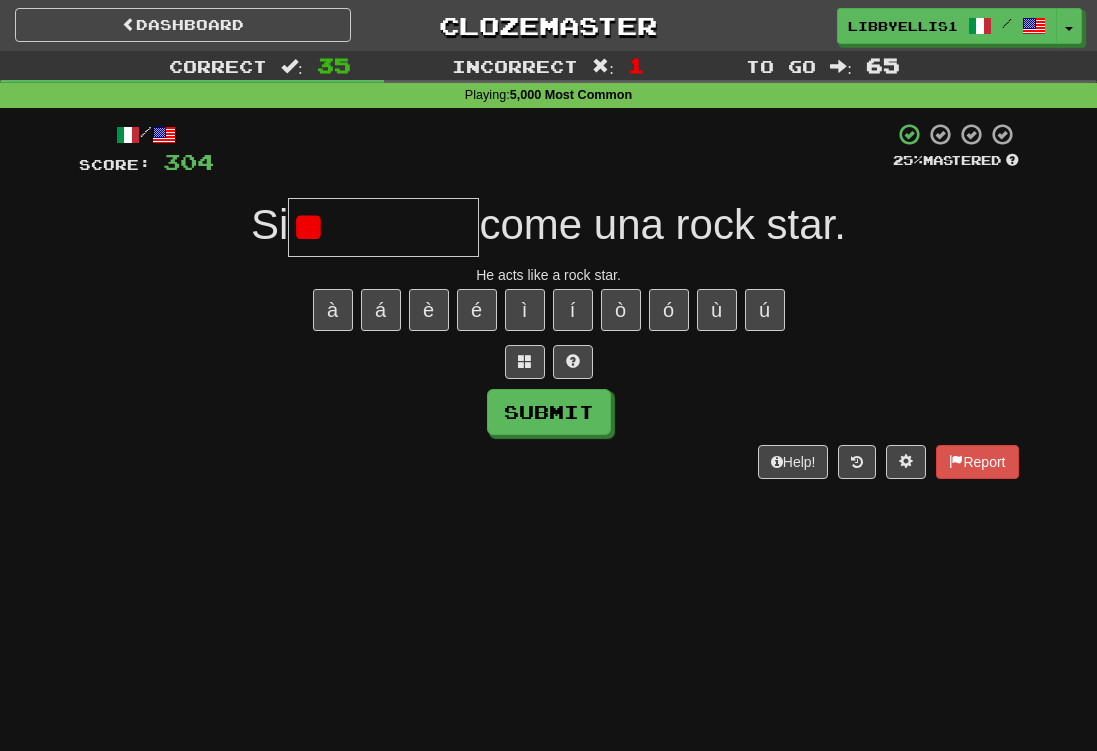 type on "*" 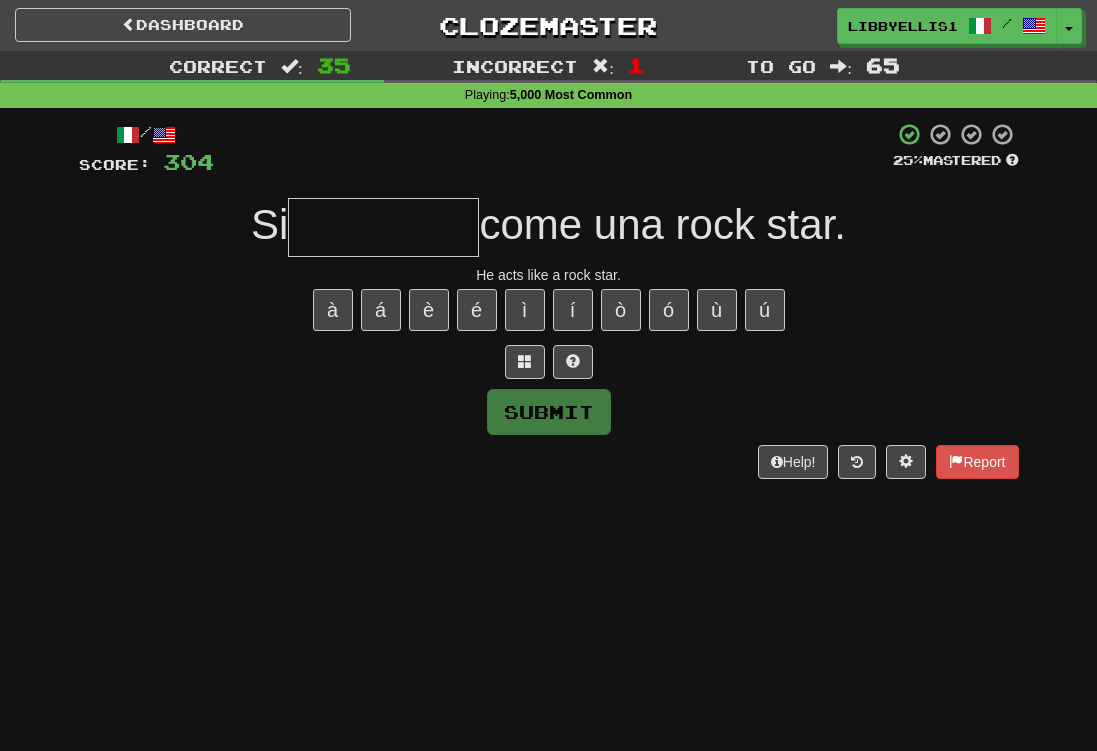 type on "*" 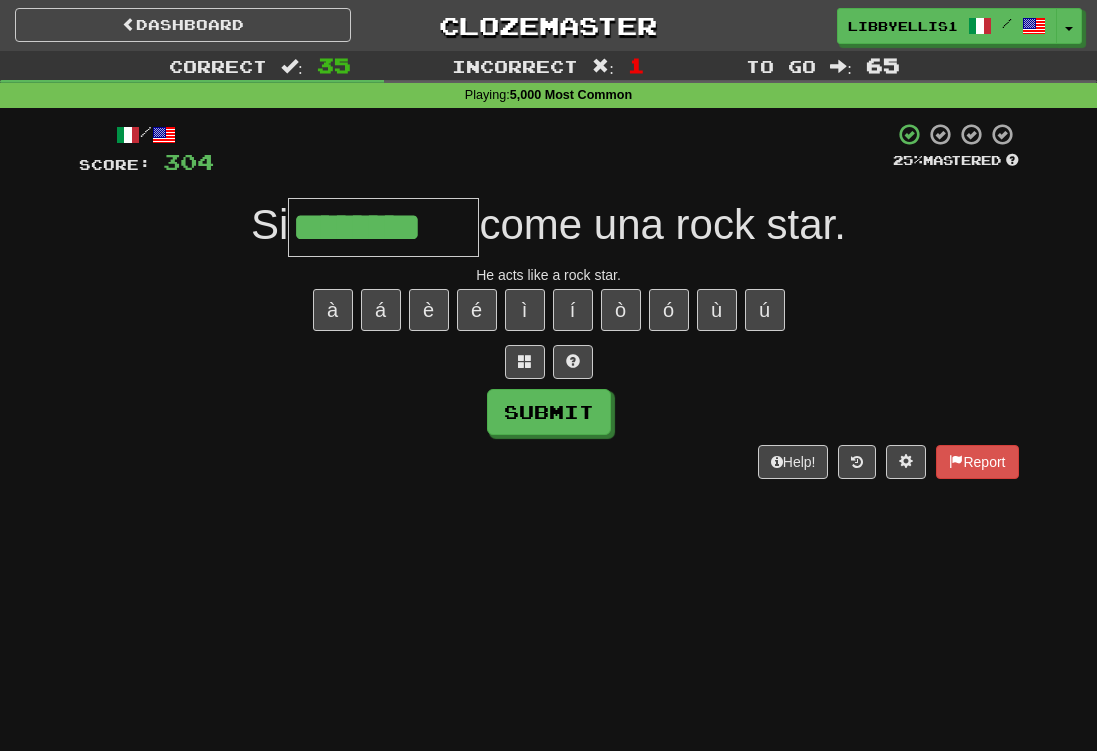 type on "********" 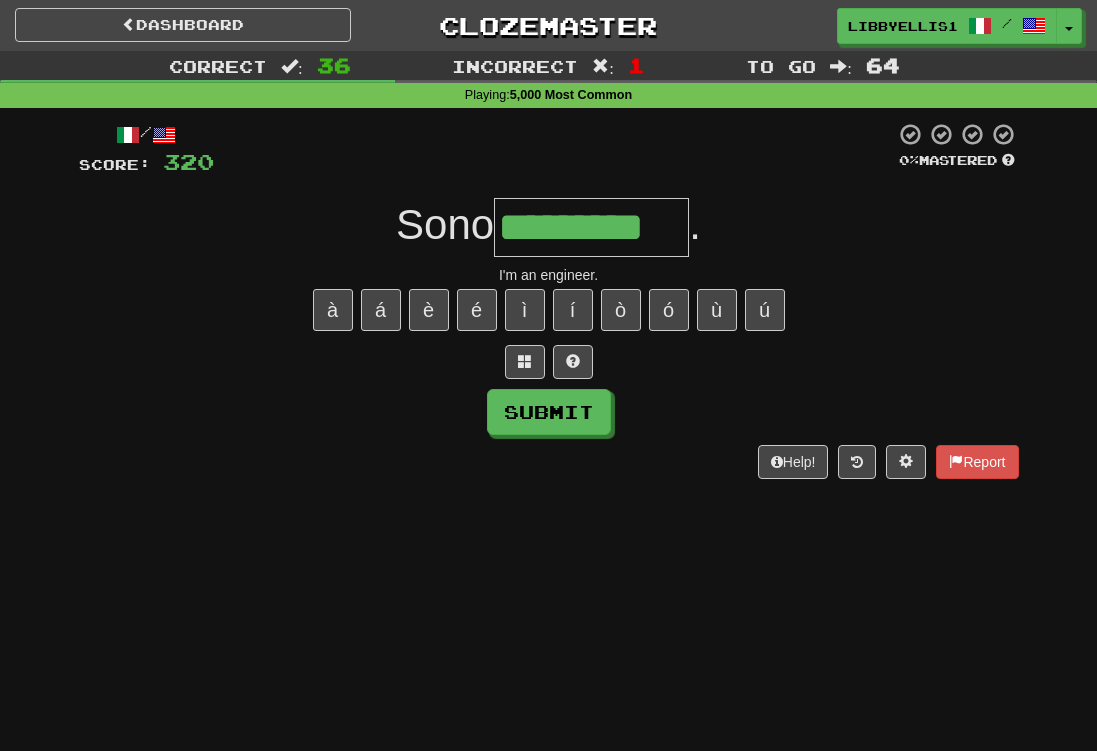 type on "*********" 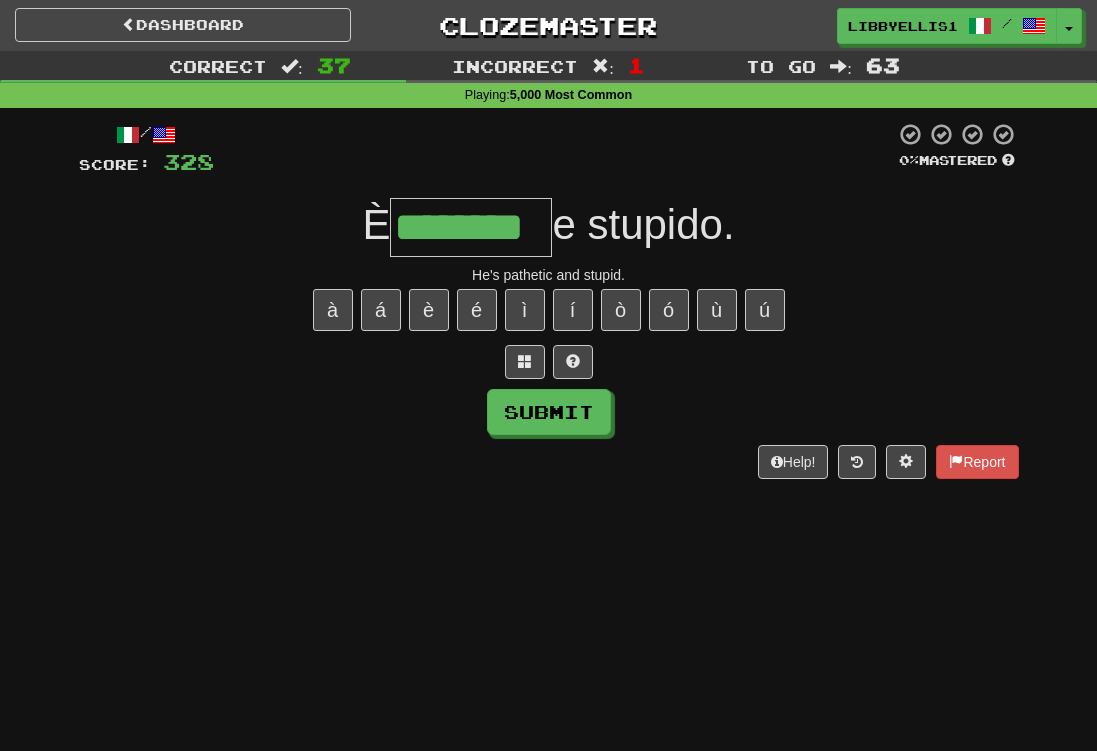 type on "********" 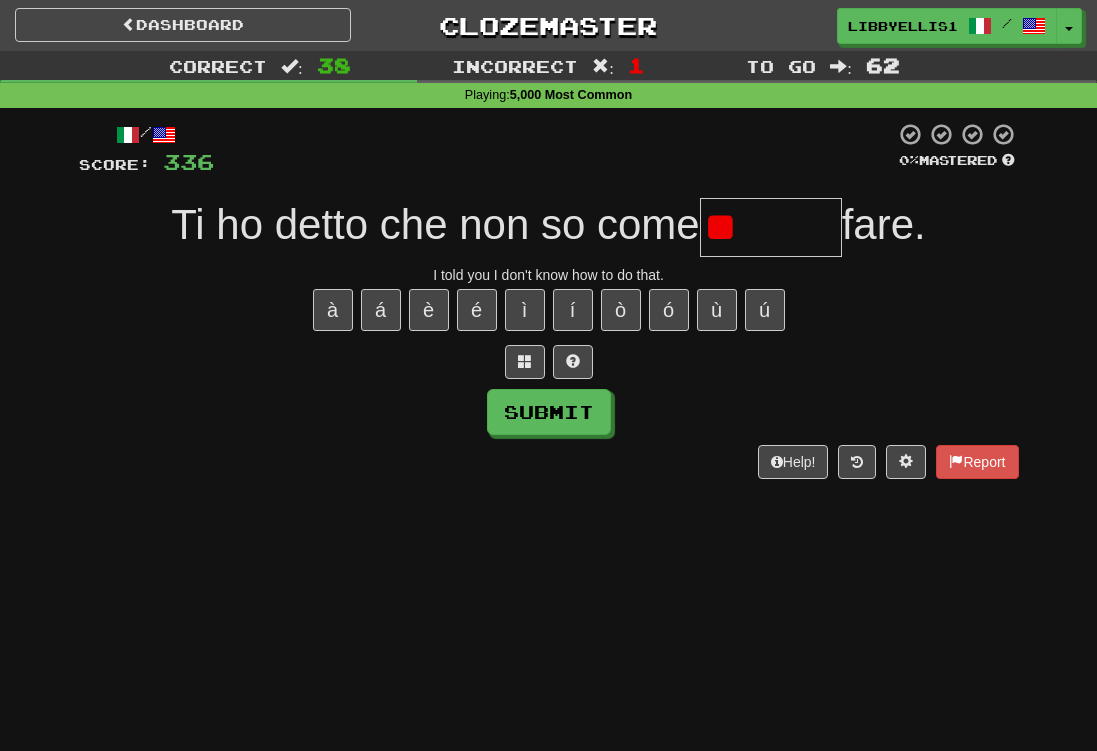 type on "*" 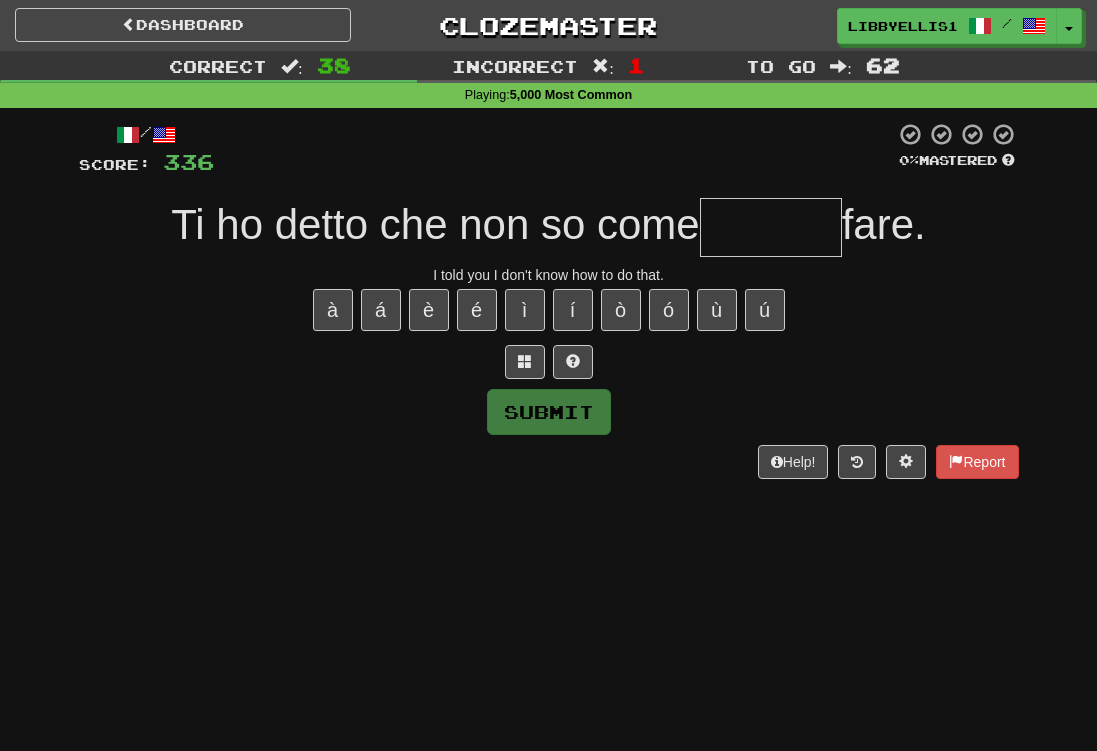 type on "*" 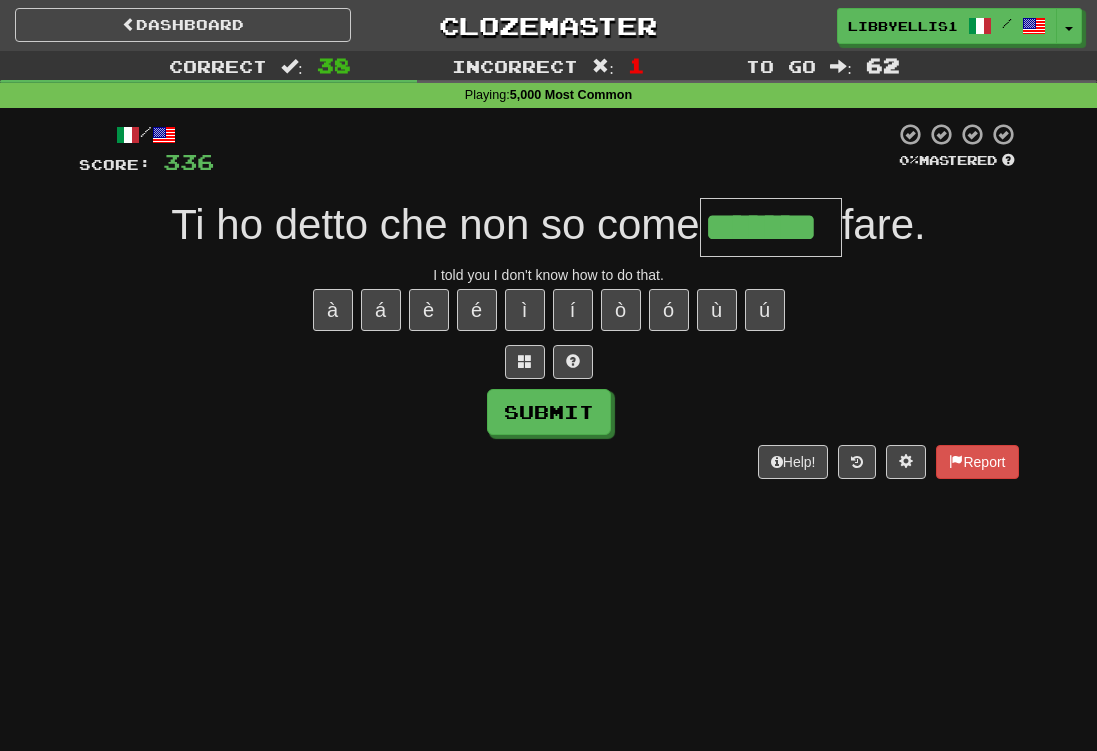 type on "*******" 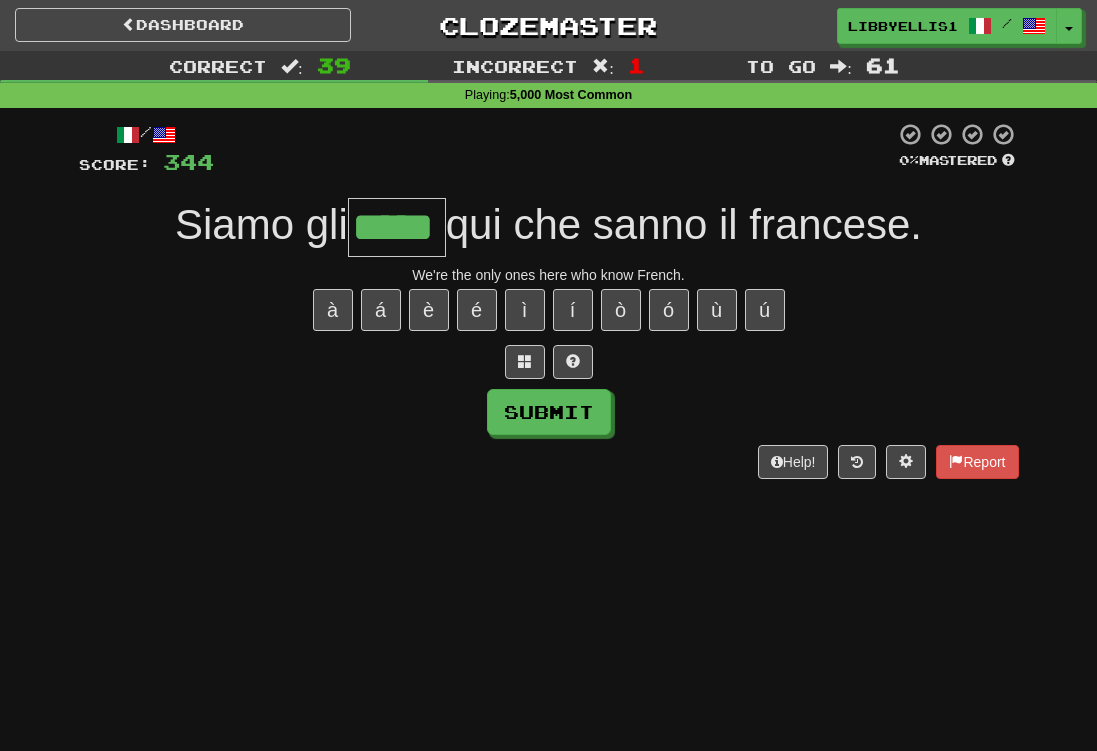 type on "*****" 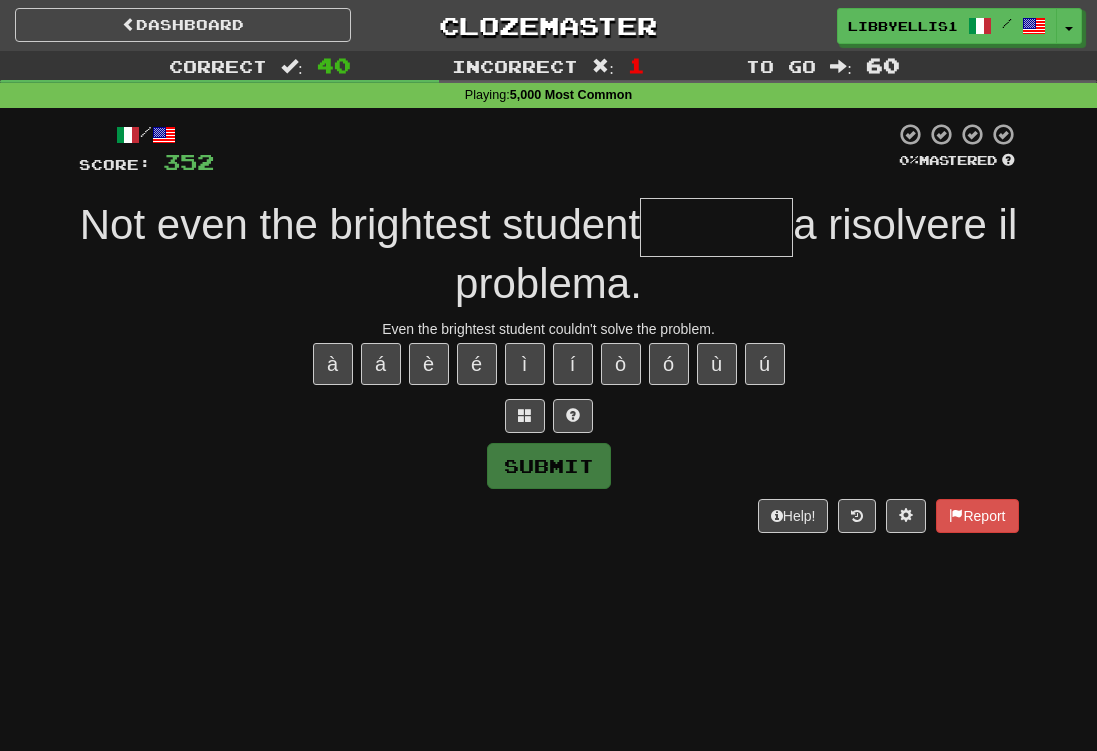 type on "*" 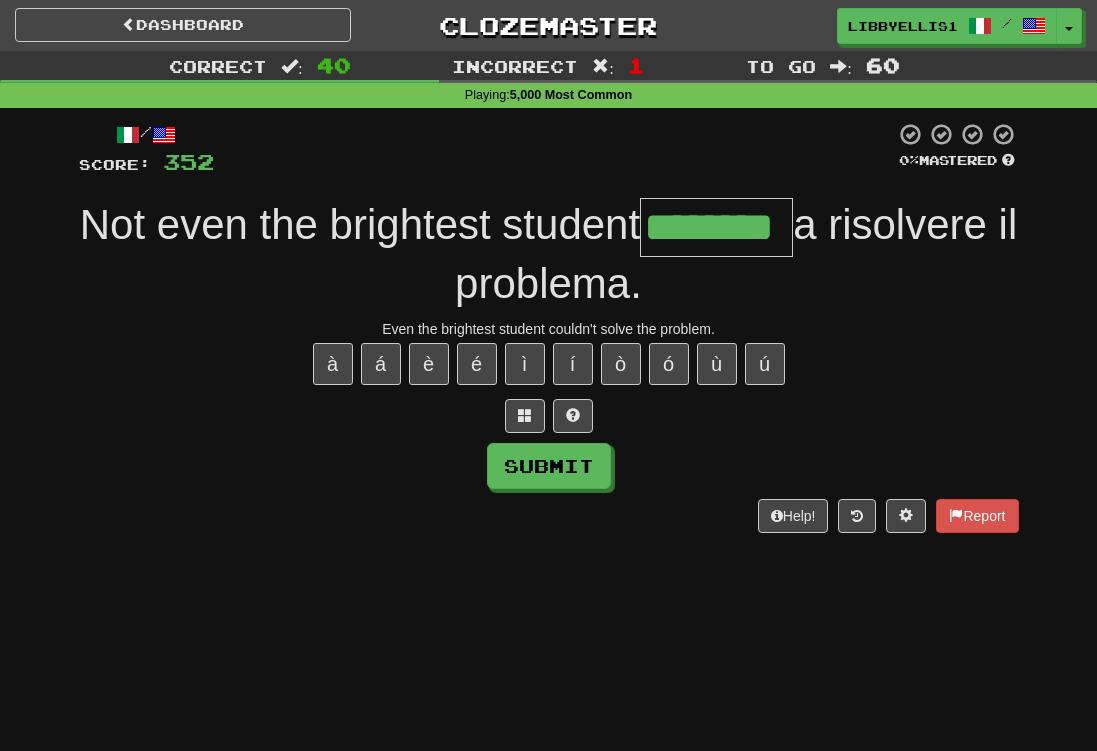 type on "********" 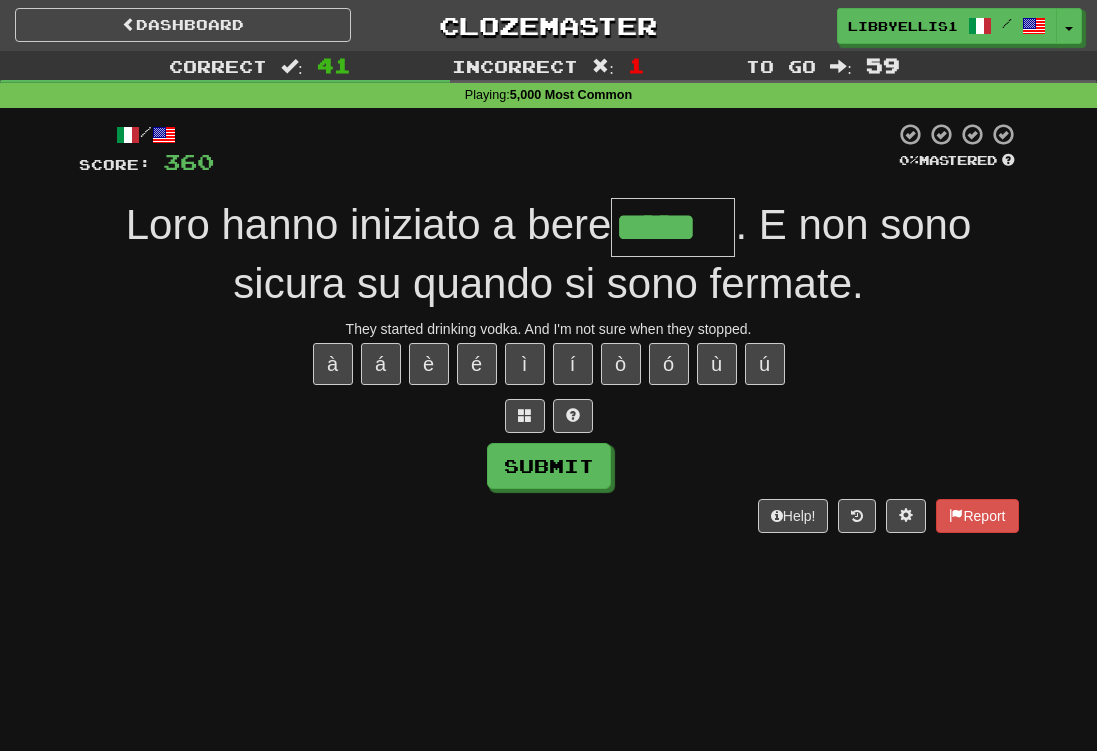 type on "*****" 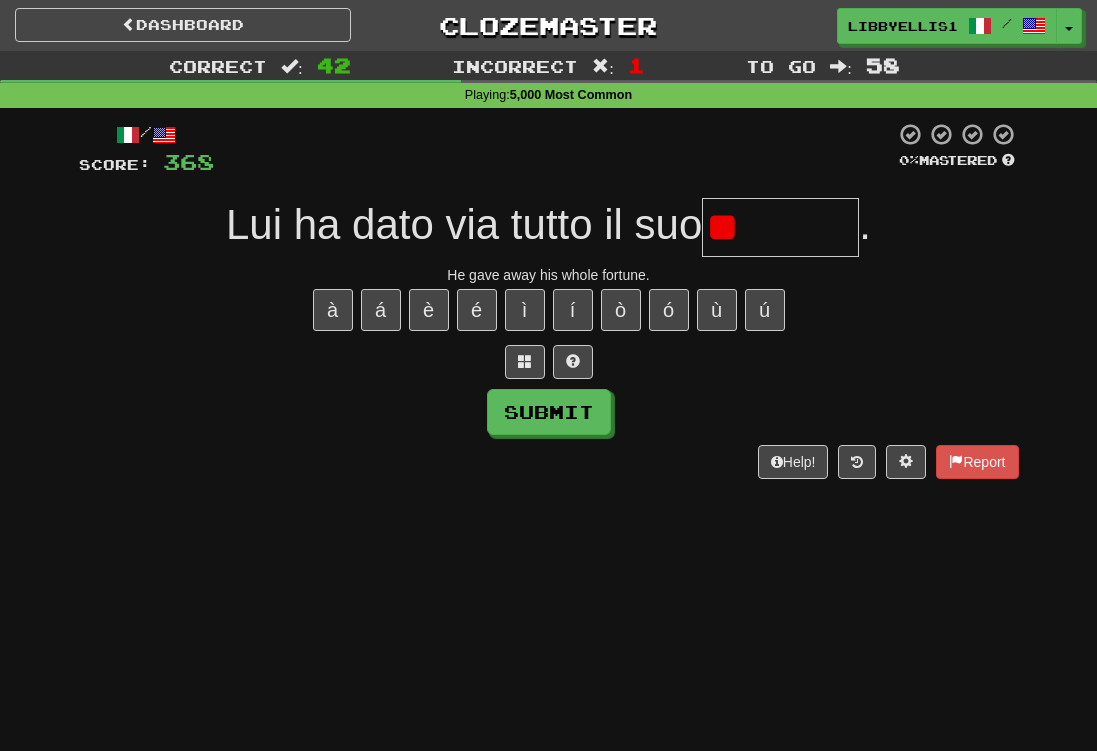 type on "*" 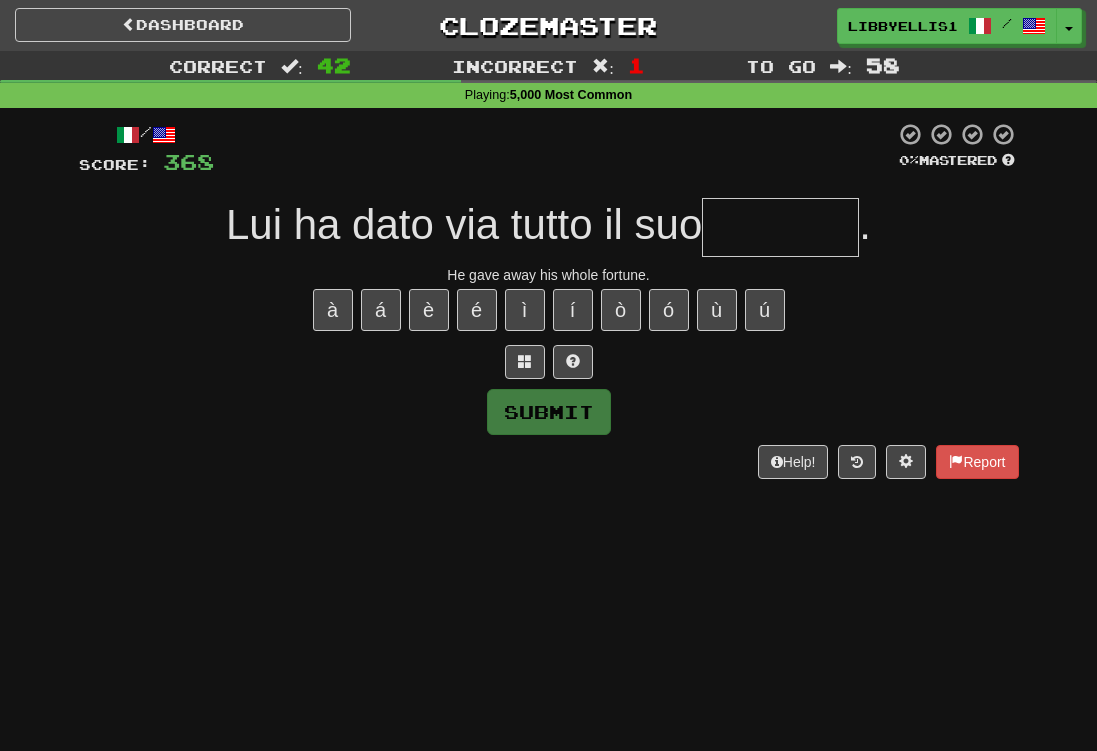 type on "*" 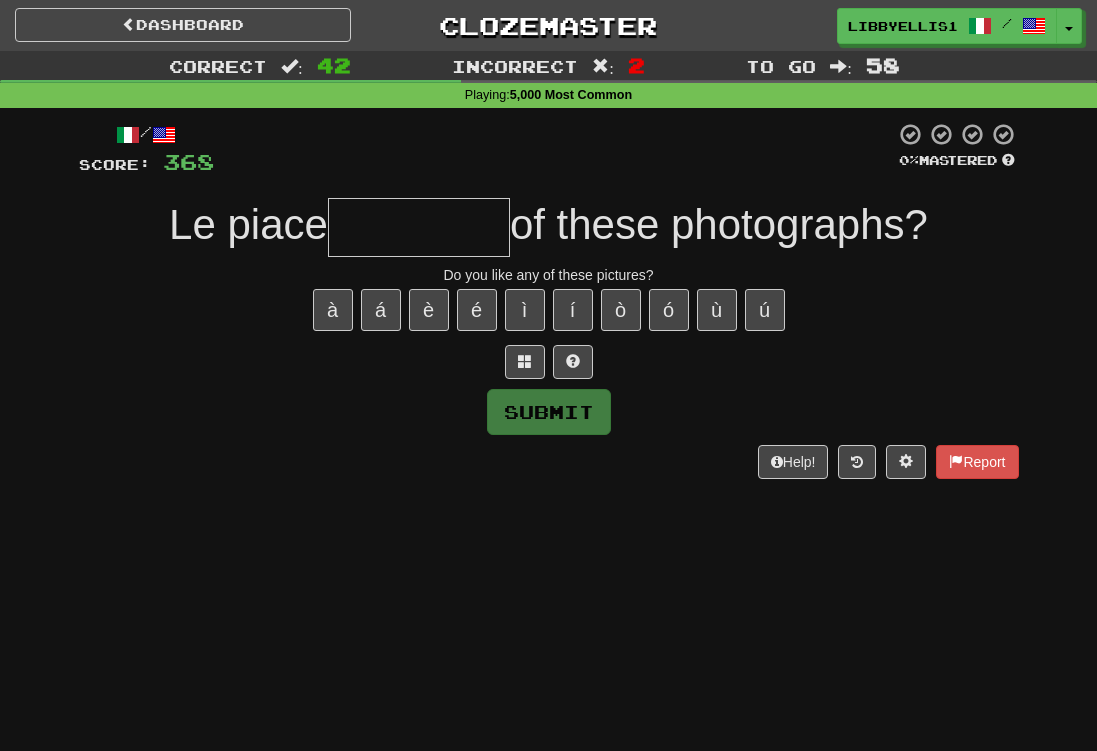 type on "*" 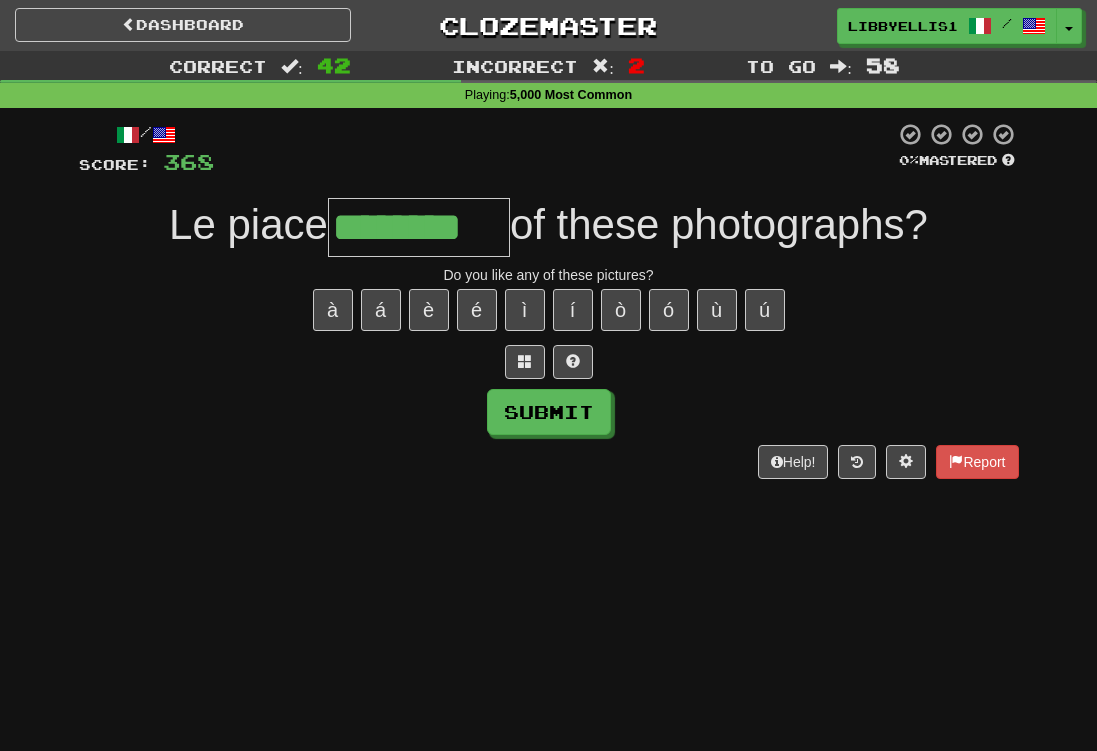 type on "********" 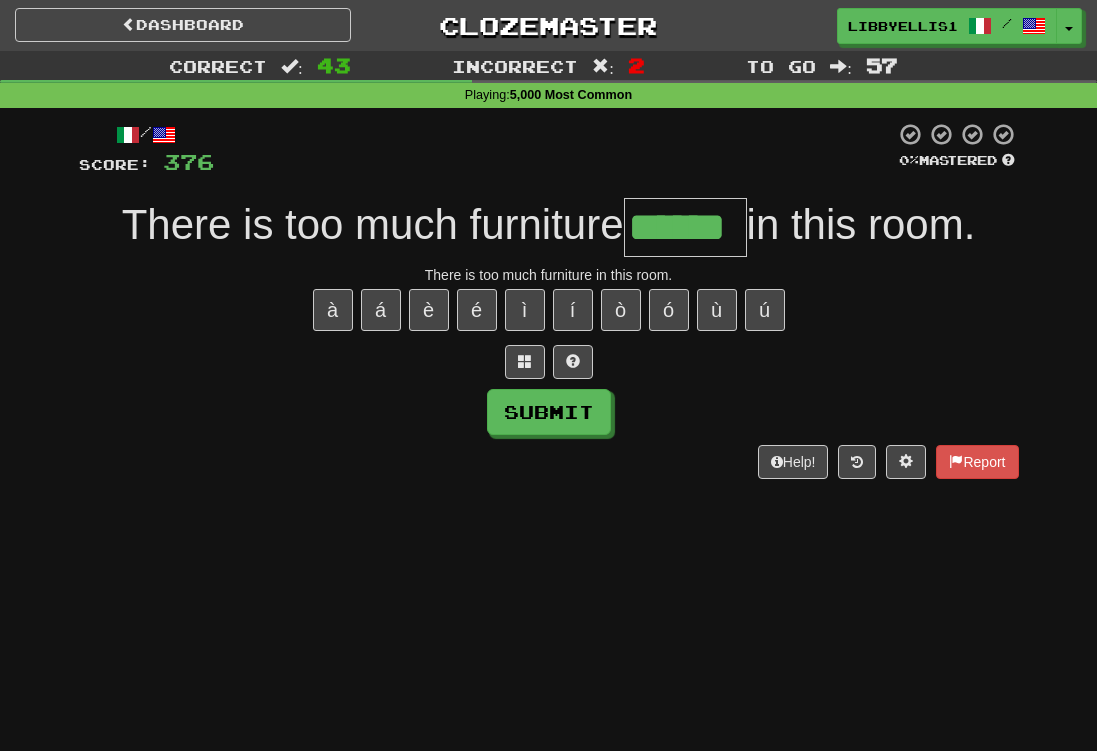 type on "******" 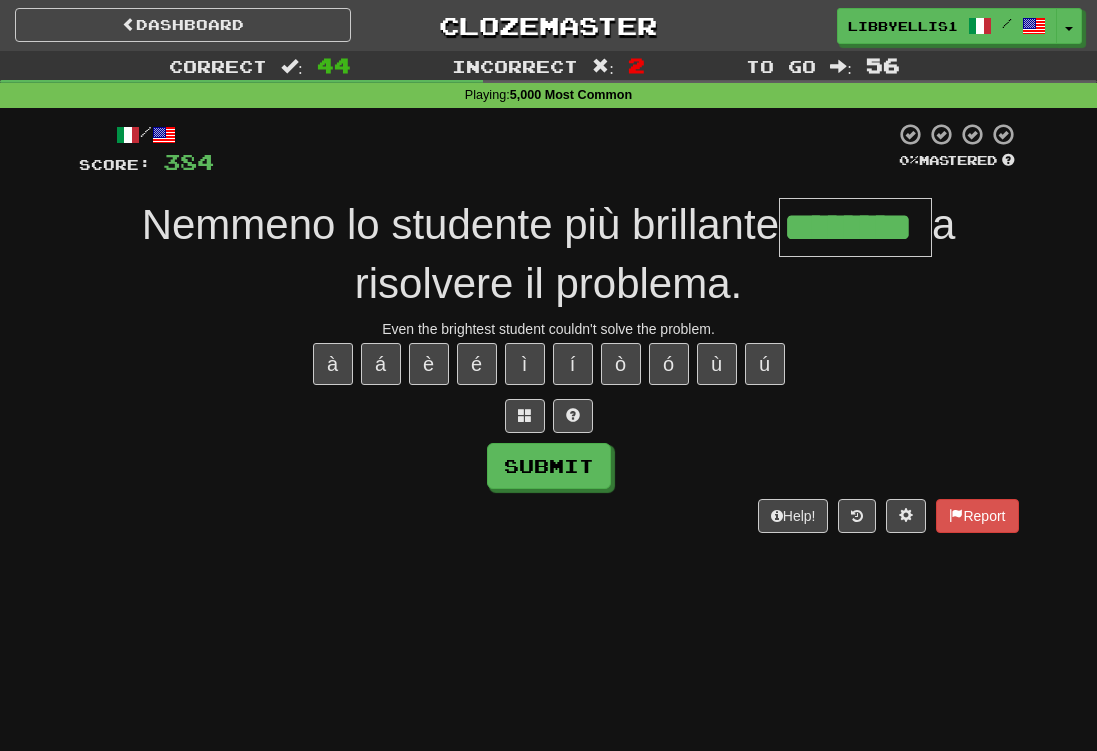 type on "********" 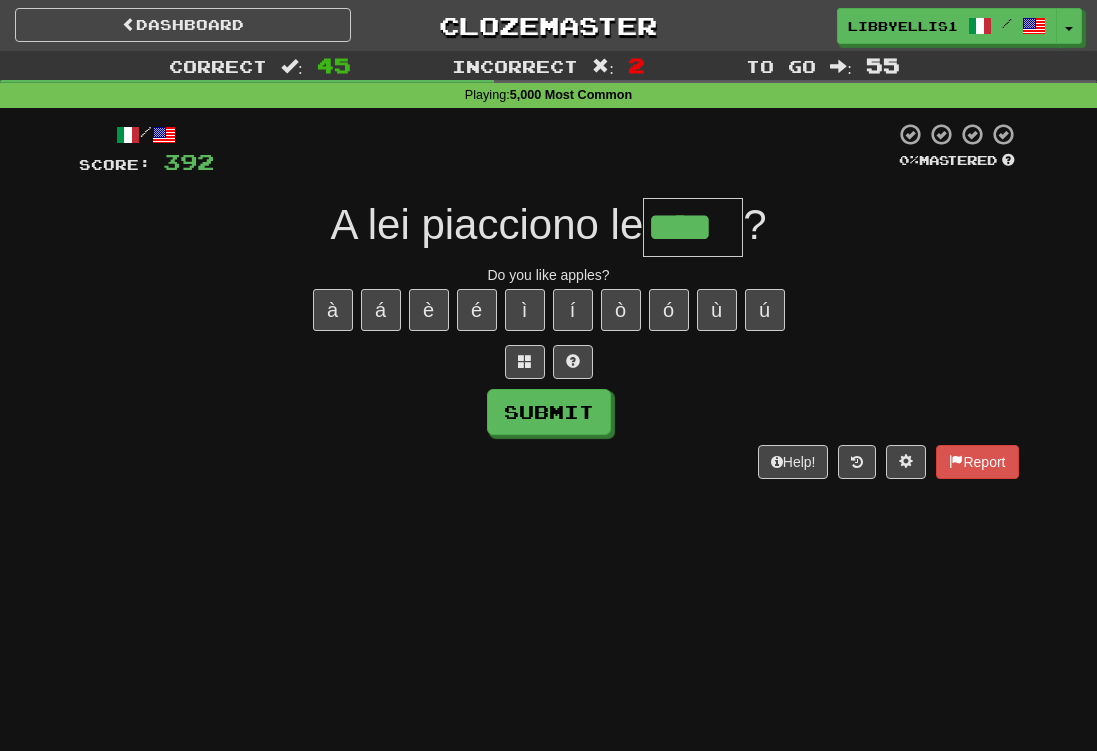 type on "****" 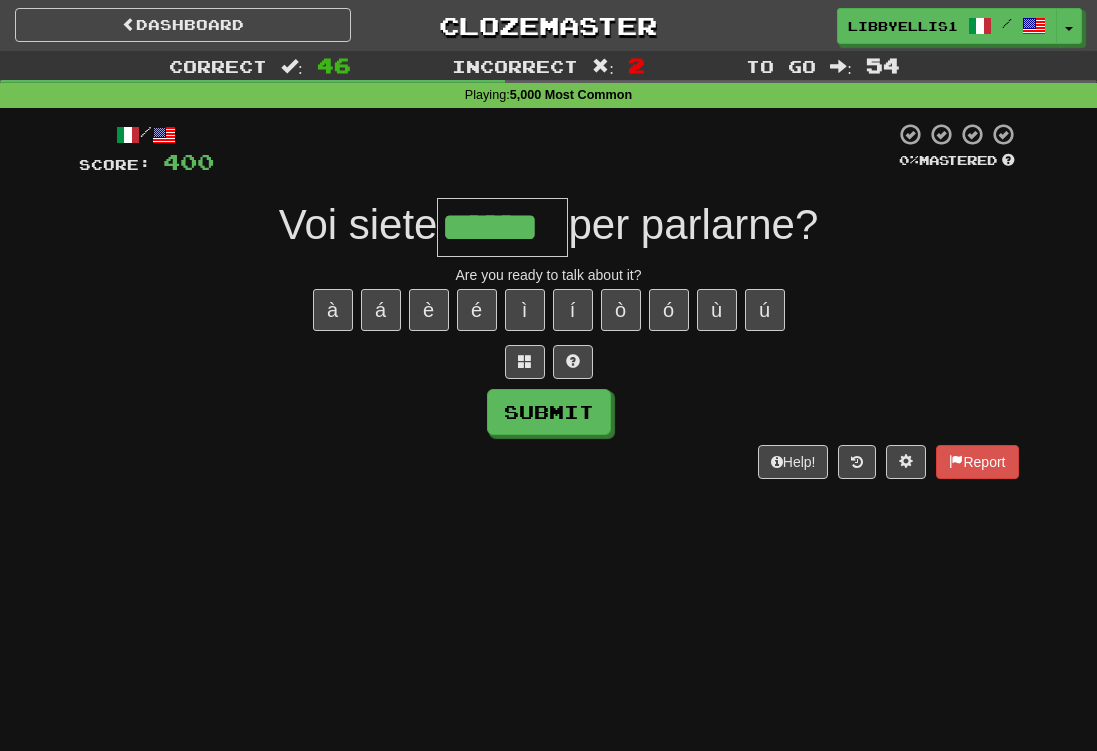 type on "******" 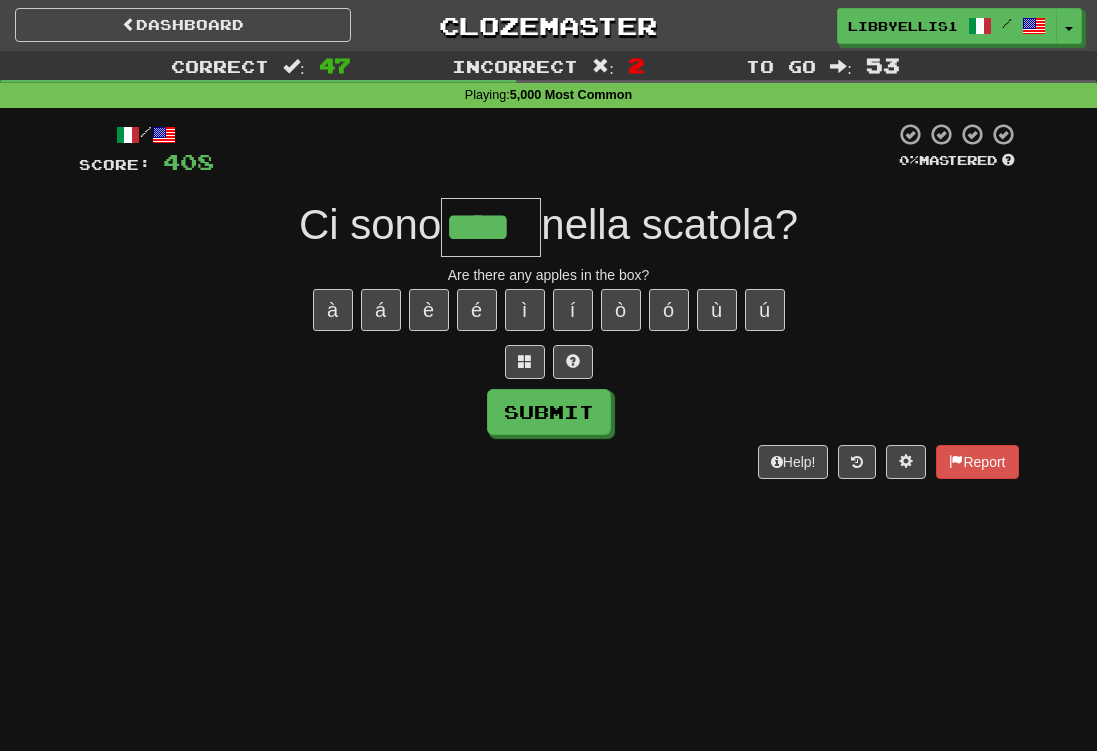 type on "****" 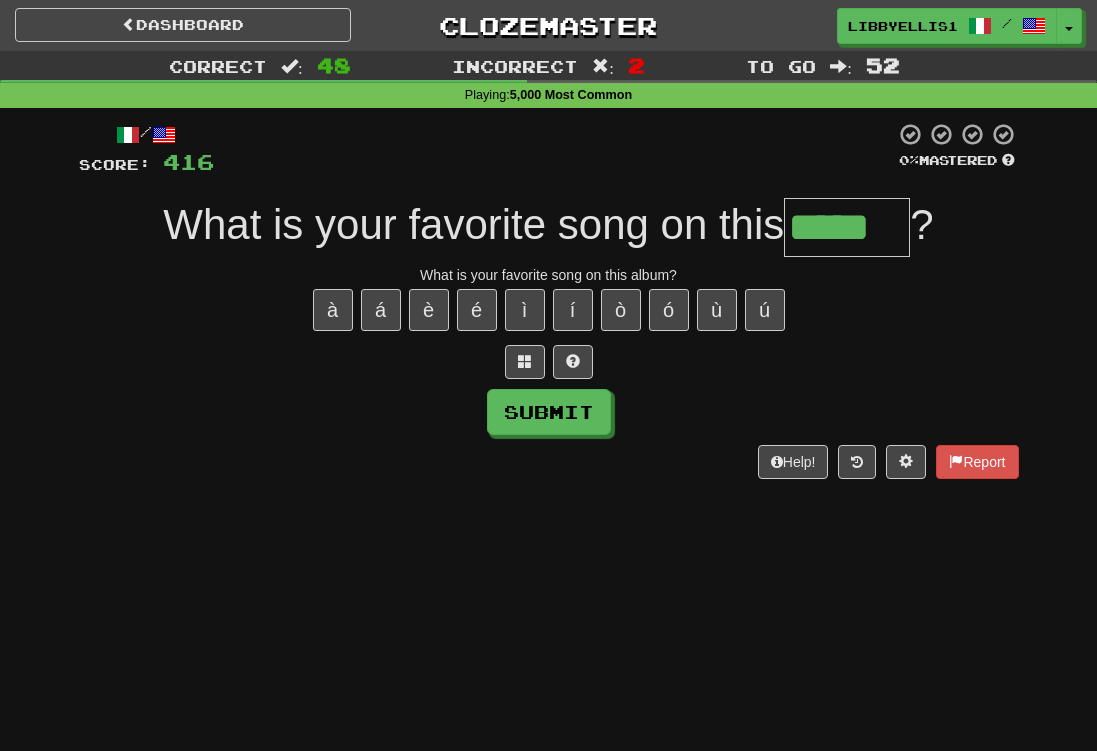 type on "*****" 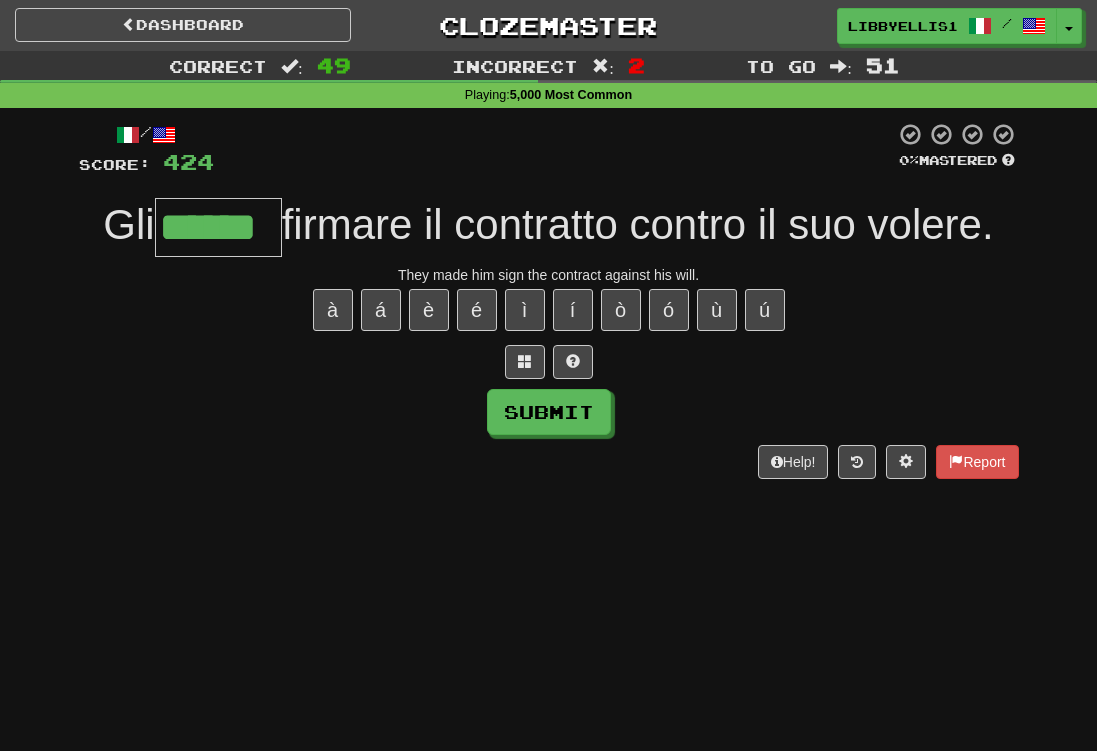 type on "******" 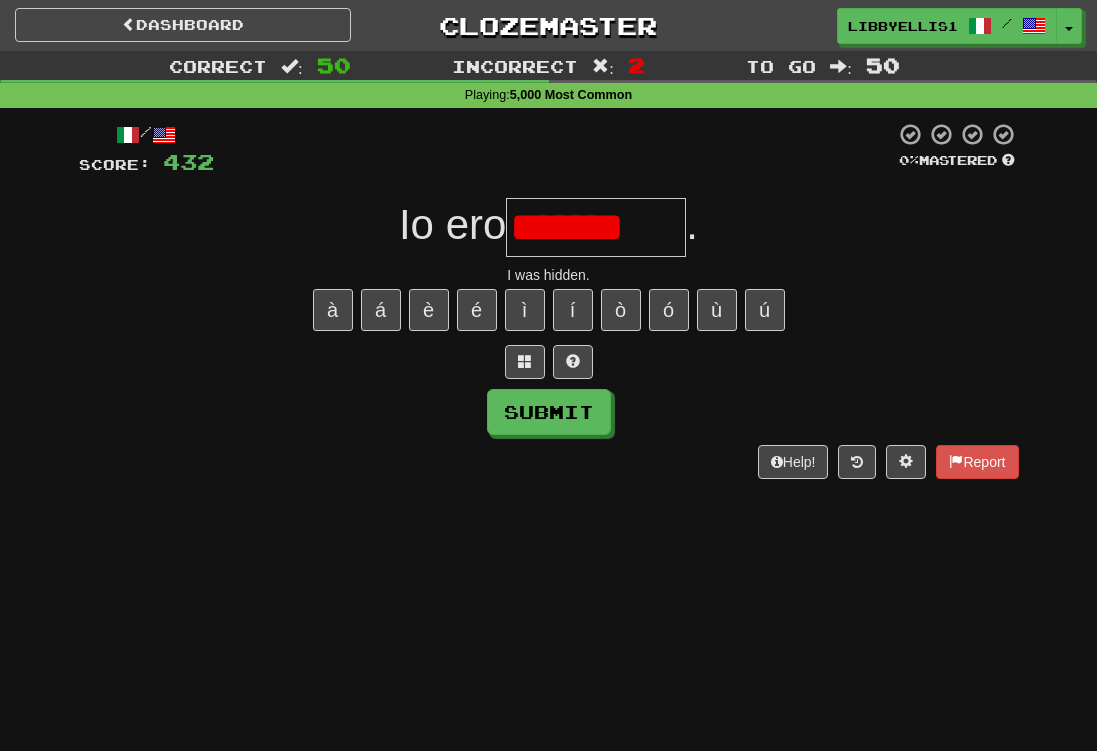 scroll, scrollTop: 0, scrollLeft: 0, axis: both 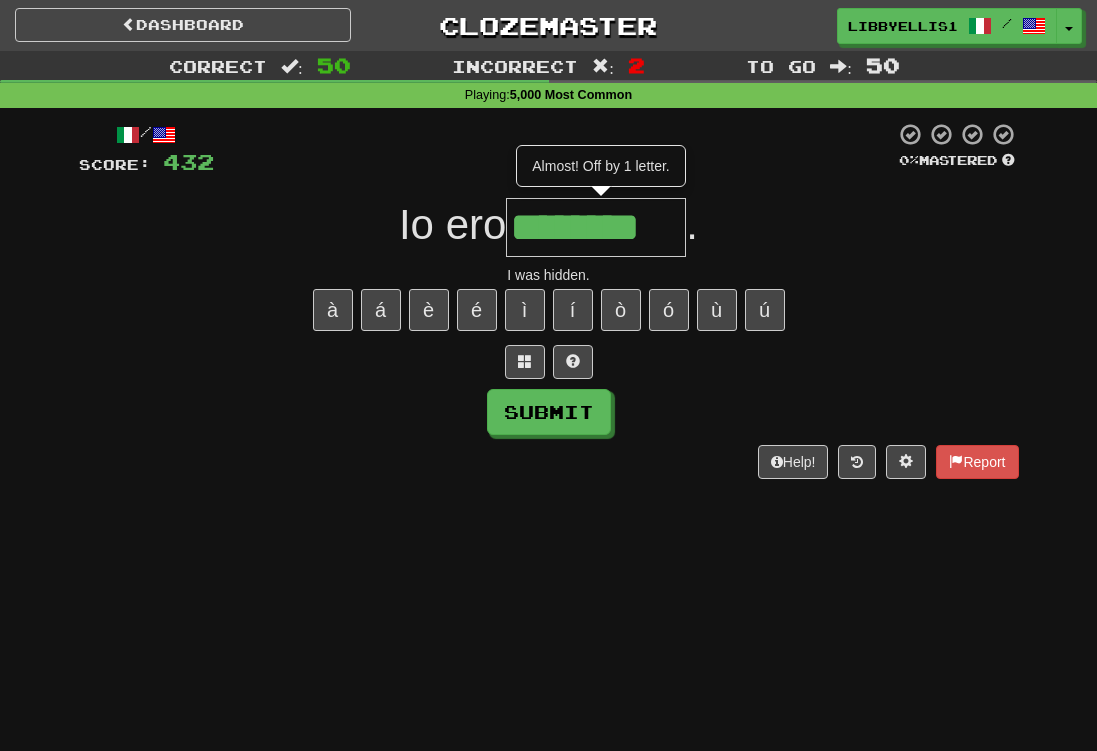 type on "********" 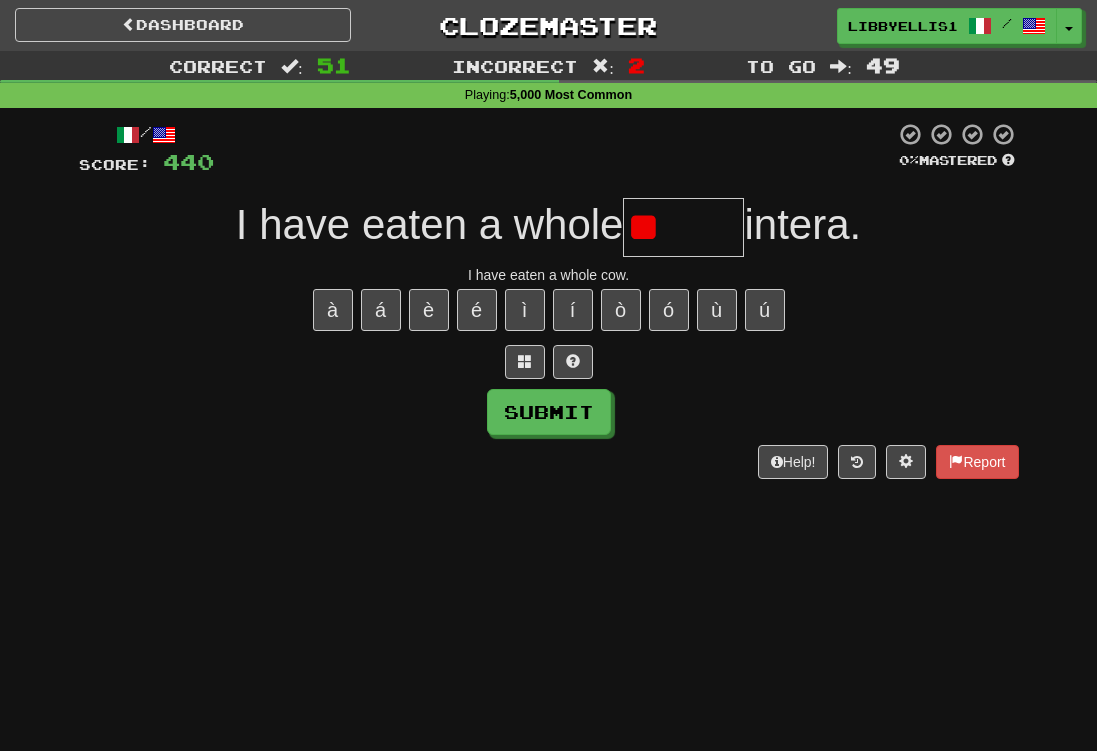 type on "*" 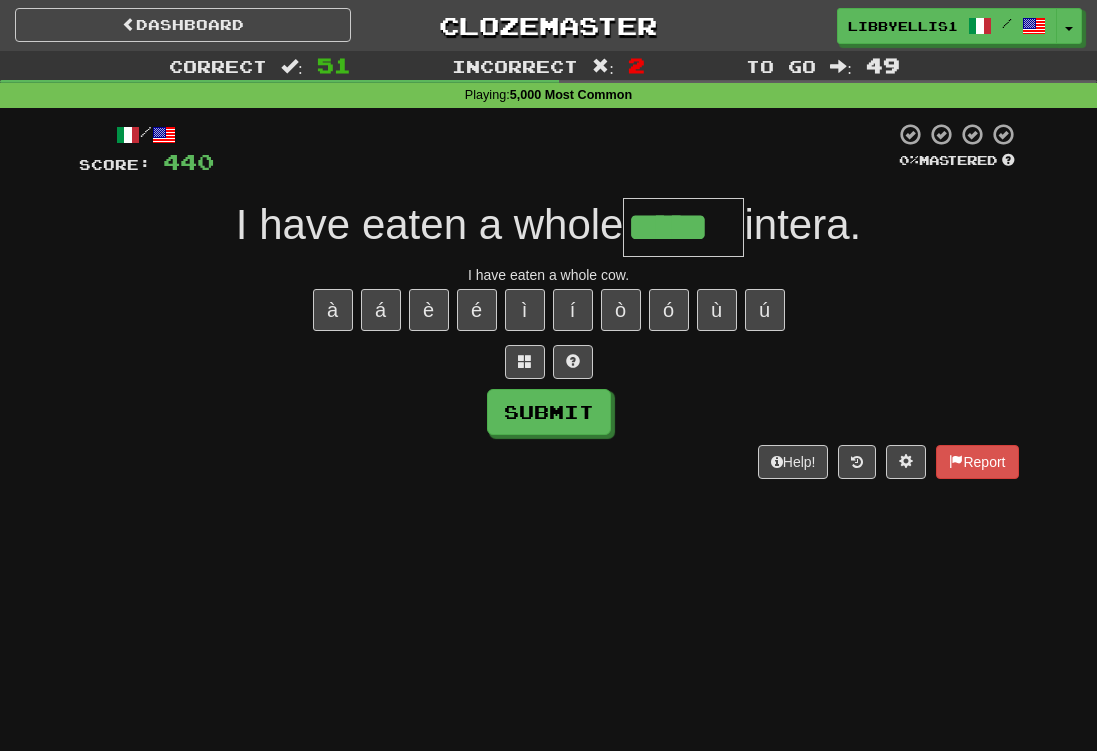 type on "*****" 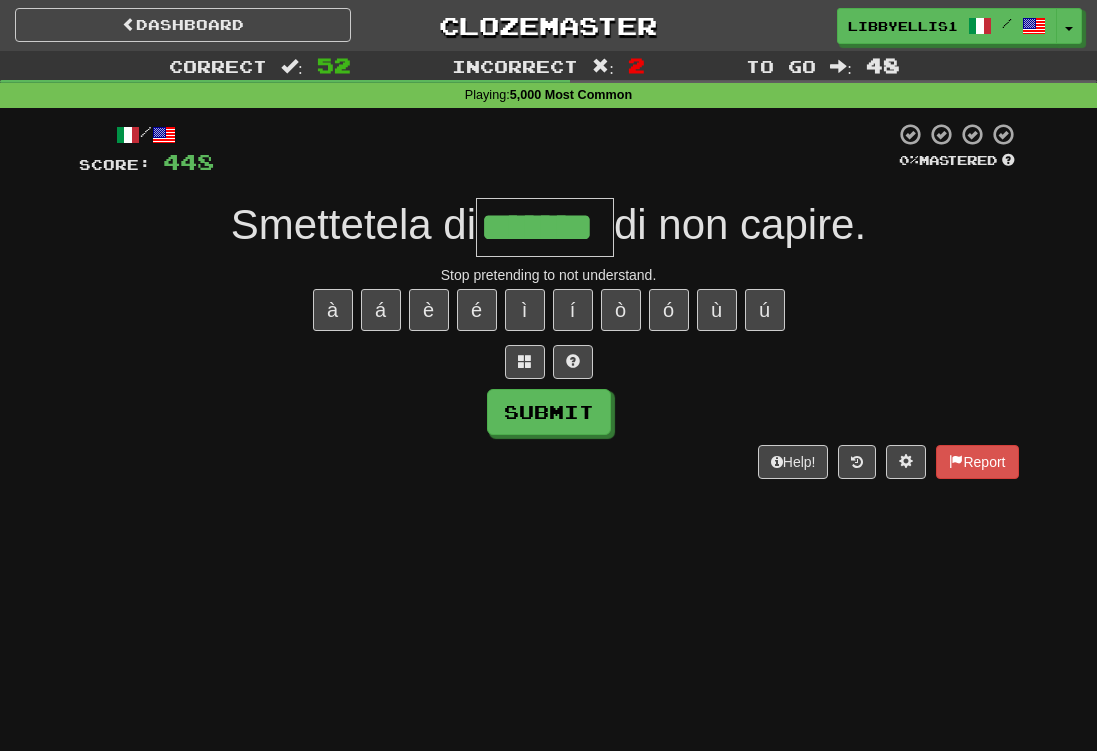 type on "*******" 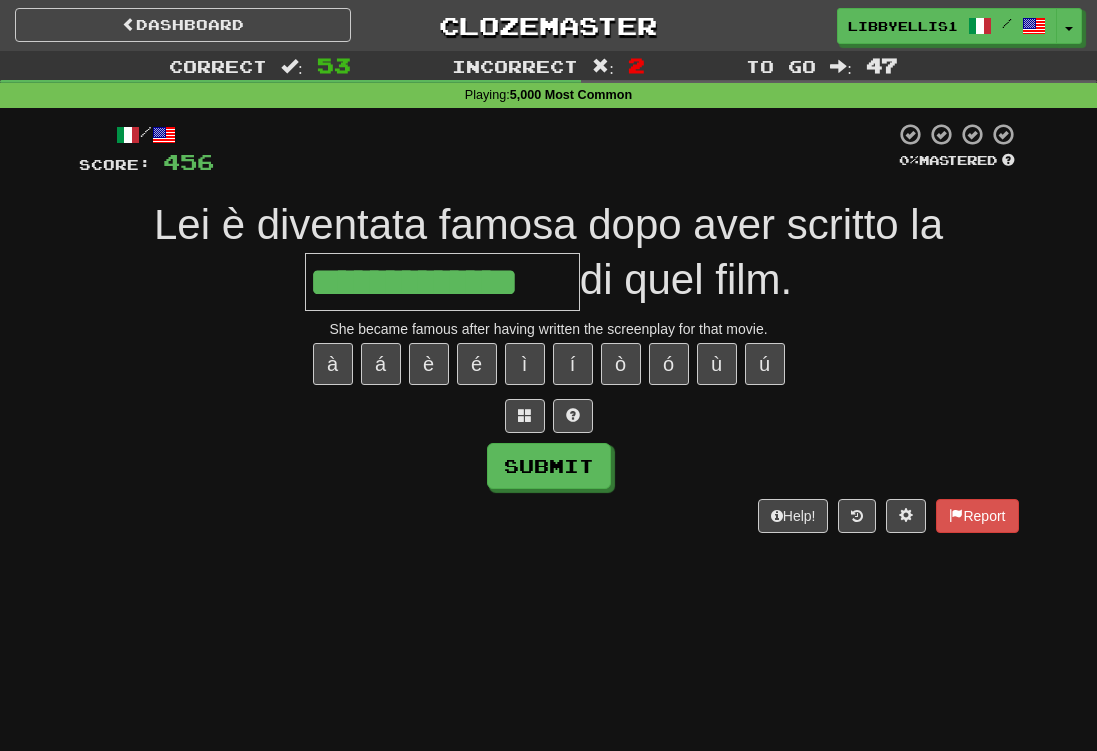 type on "**********" 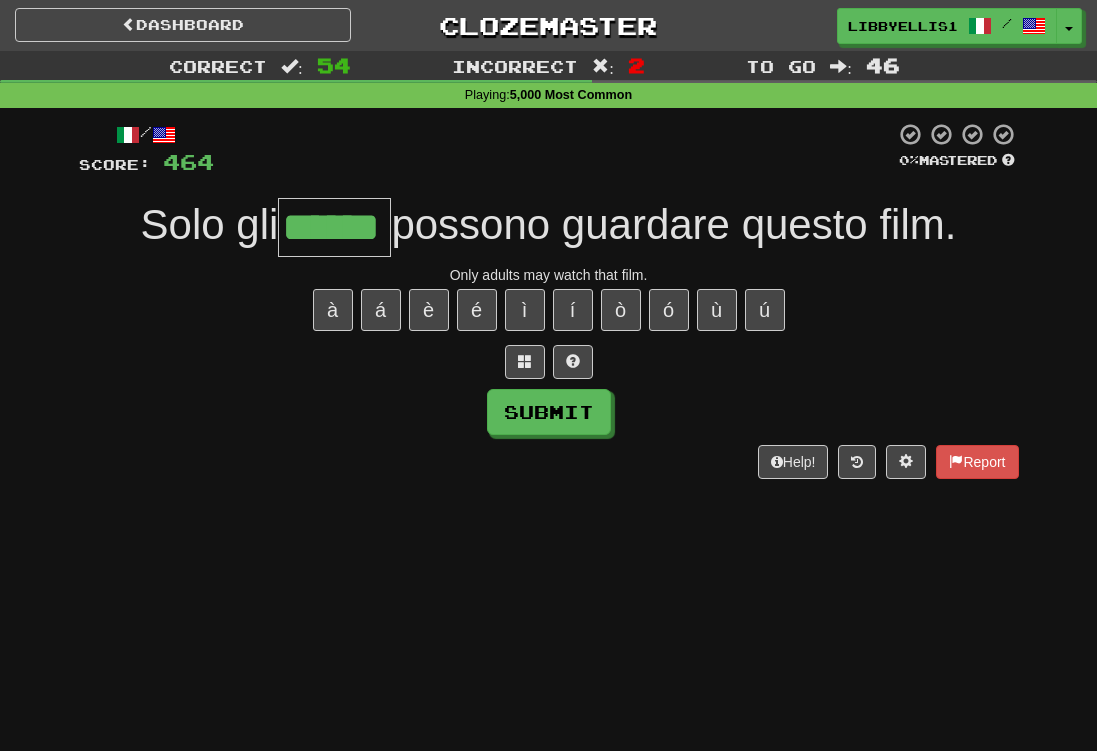 type on "******" 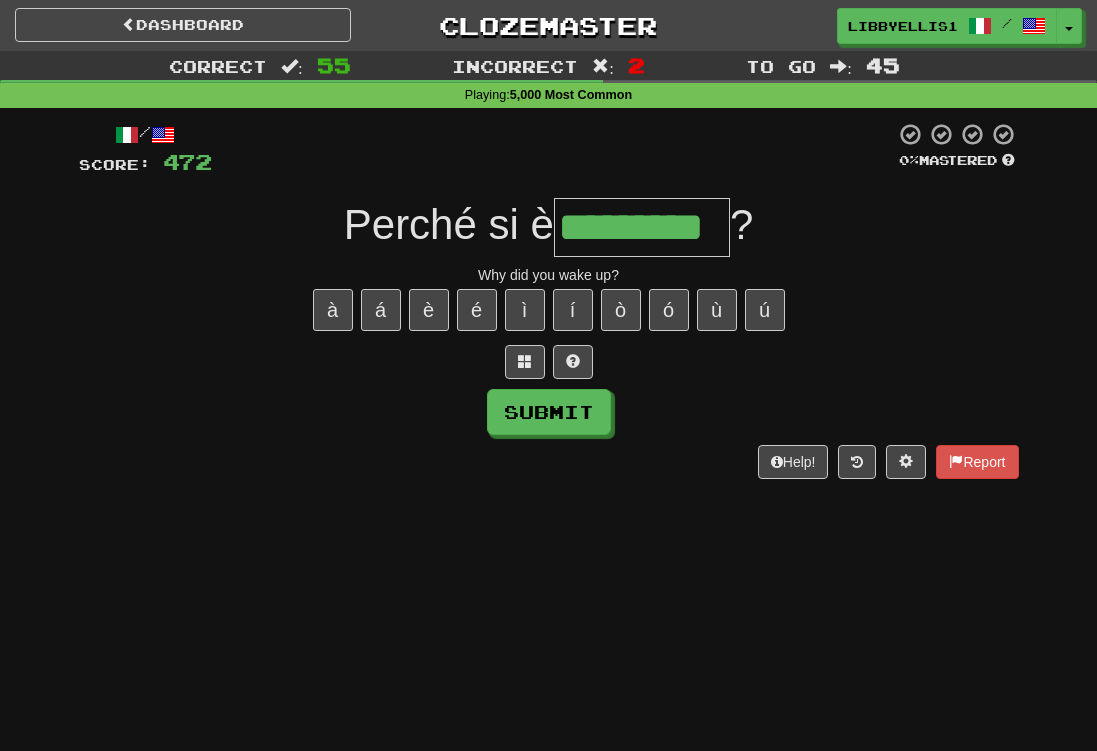type on "*********" 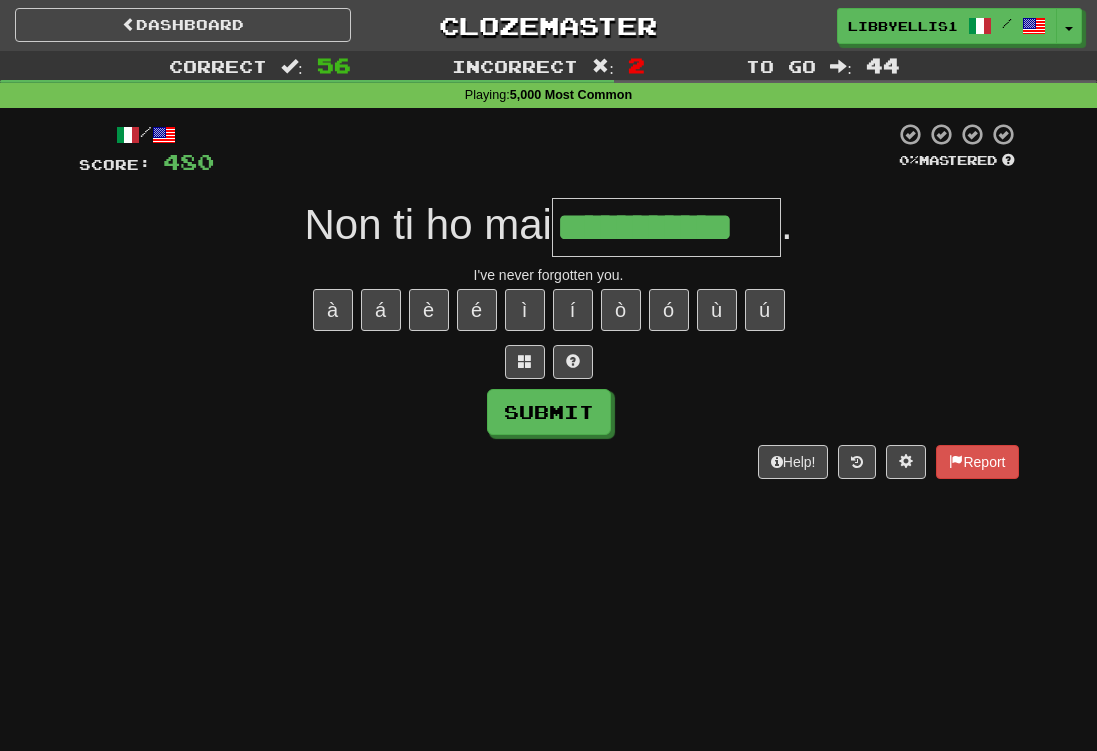 type on "**********" 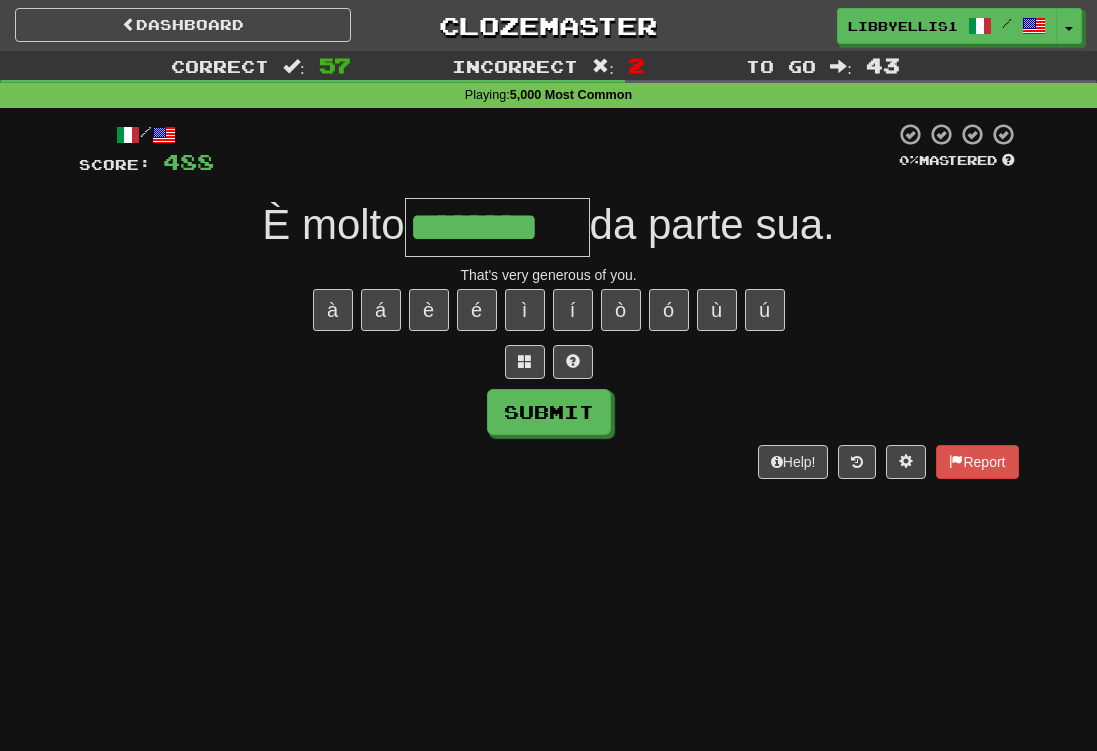 type on "********" 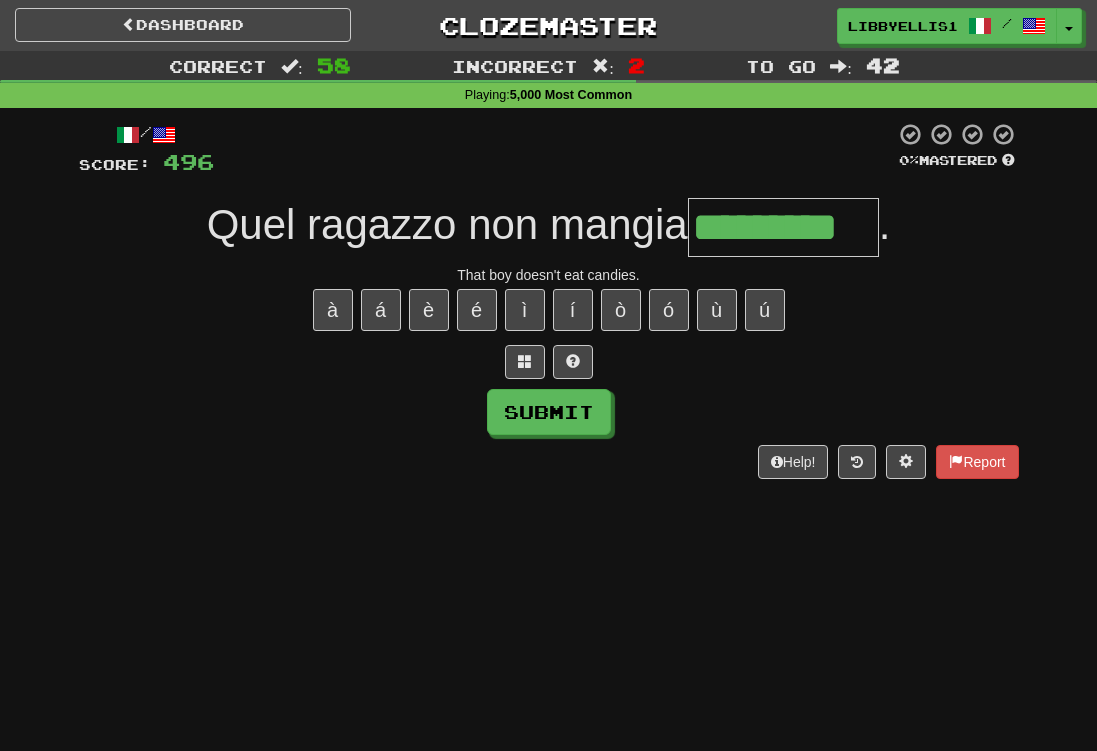 type on "*********" 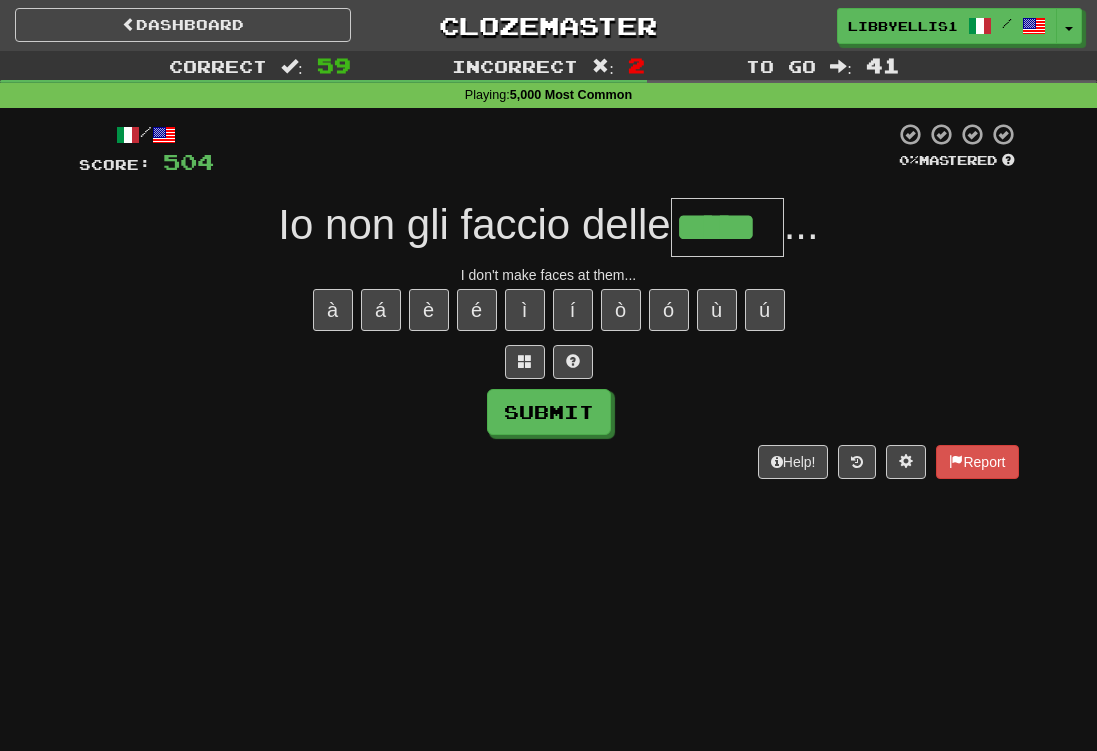 type on "*****" 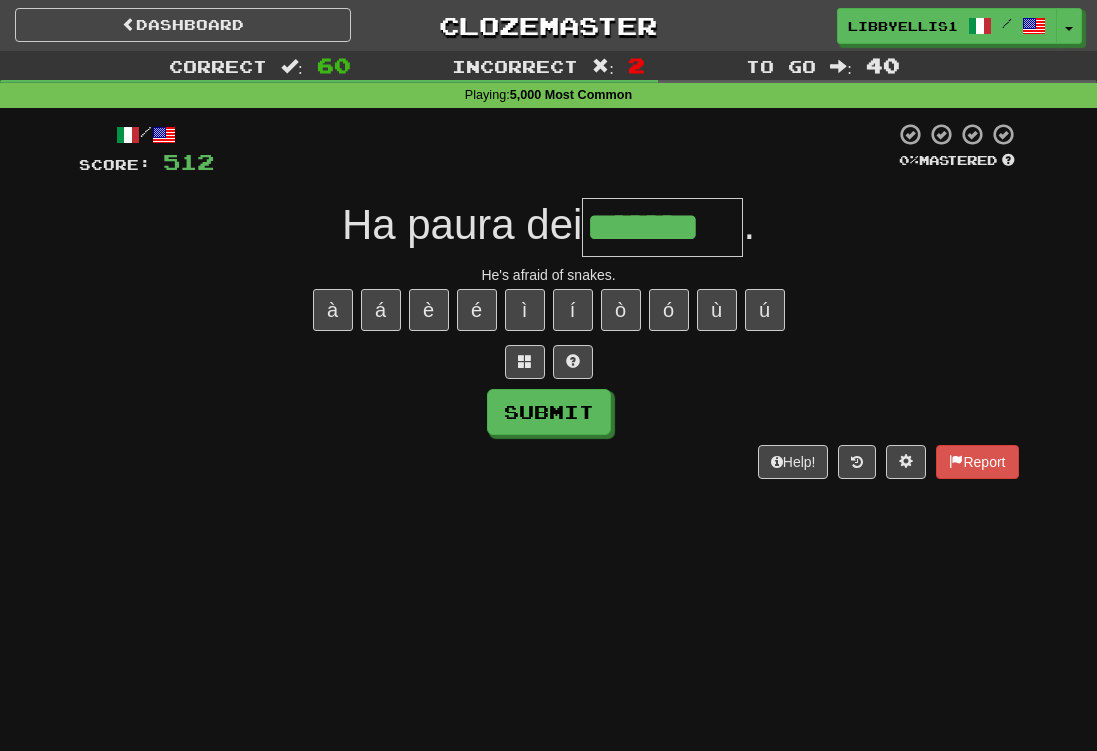scroll, scrollTop: 0, scrollLeft: 0, axis: both 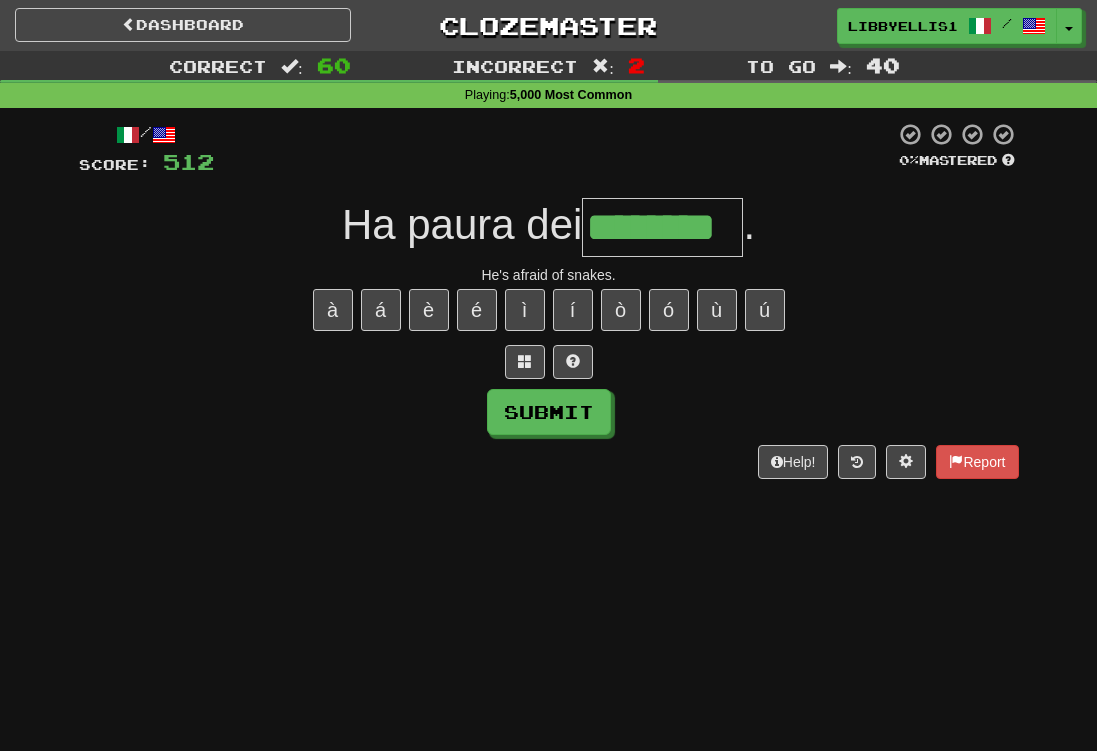 type on "********" 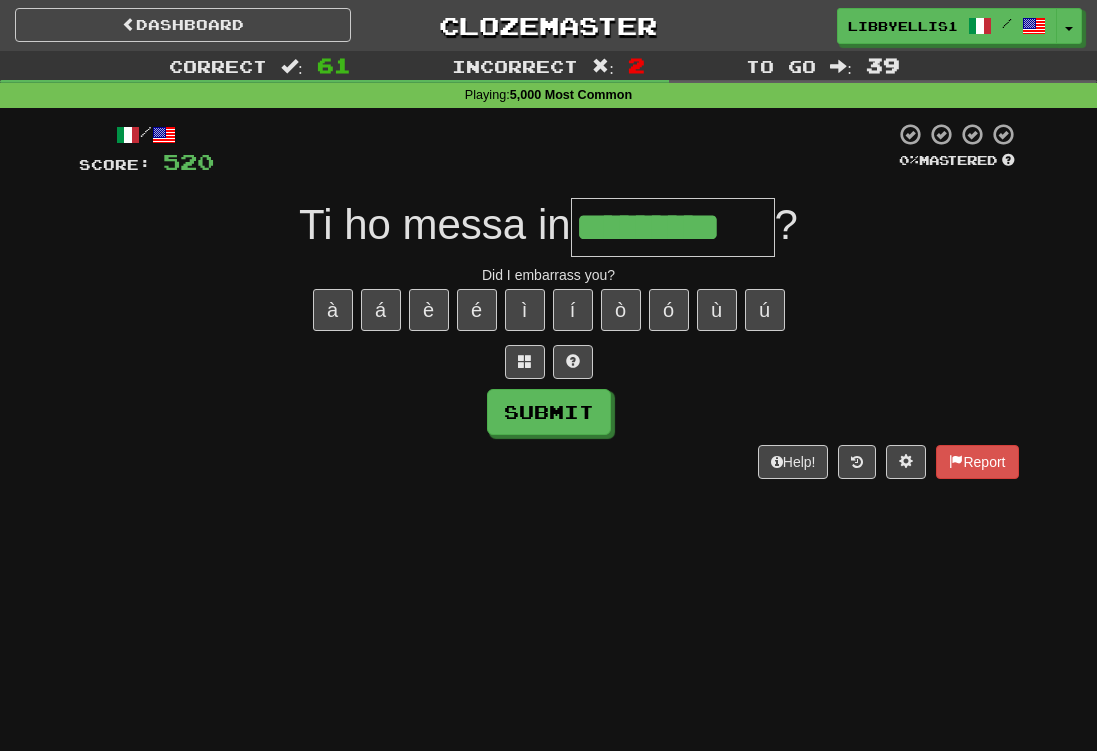 type on "*********" 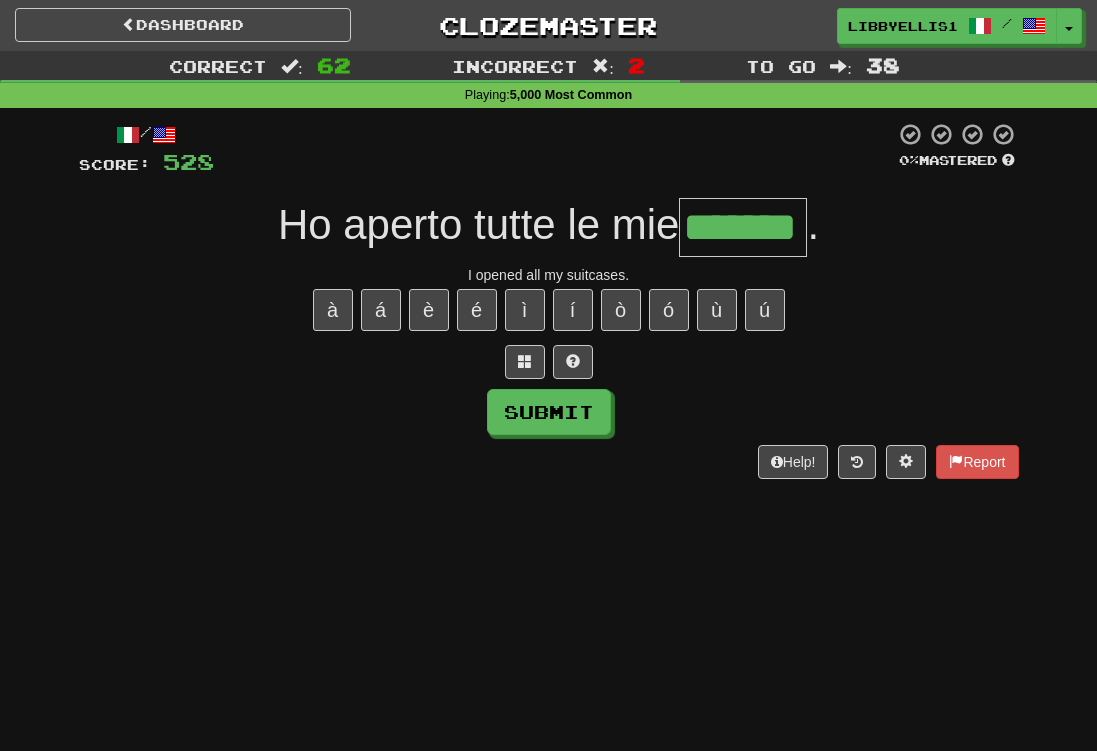 type on "*******" 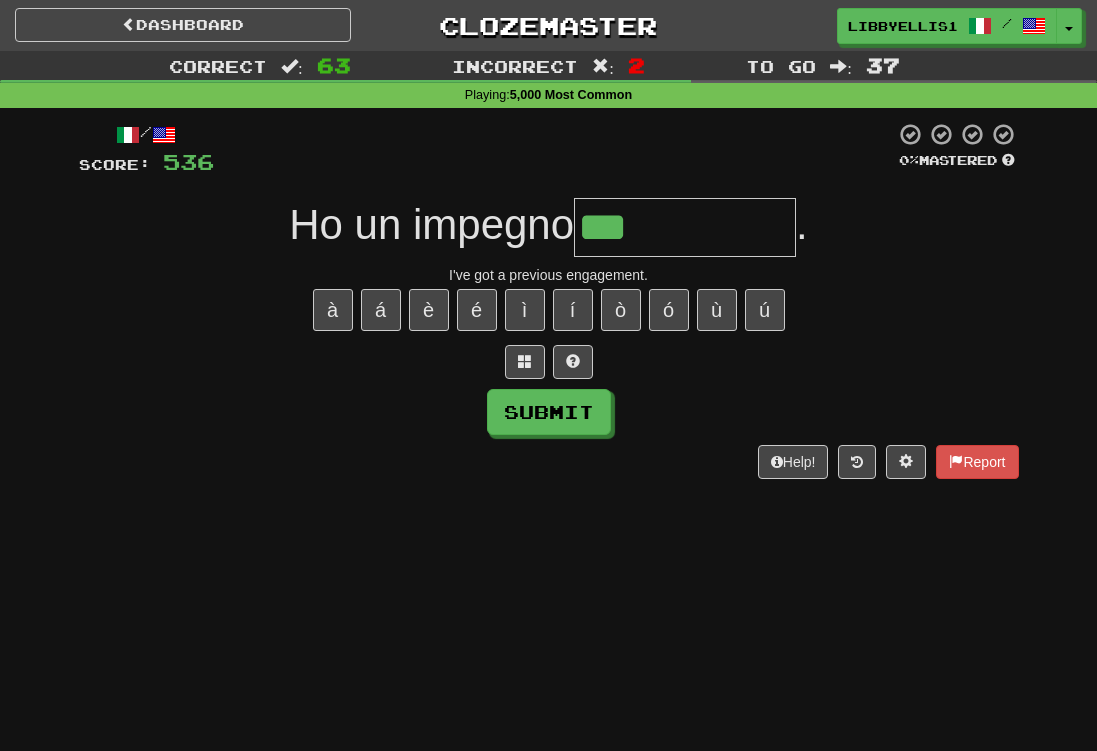 type on "**********" 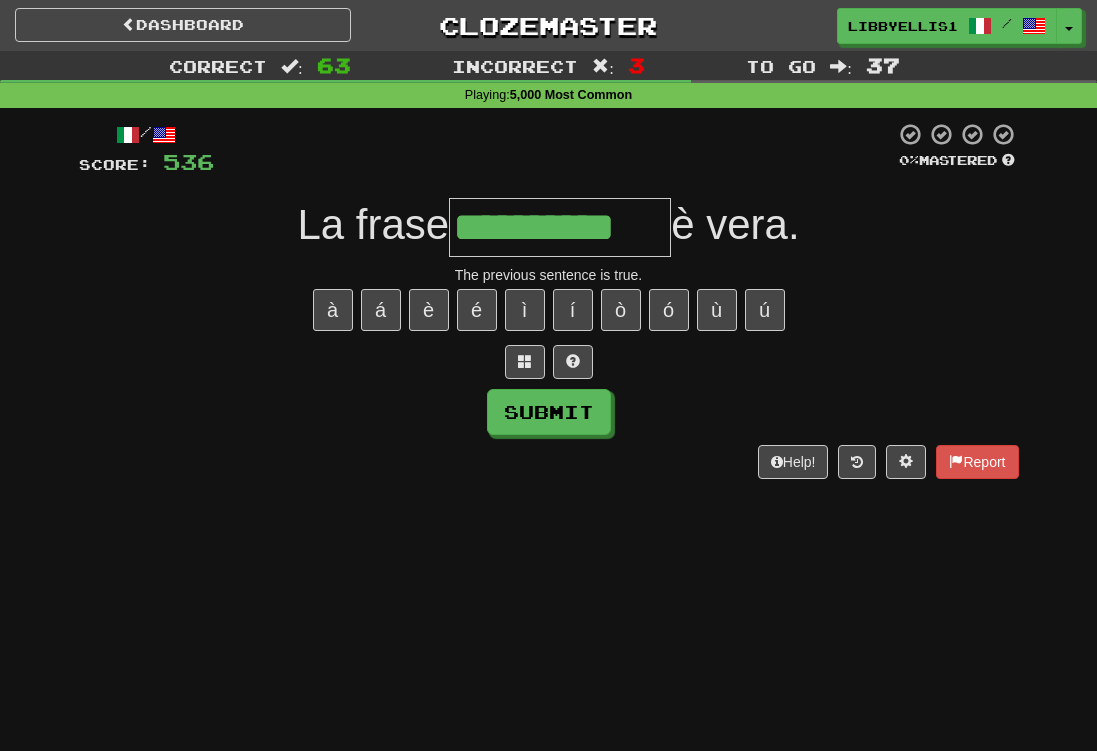 type on "**********" 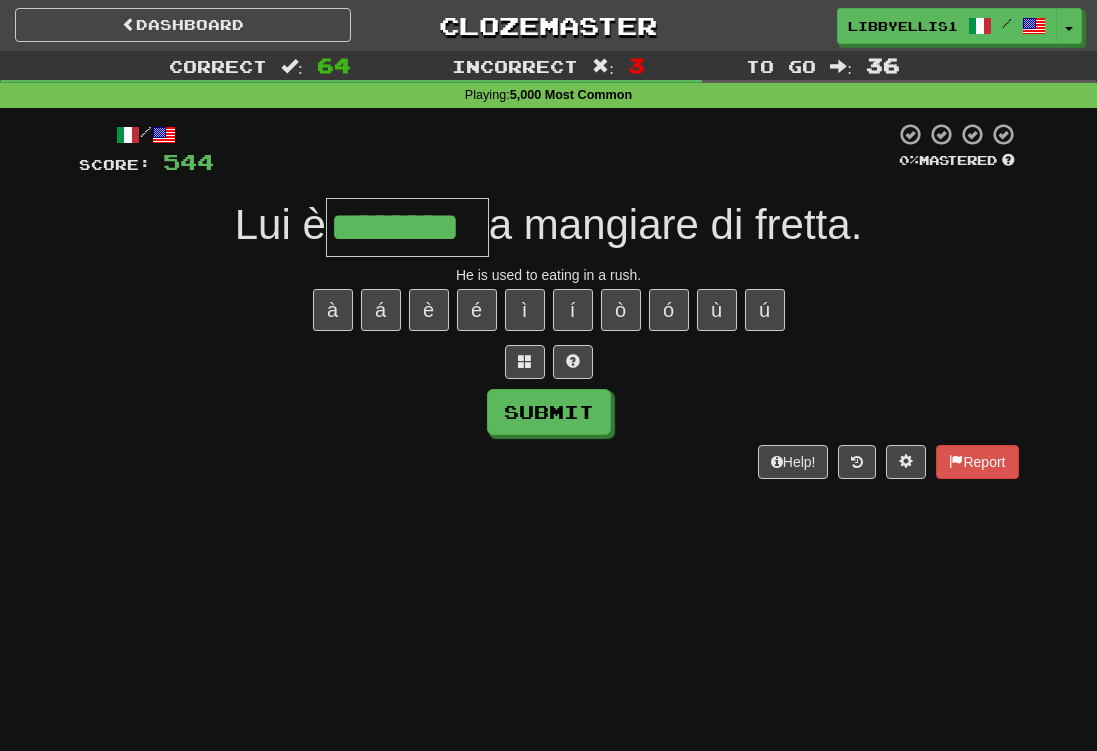type on "********" 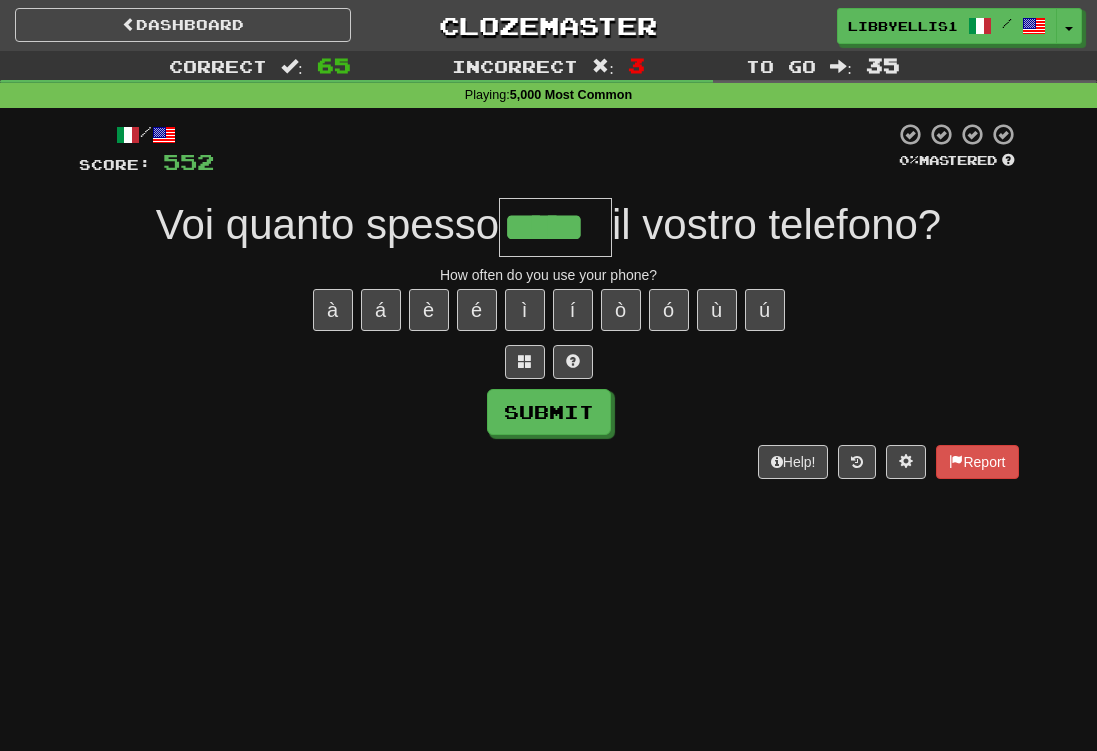 type on "*****" 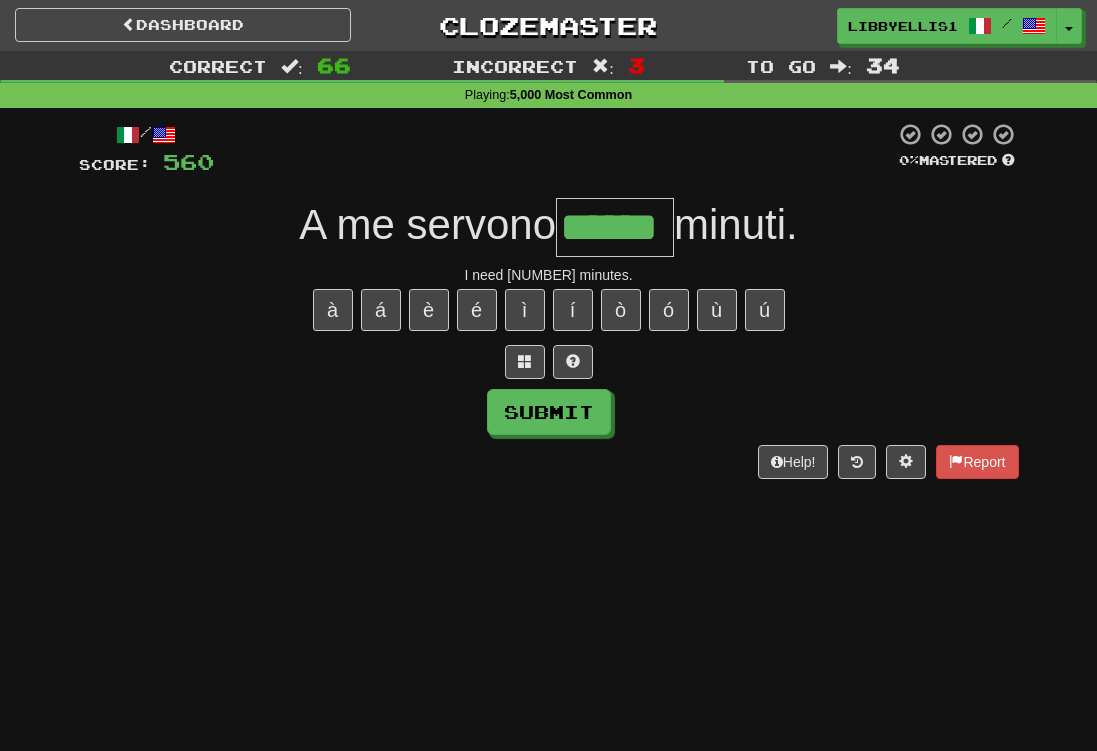 type on "******" 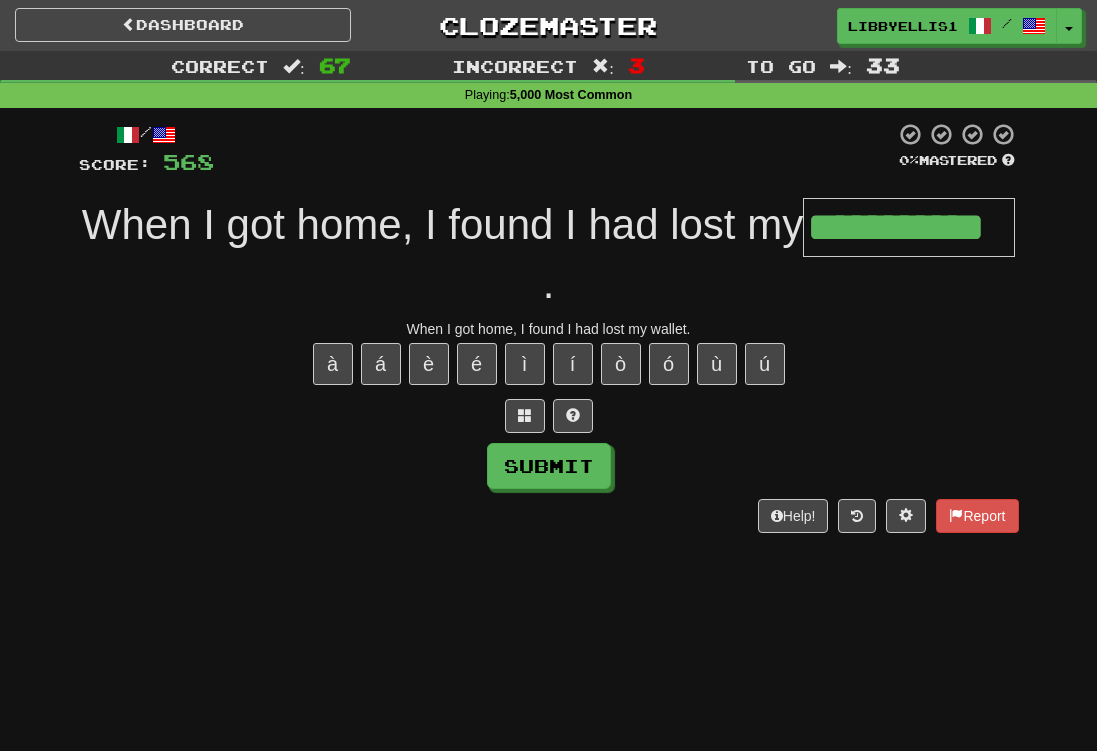 type on "**********" 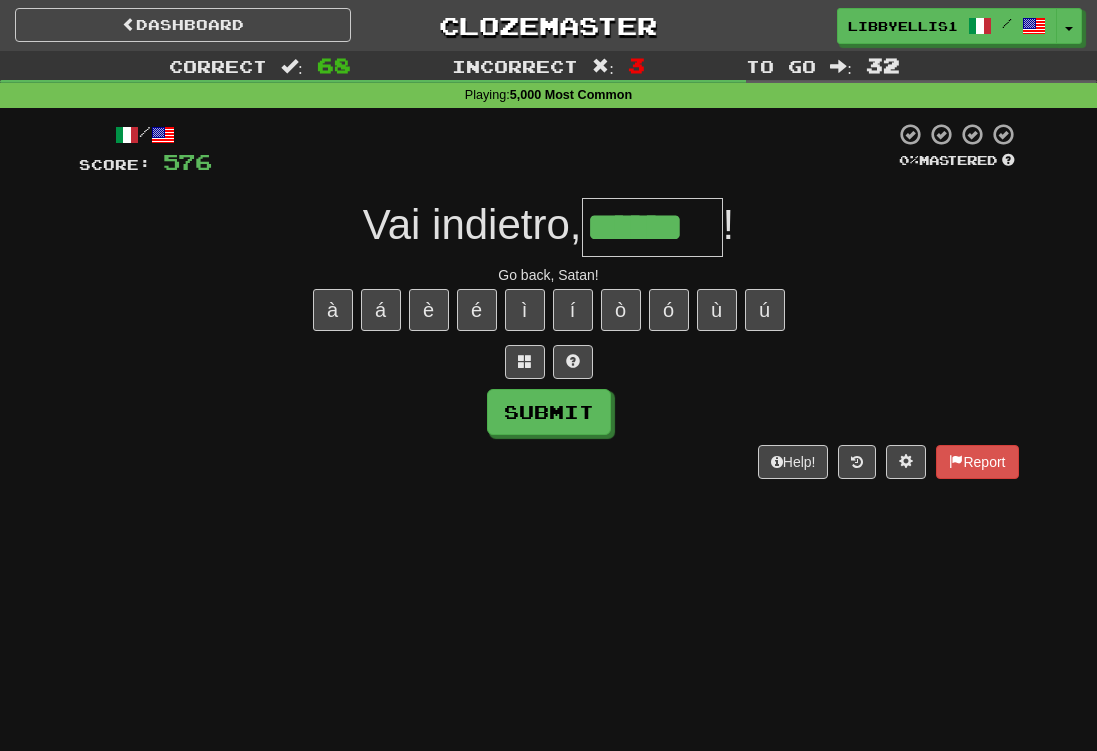 type on "******" 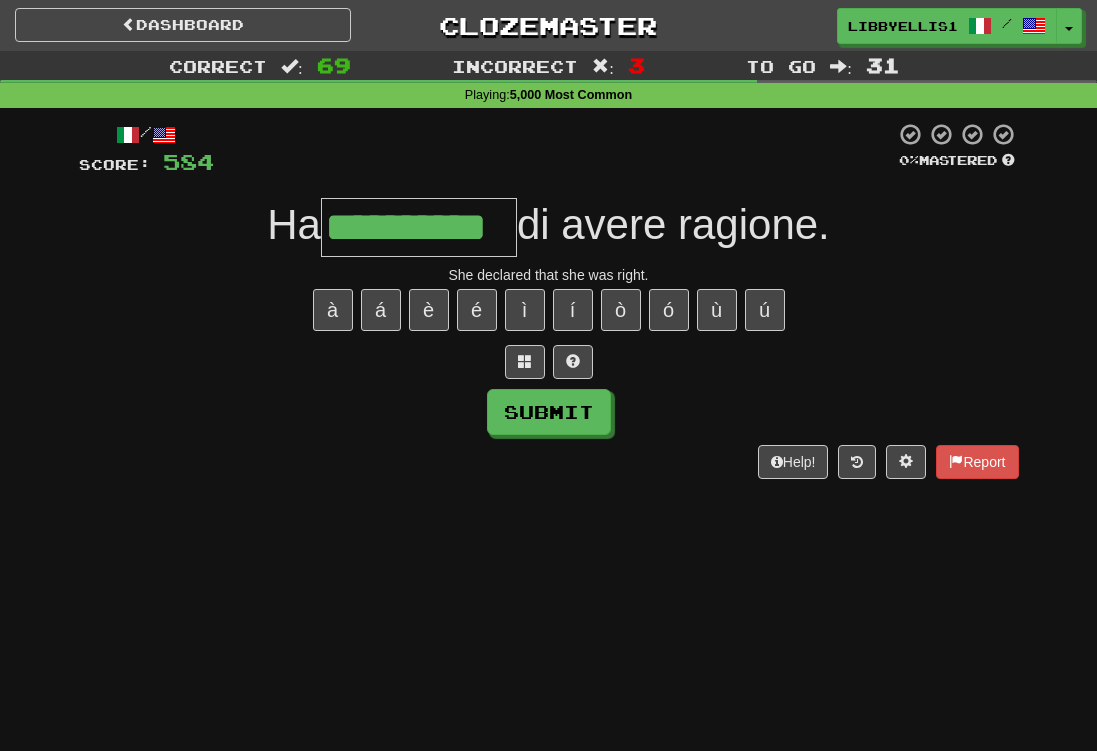 type on "**********" 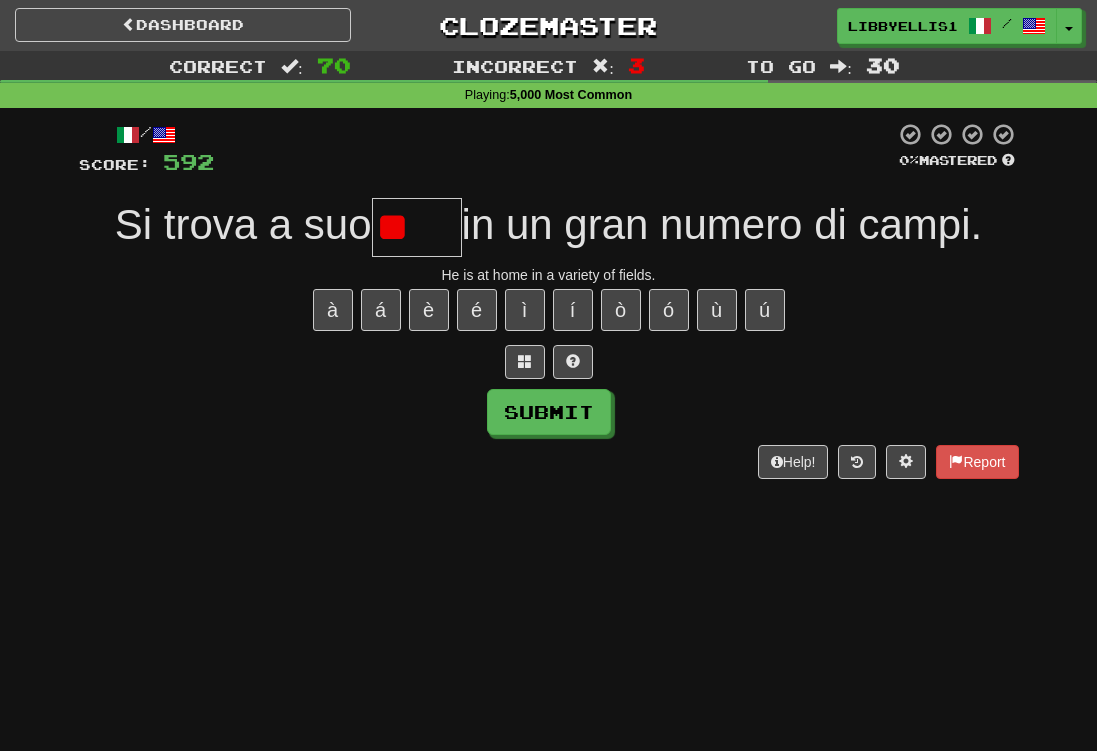 type on "*" 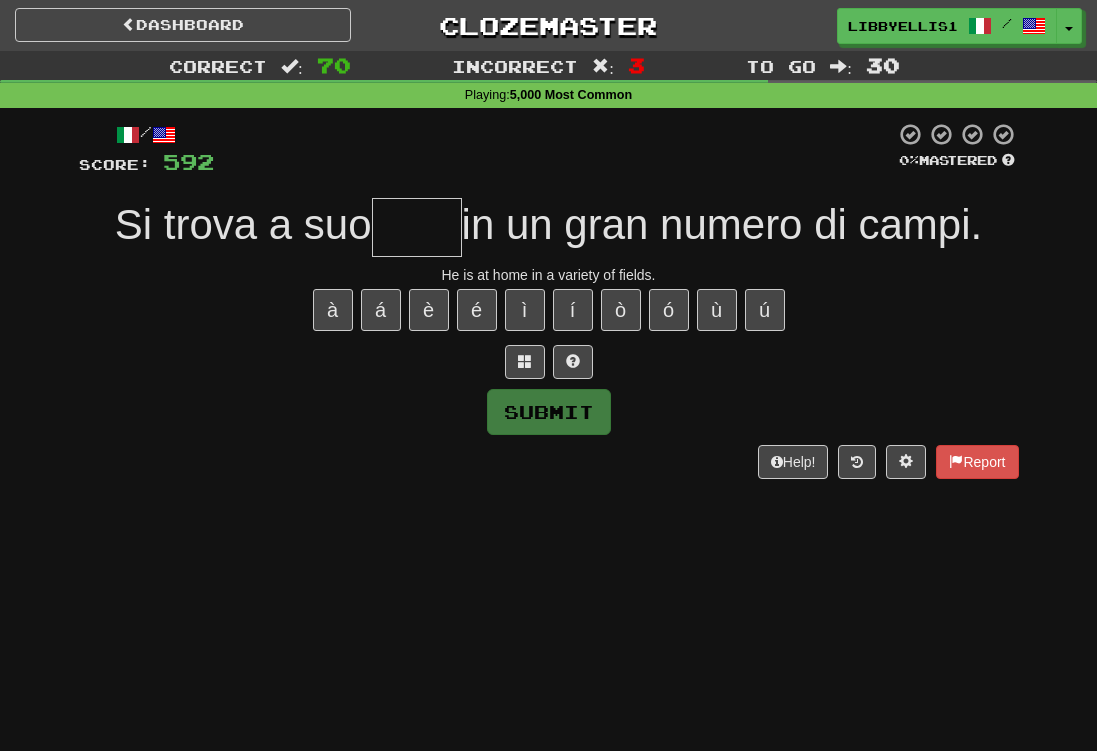 type on "*" 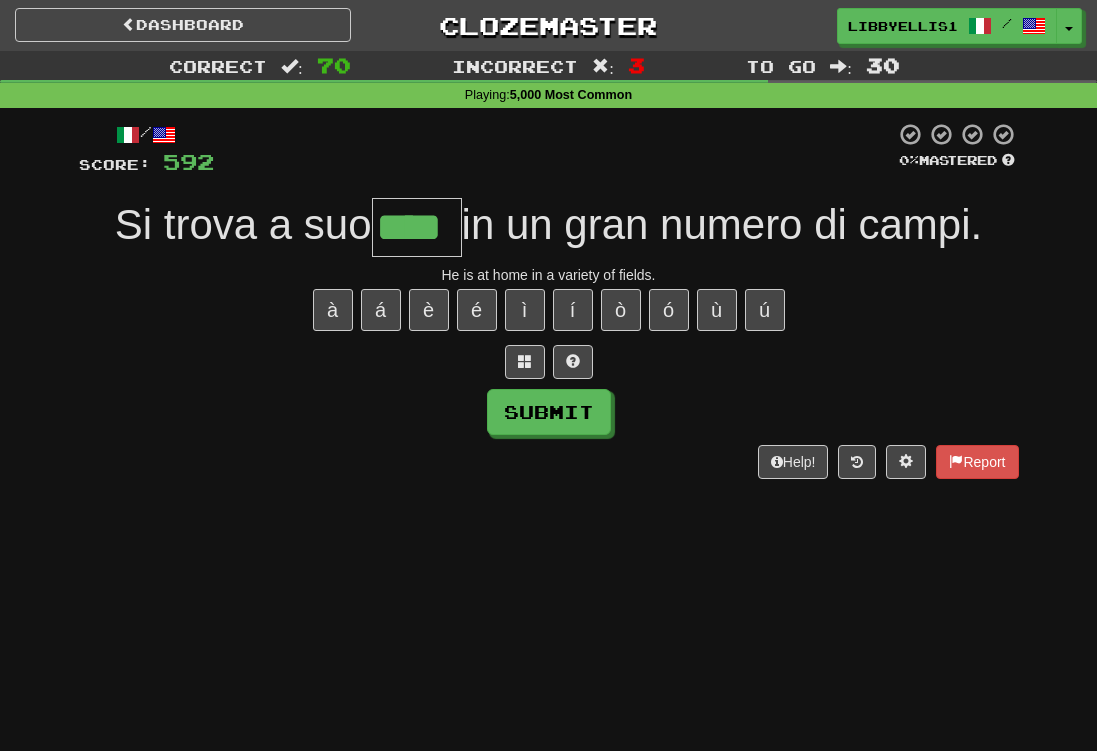 type on "****" 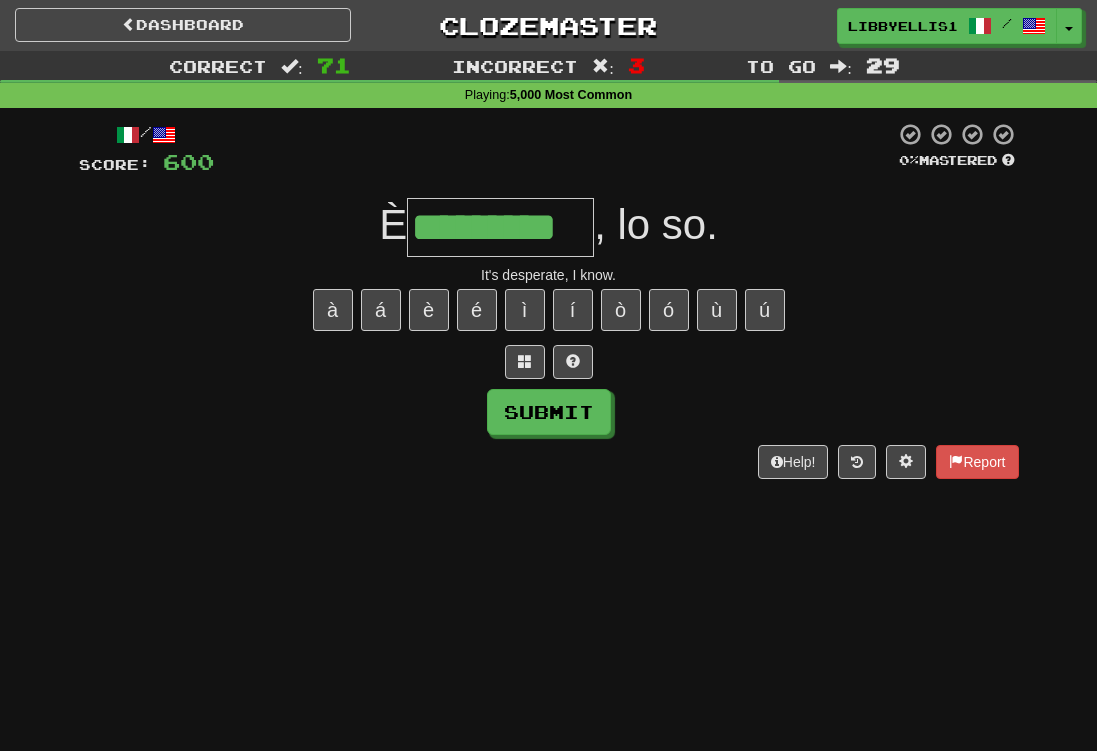 type on "*********" 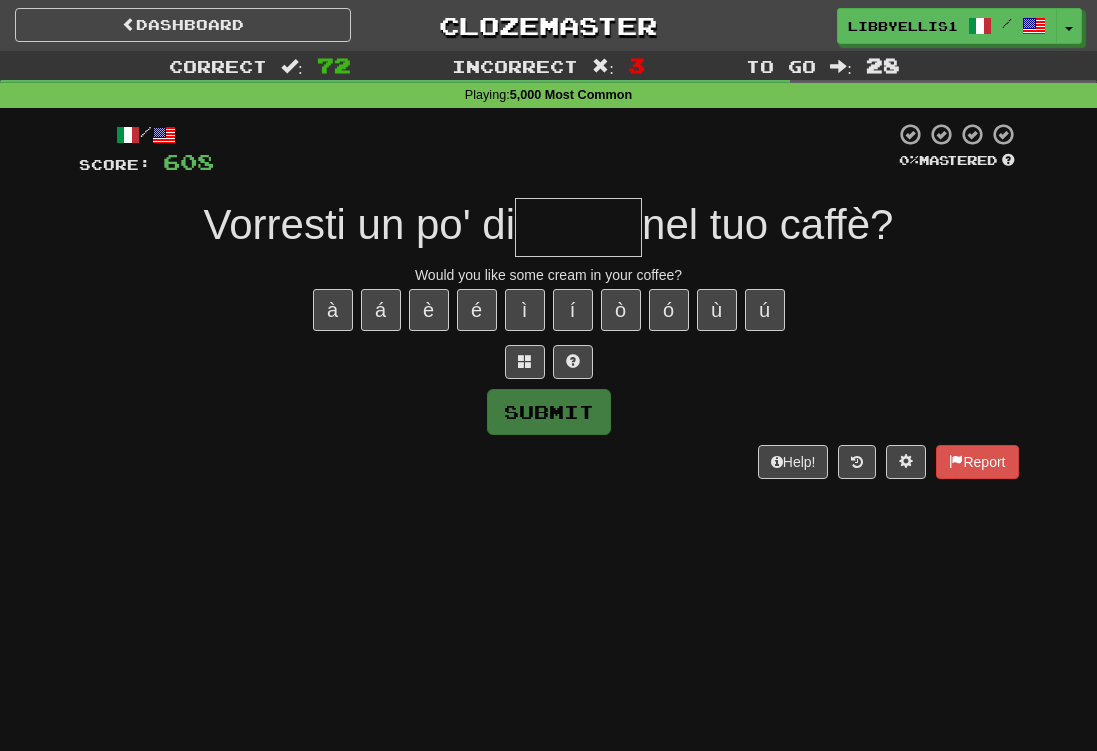type on "*" 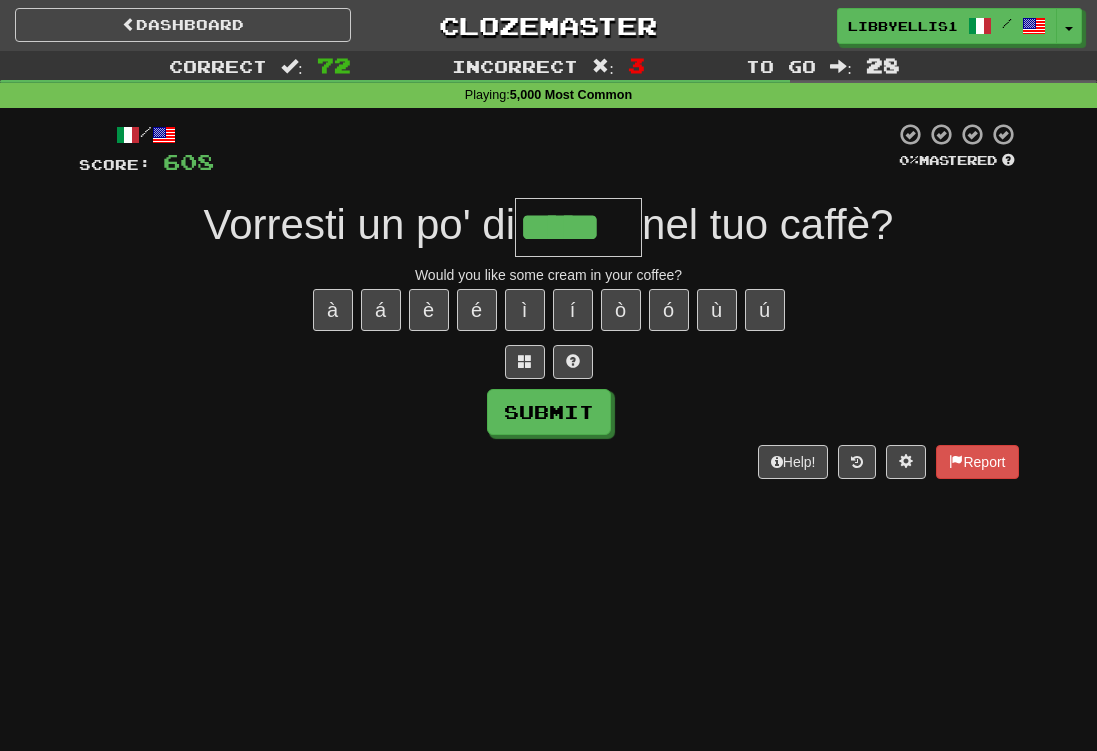 type on "*****" 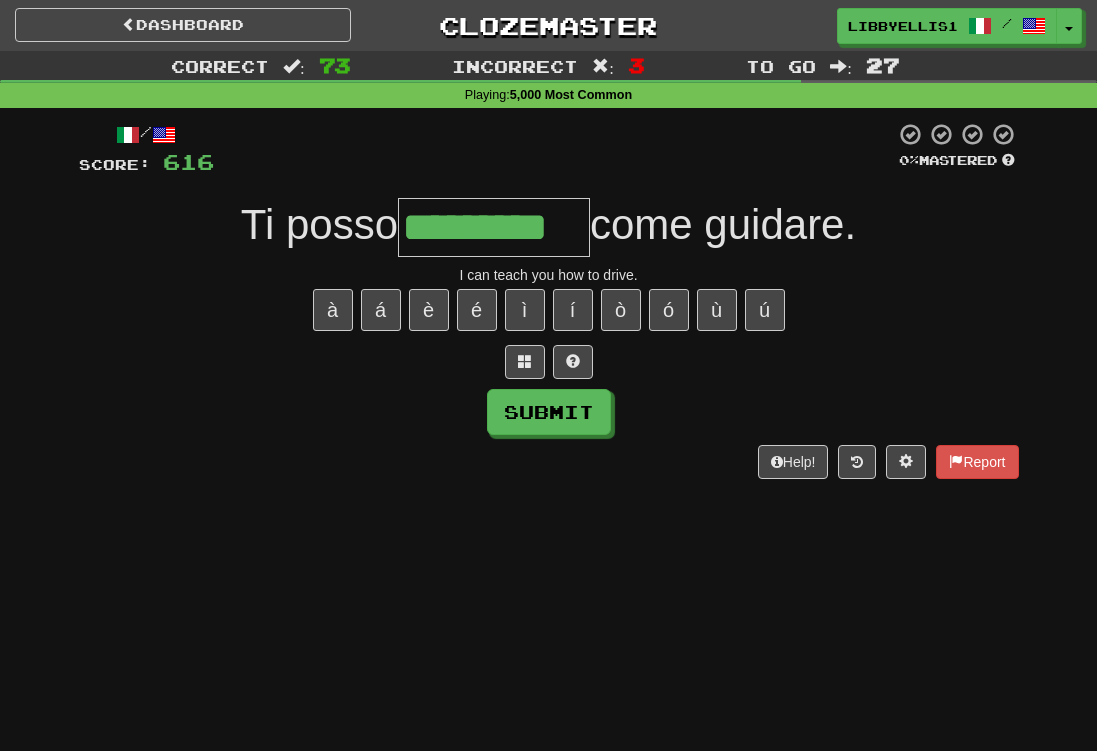 type on "*********" 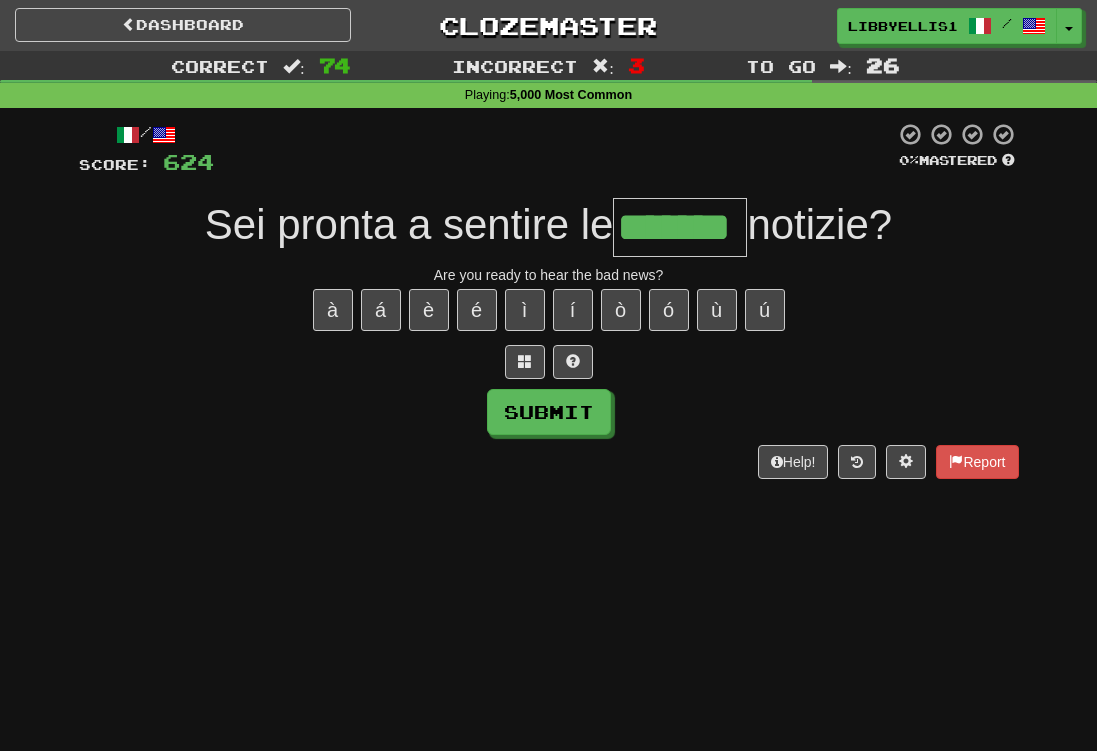 type on "*******" 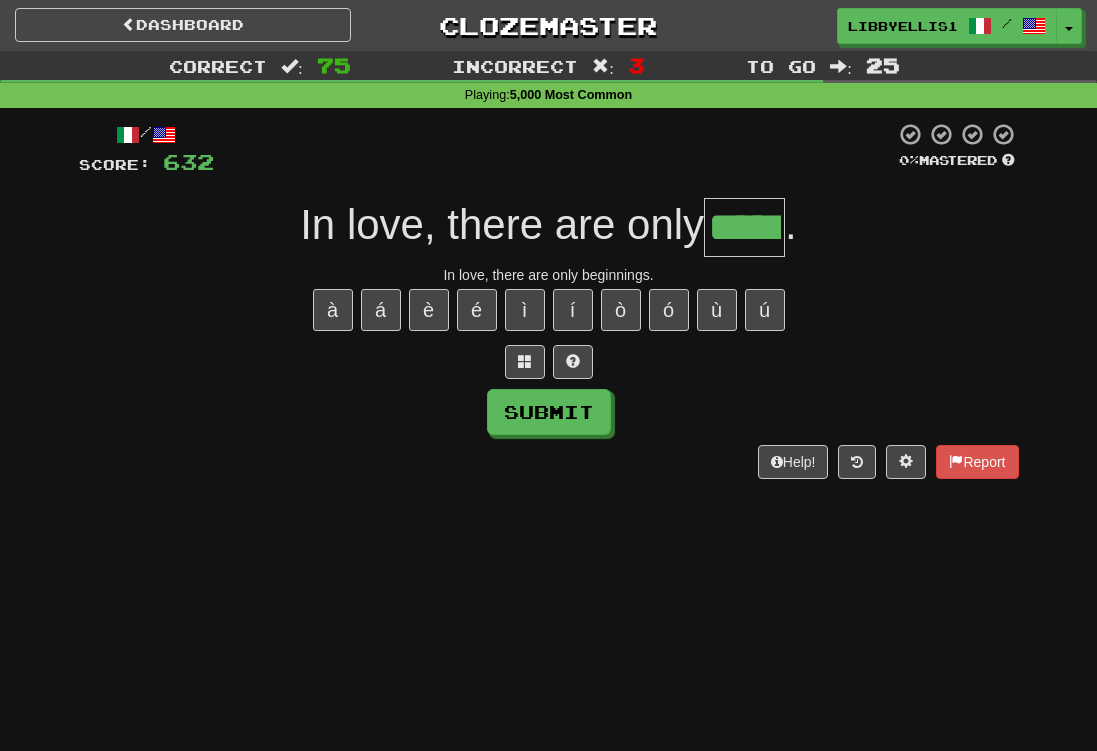 type on "*****" 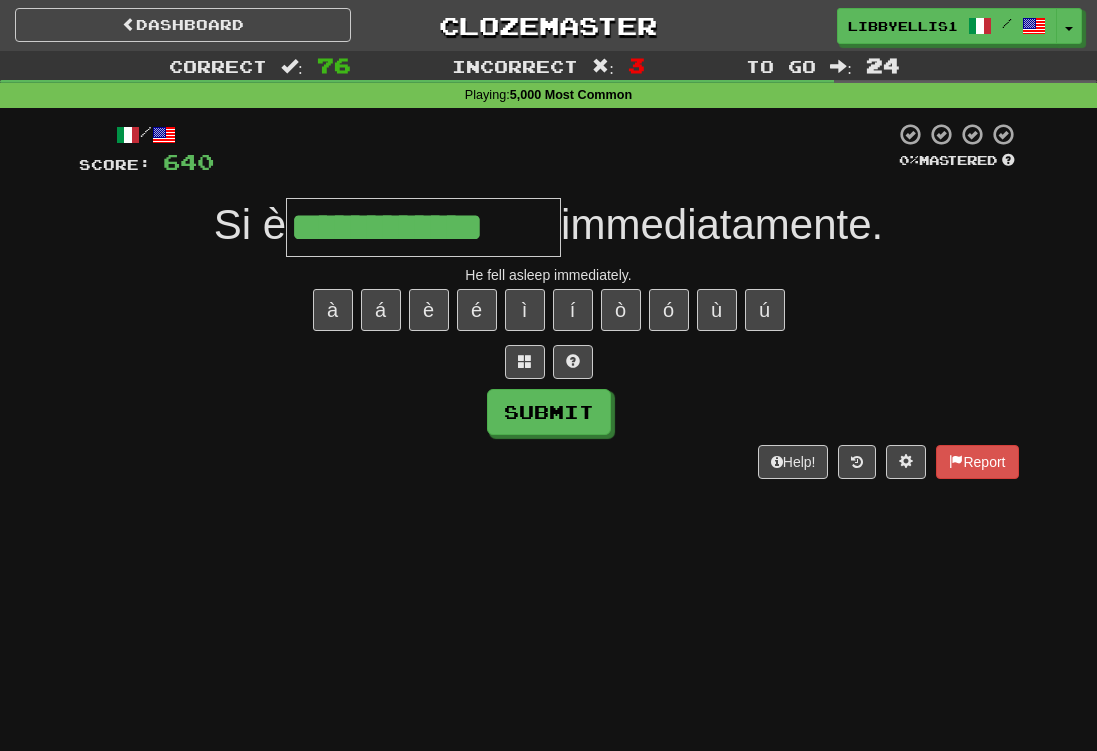 type on "**********" 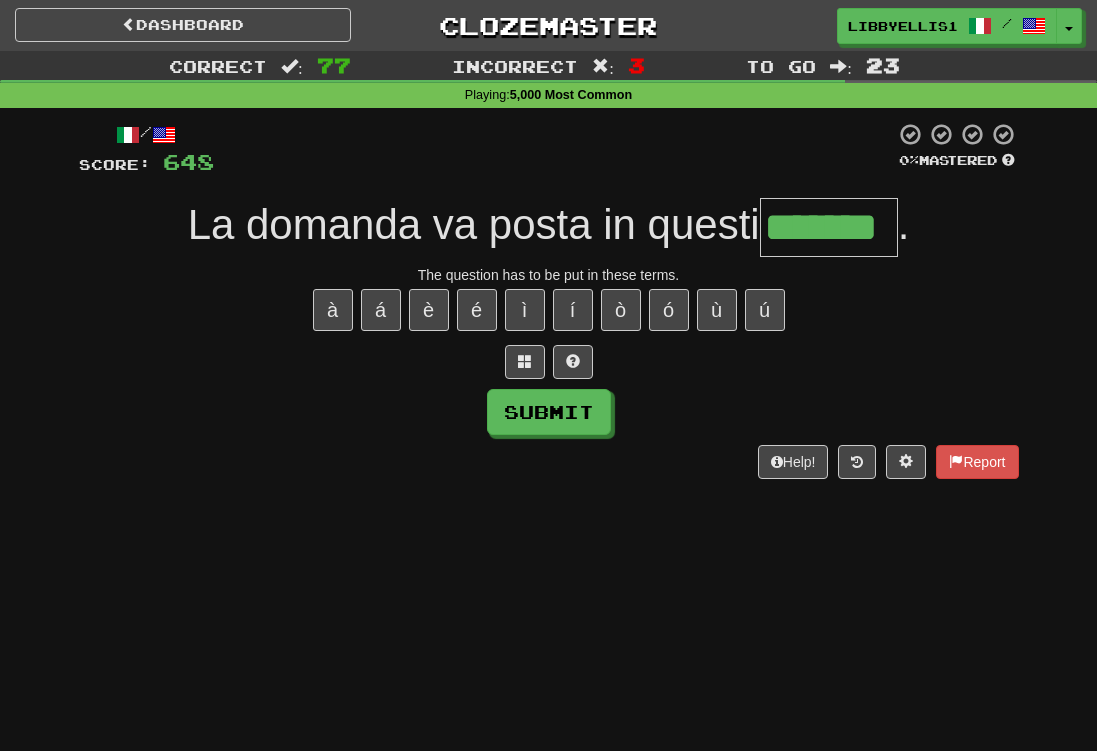 type on "*******" 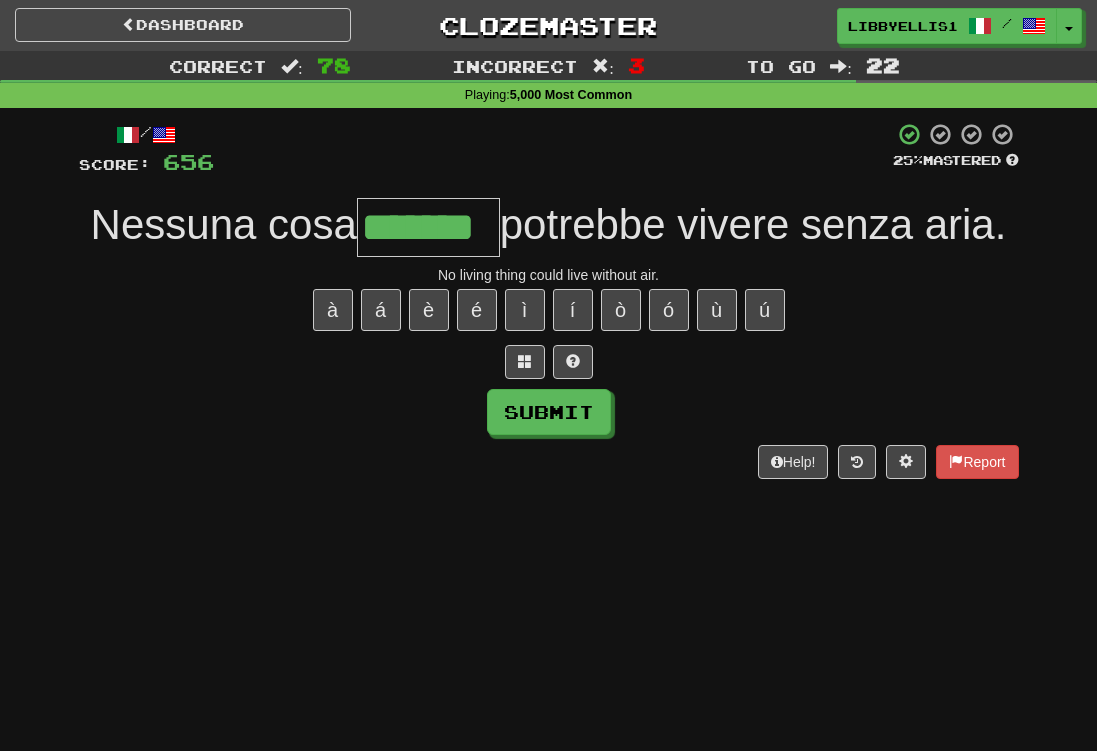 type on "*******" 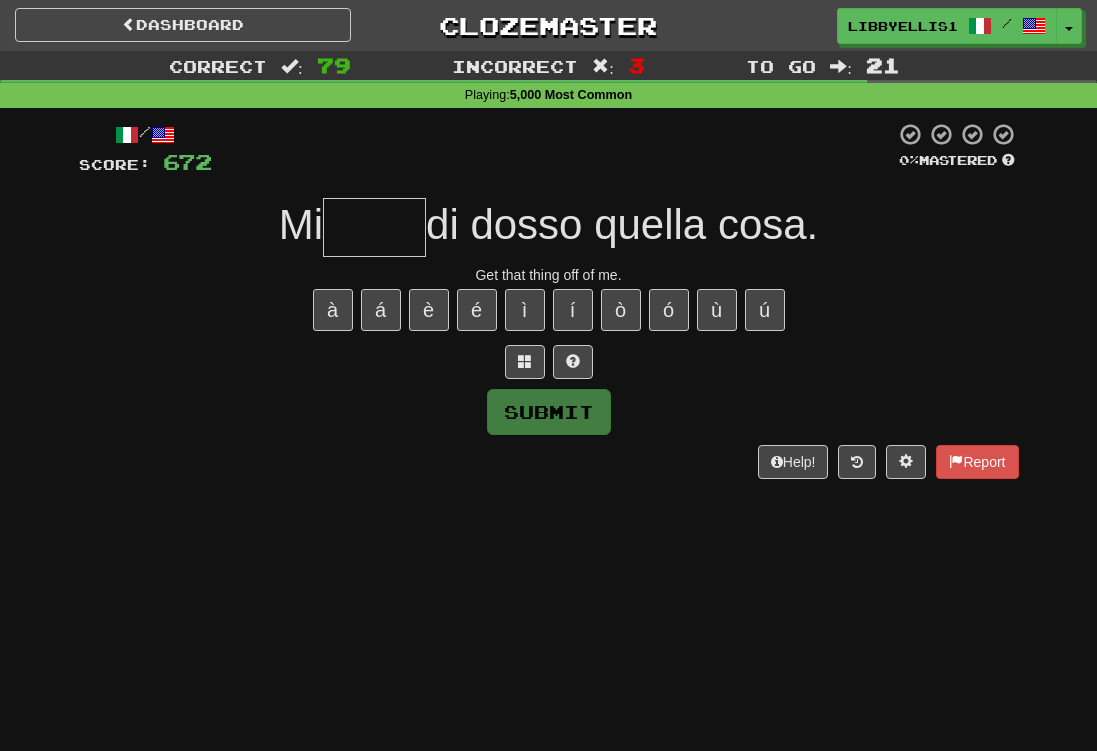 type on "*" 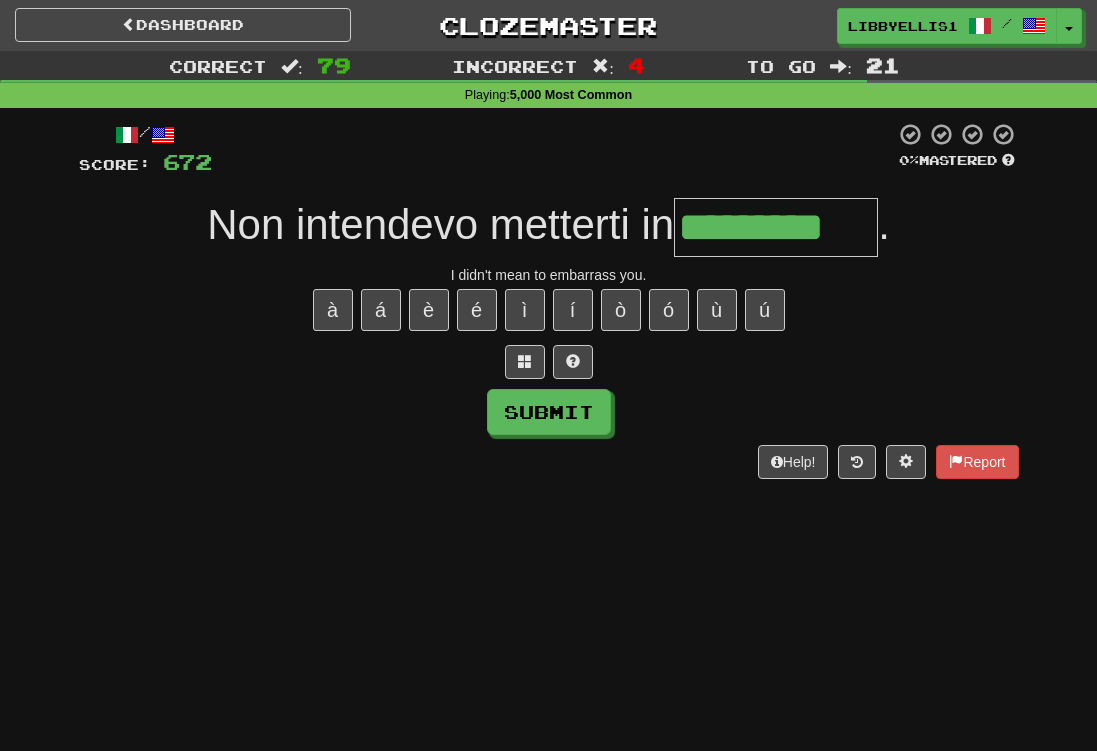 type on "*********" 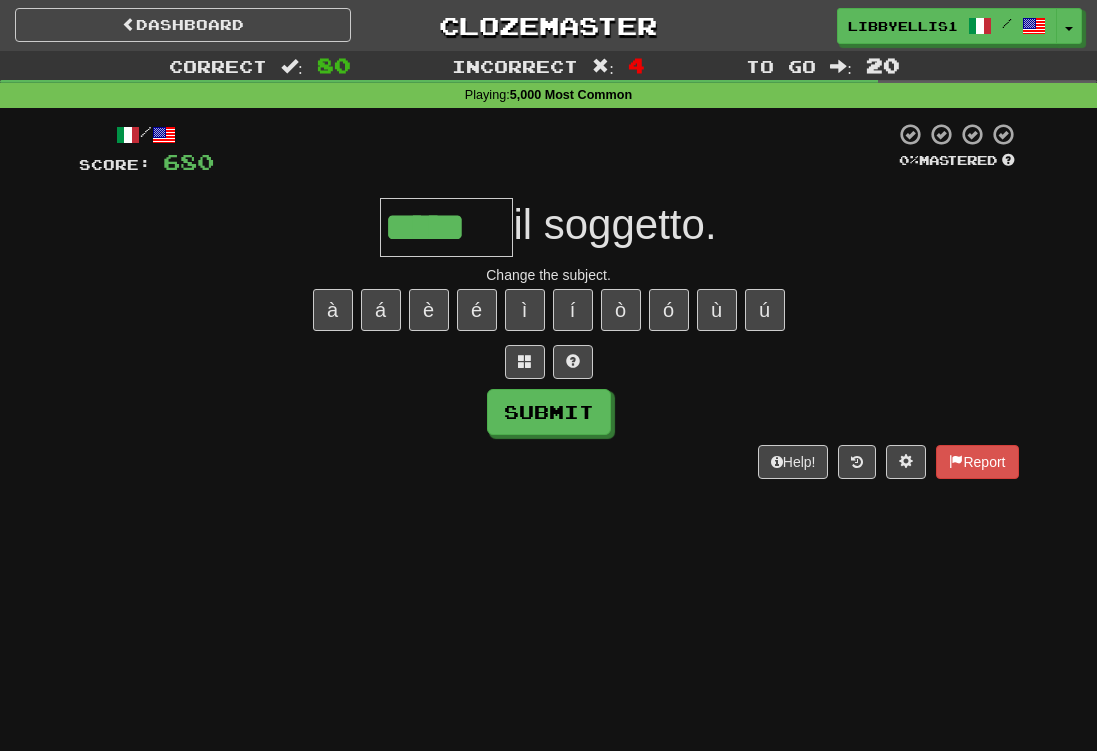 type on "*****" 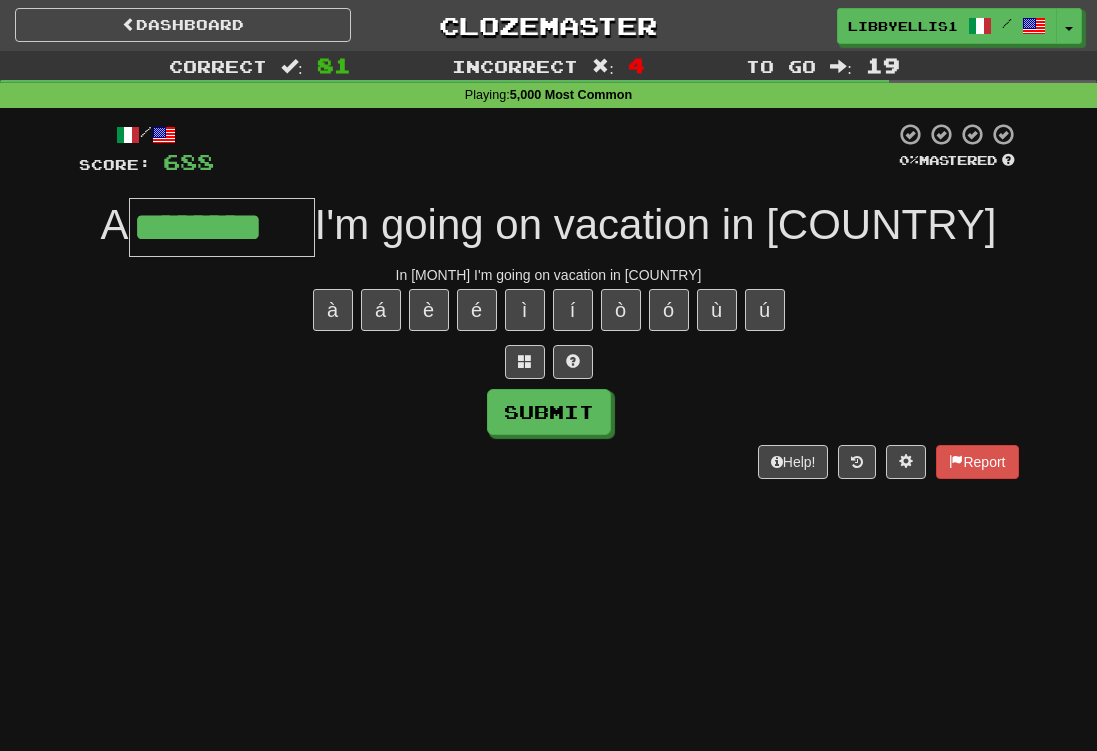 type on "********" 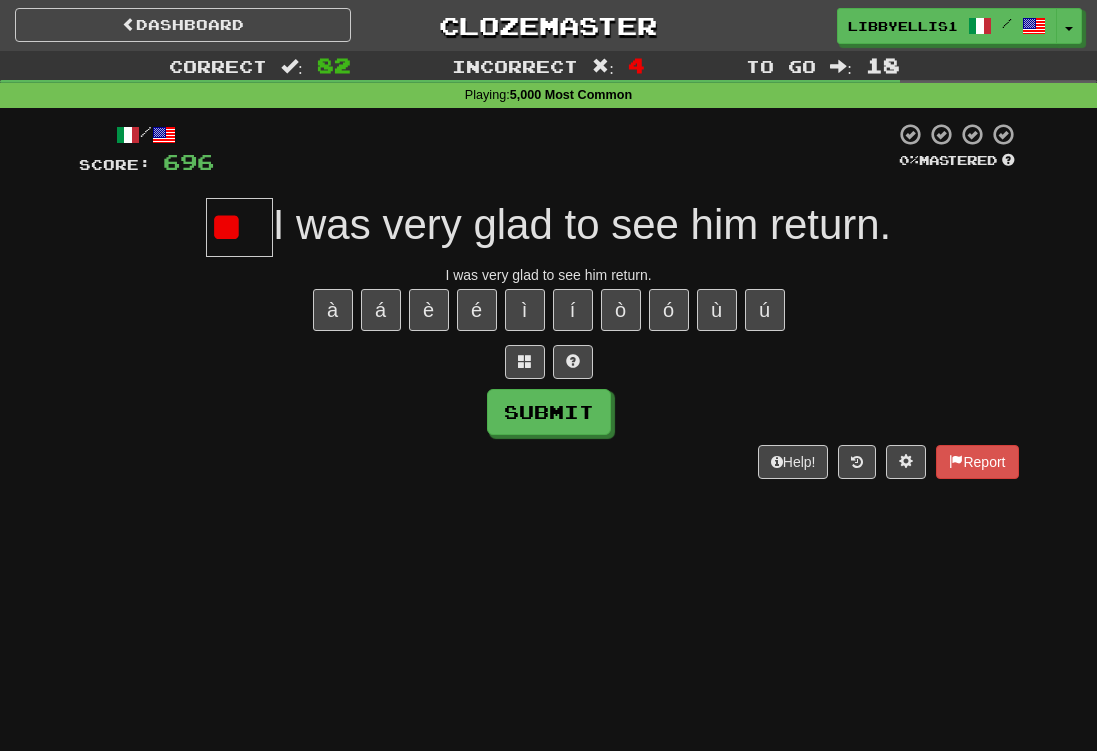 type on "*" 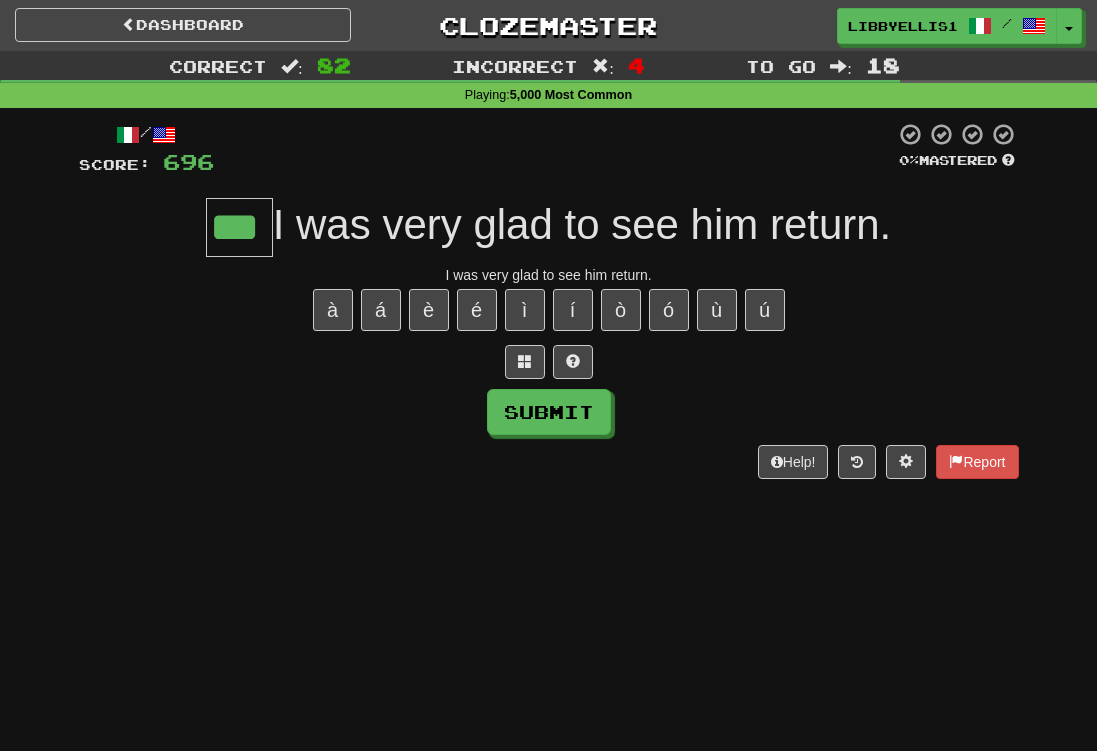type on "***" 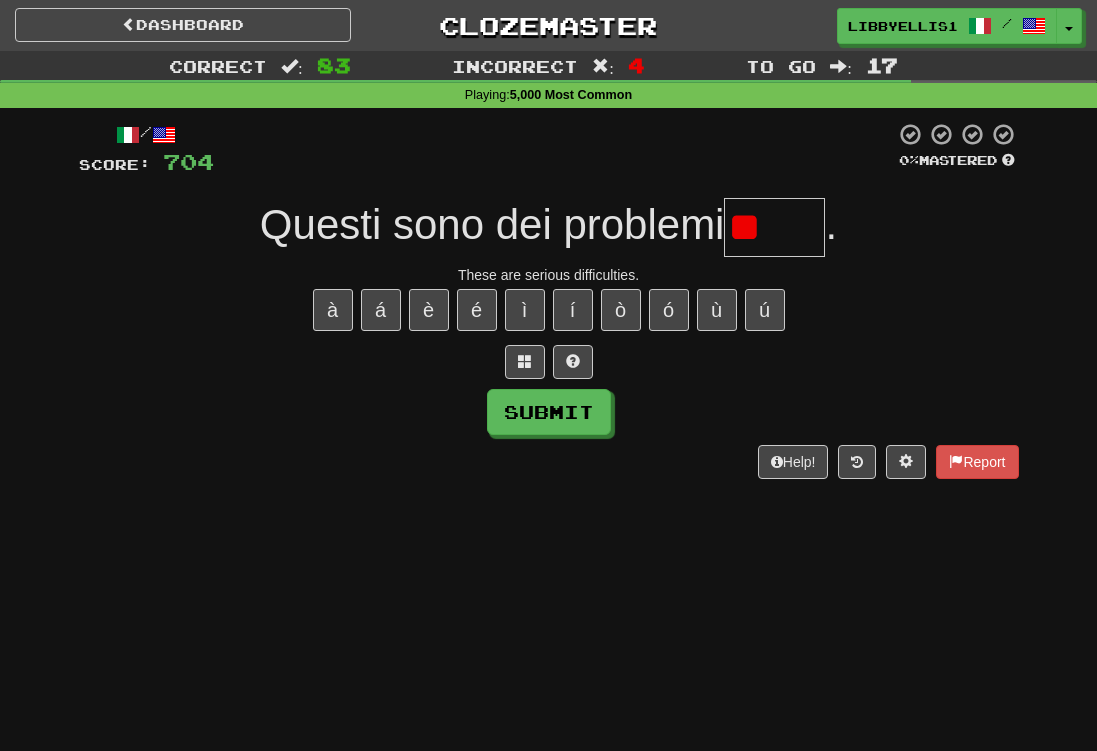 type on "*" 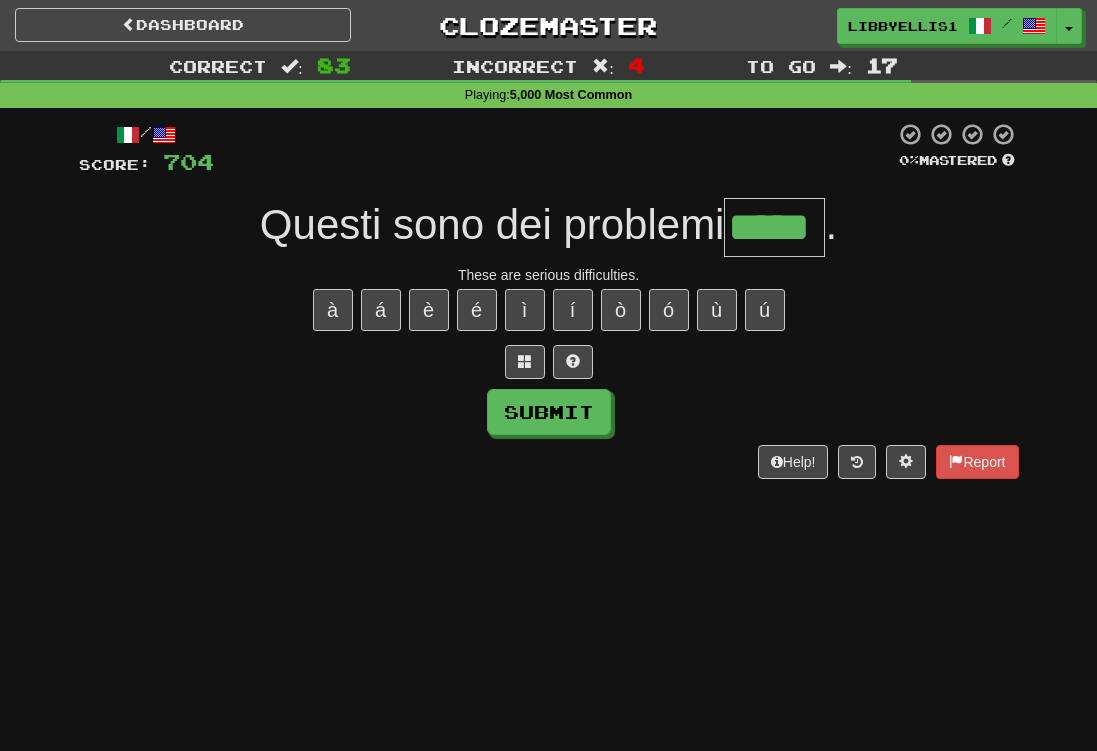 type on "*****" 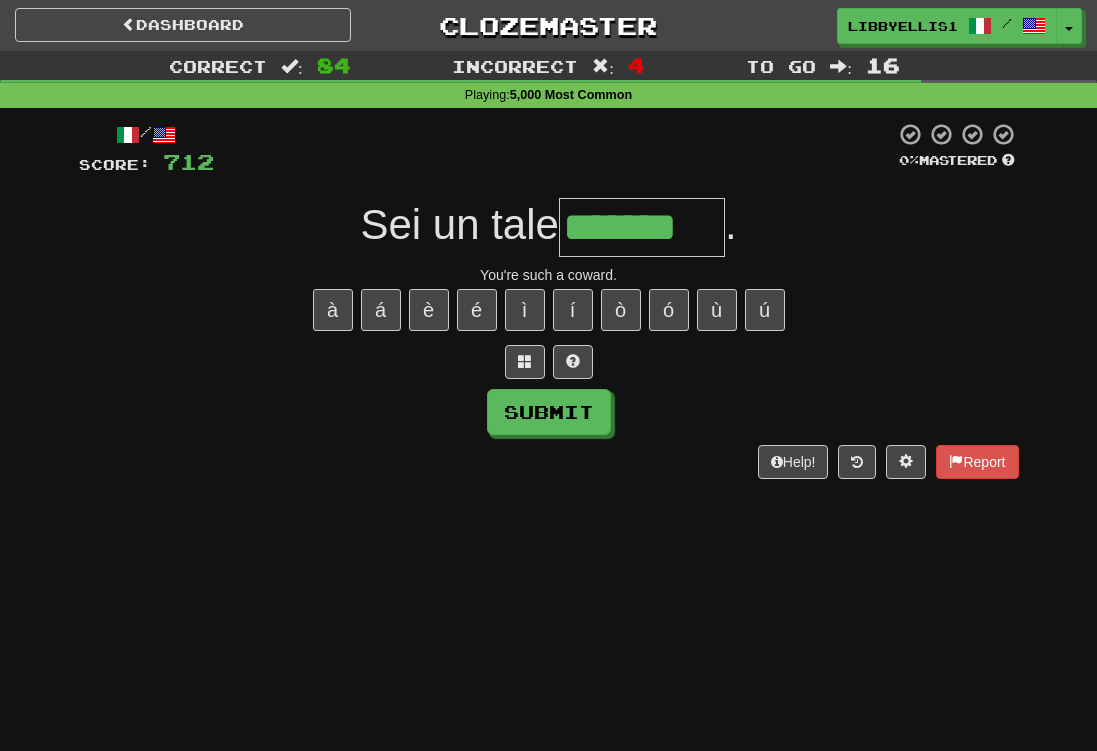 type on "*******" 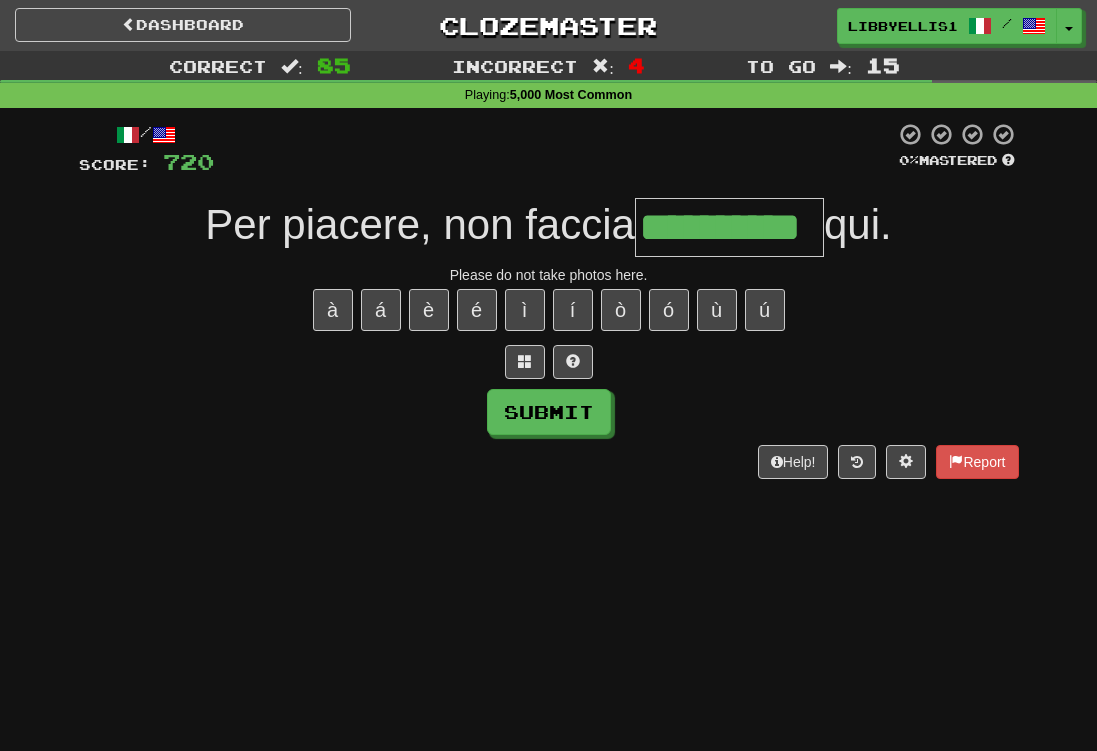 type on "**********" 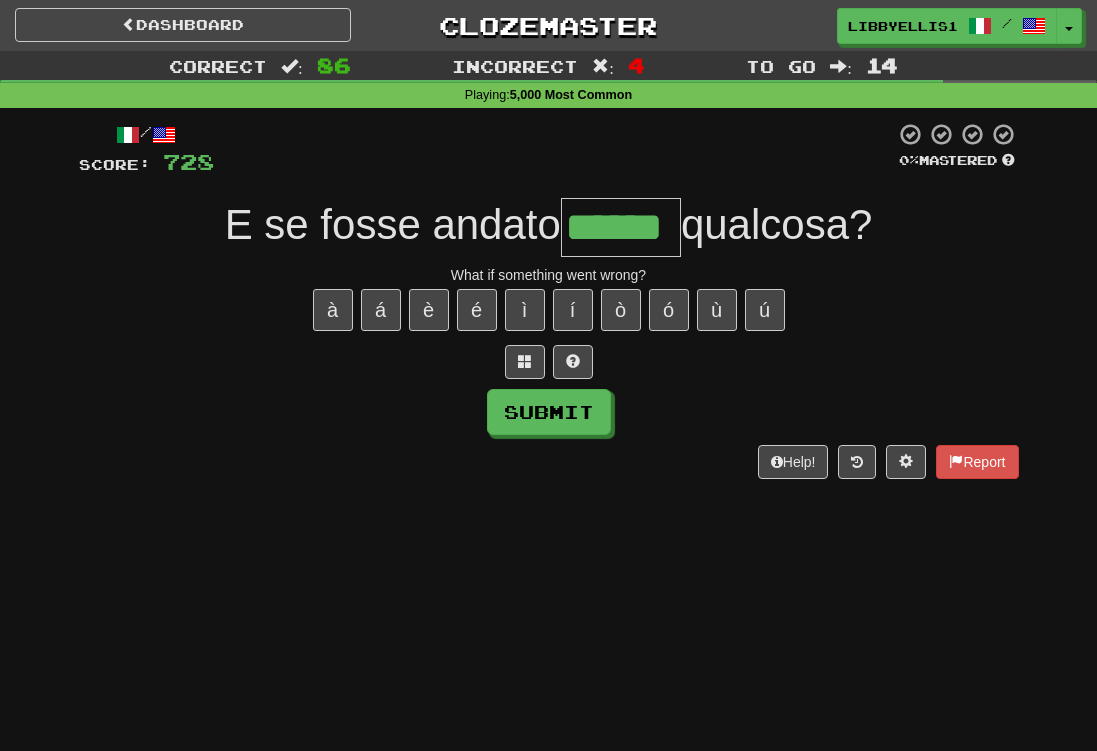 type on "******" 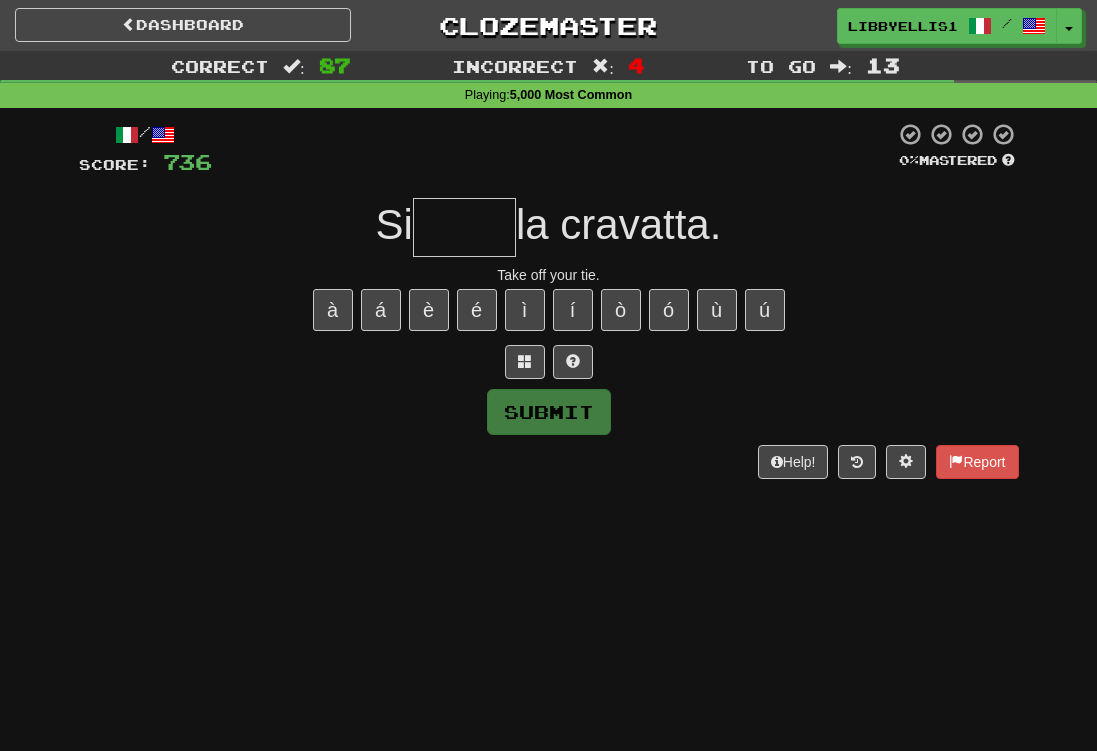 type on "*" 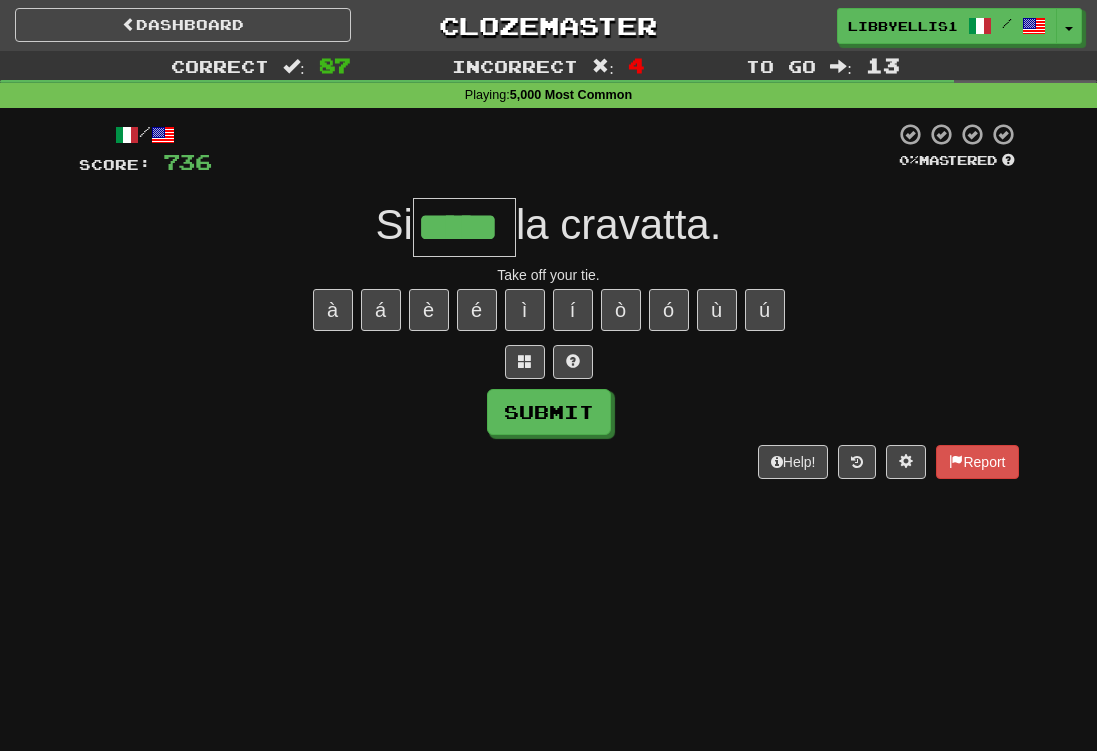 type on "*****" 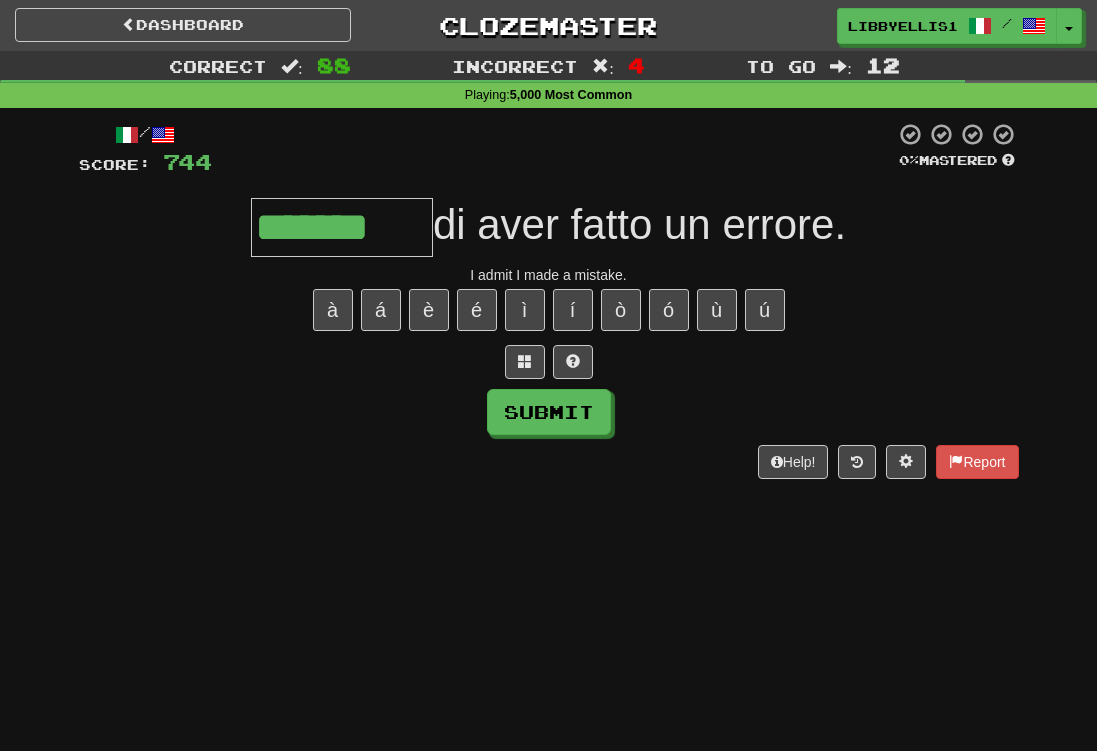 type on "*******" 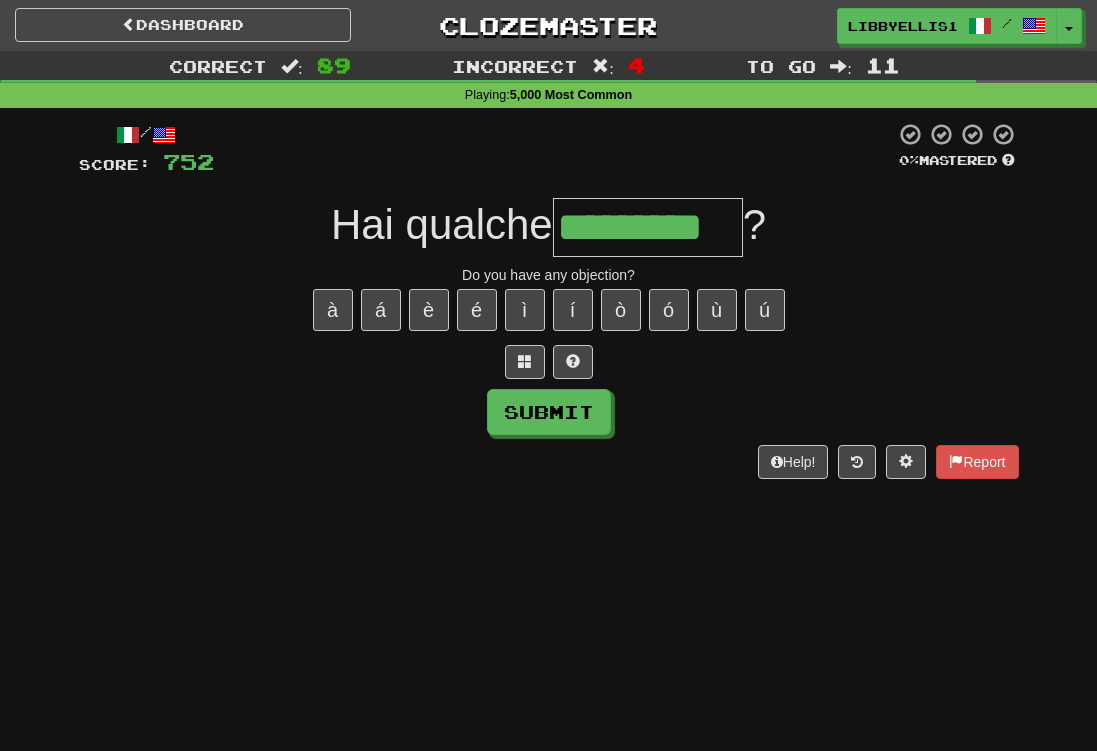 type on "*********" 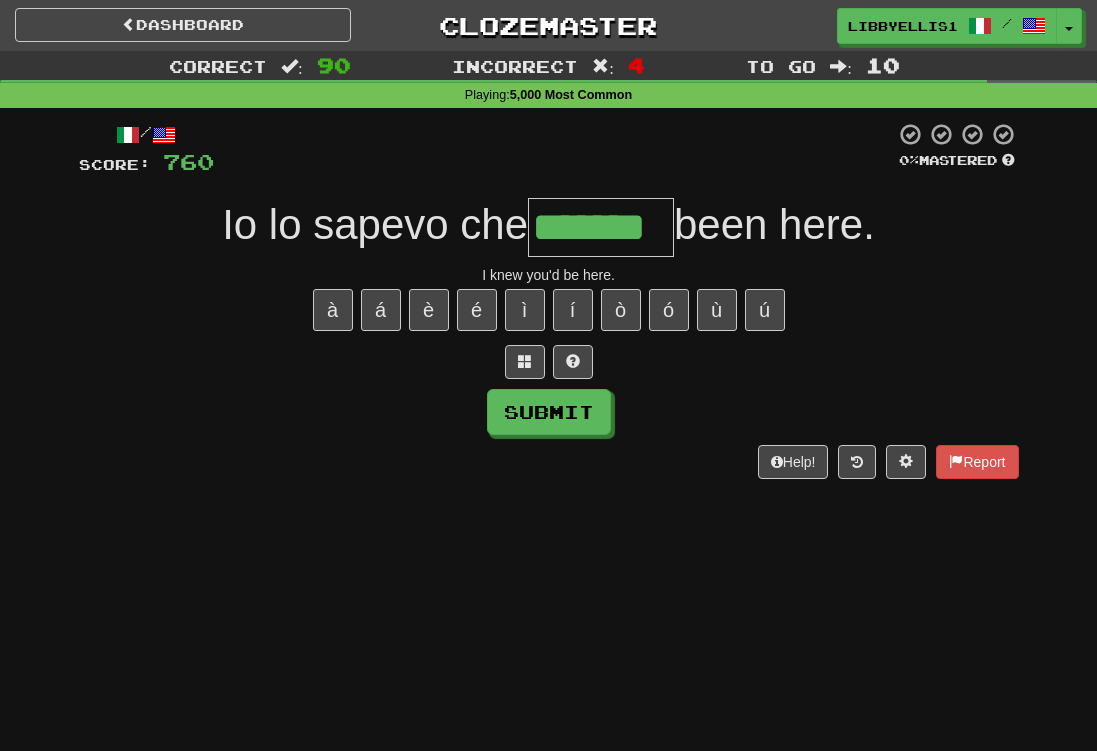 type on "*******" 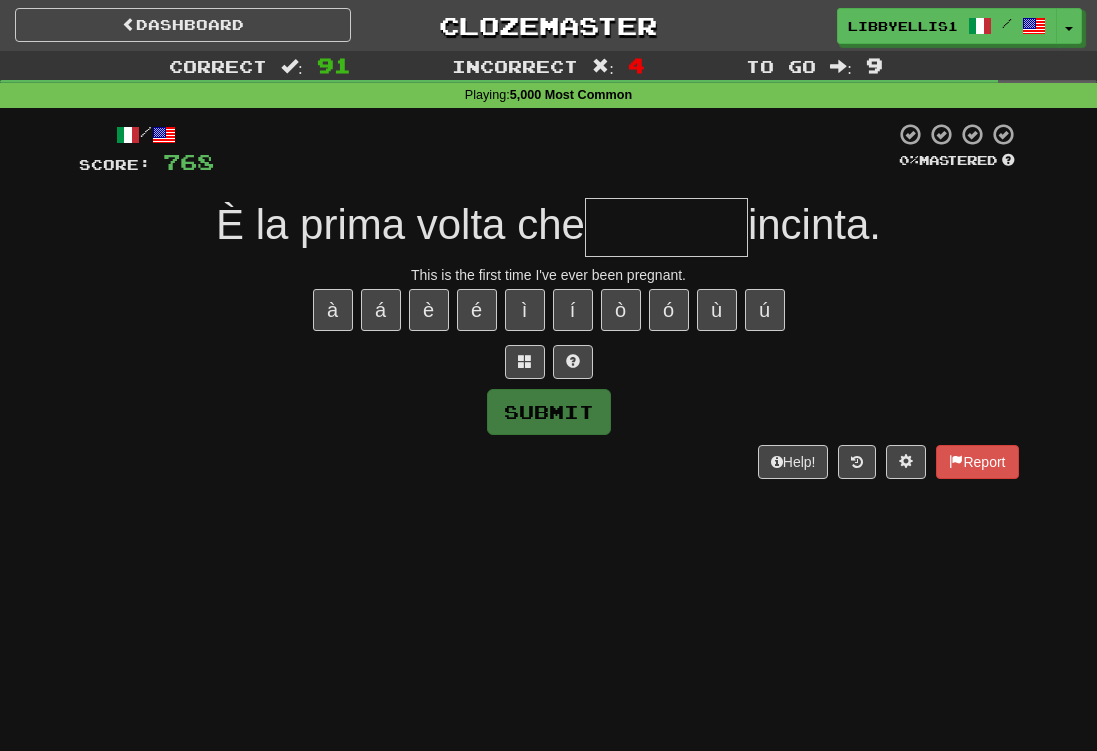 type on "*" 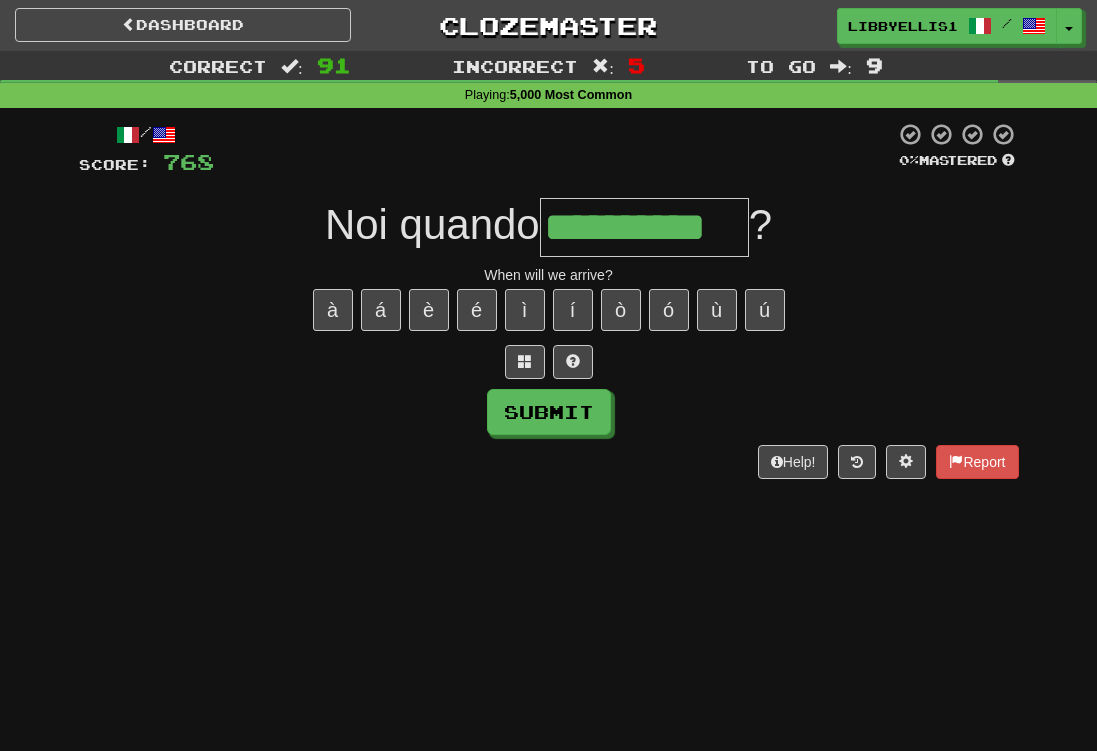 type on "**********" 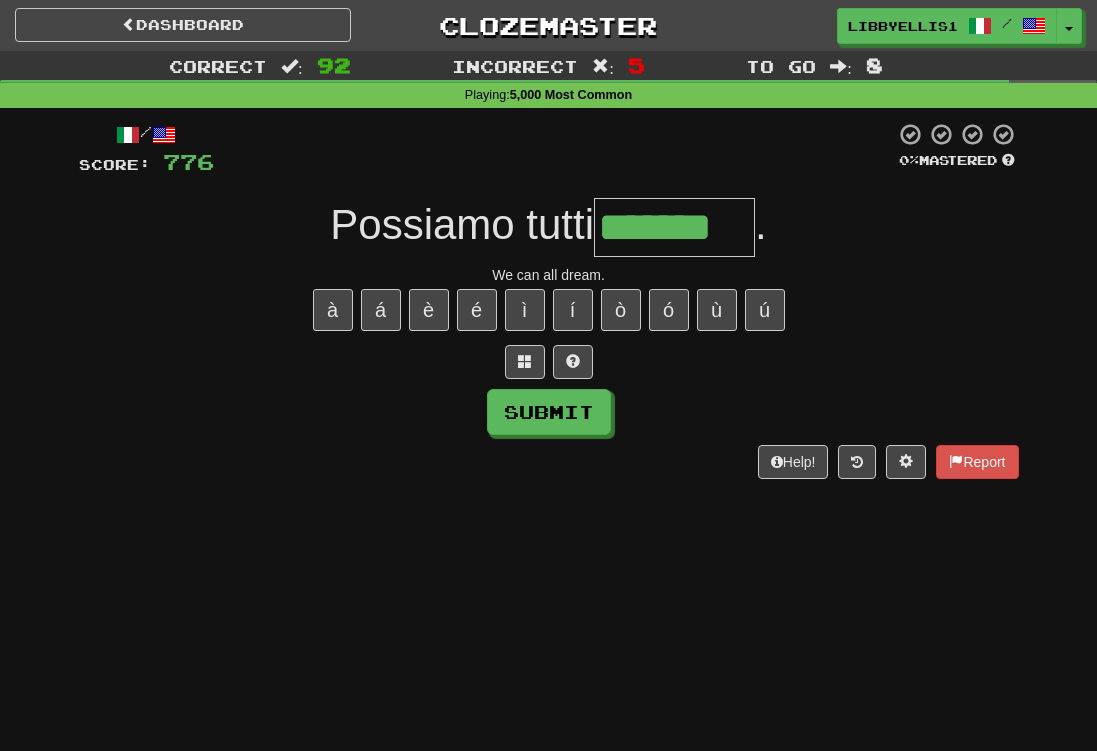 type on "*******" 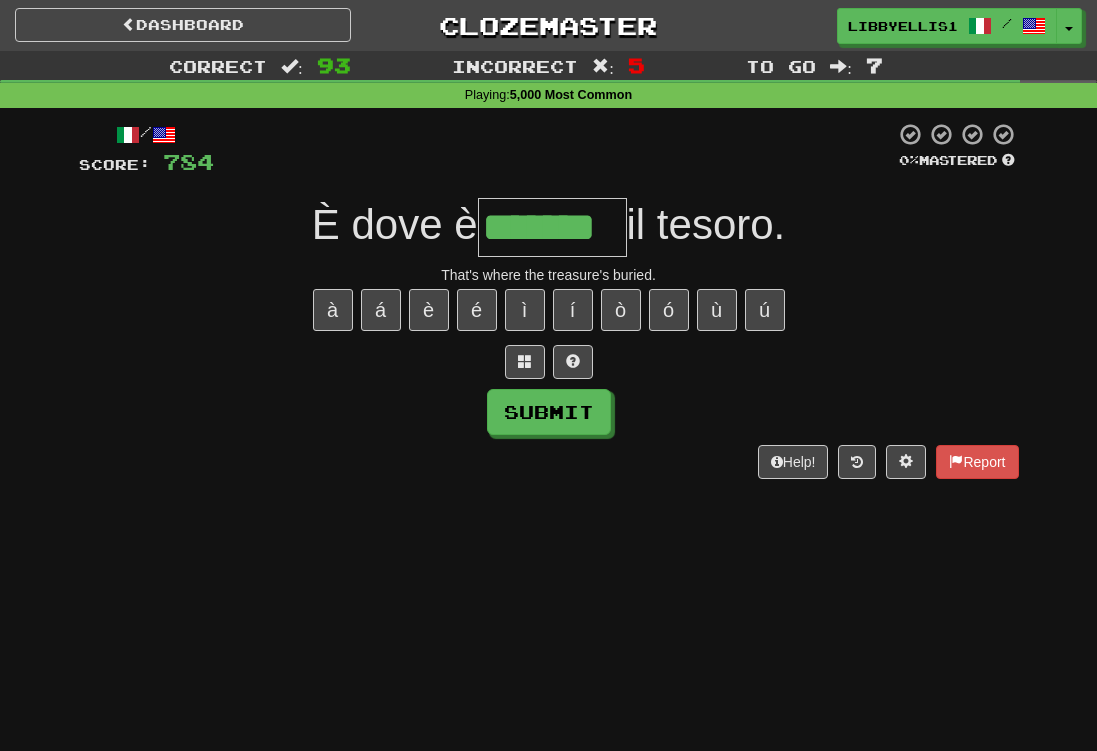 type on "*******" 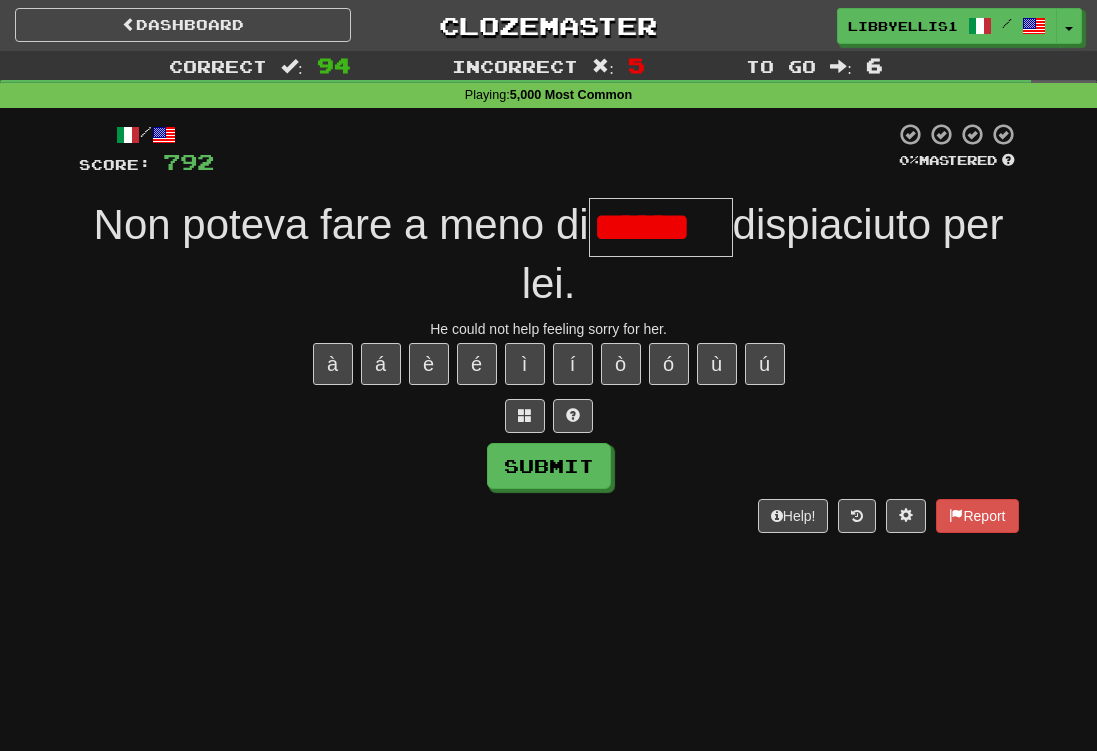 scroll, scrollTop: 0, scrollLeft: 0, axis: both 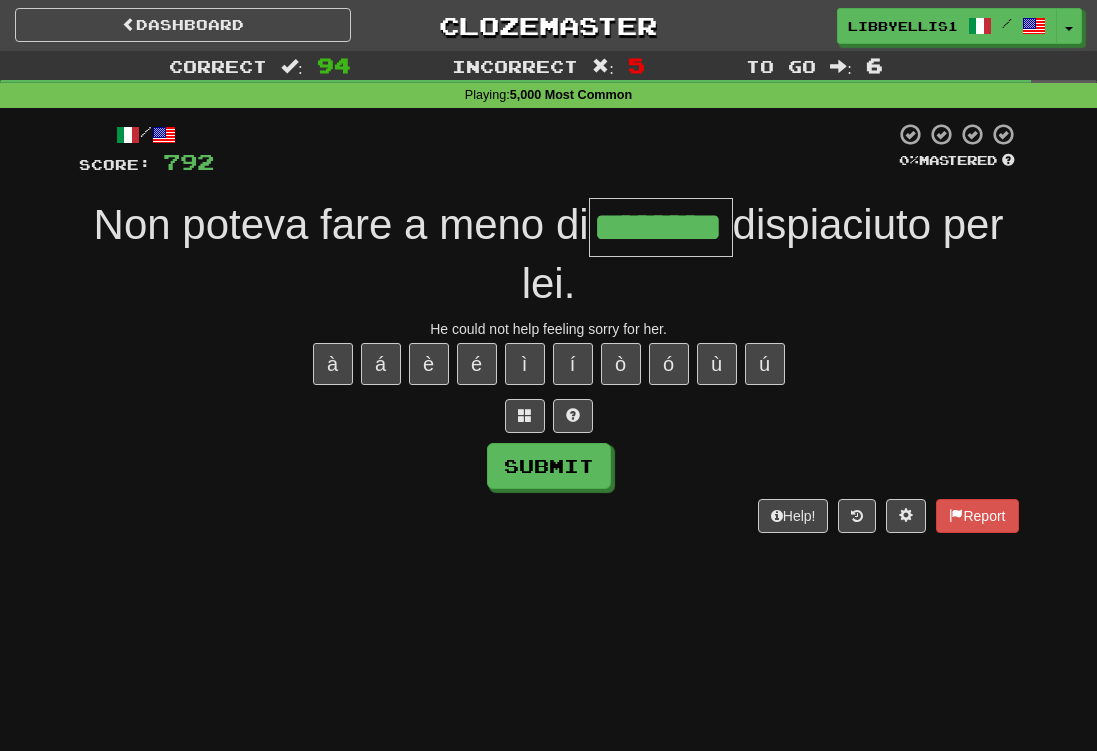 type on "********" 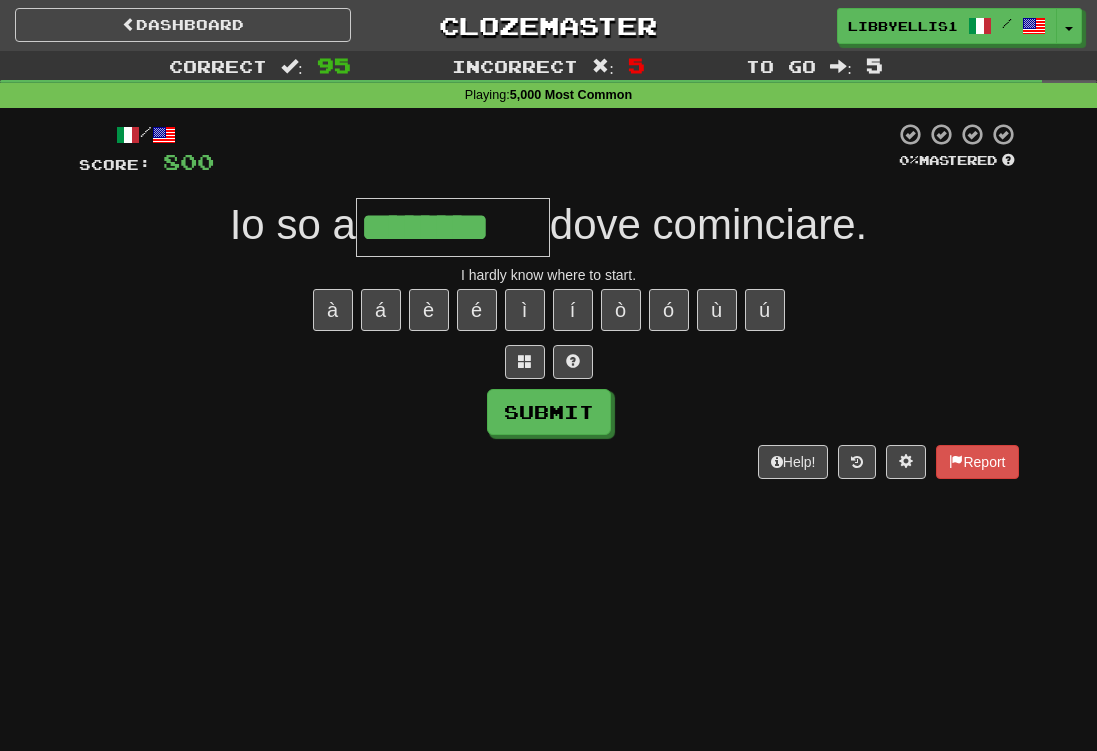 type on "********" 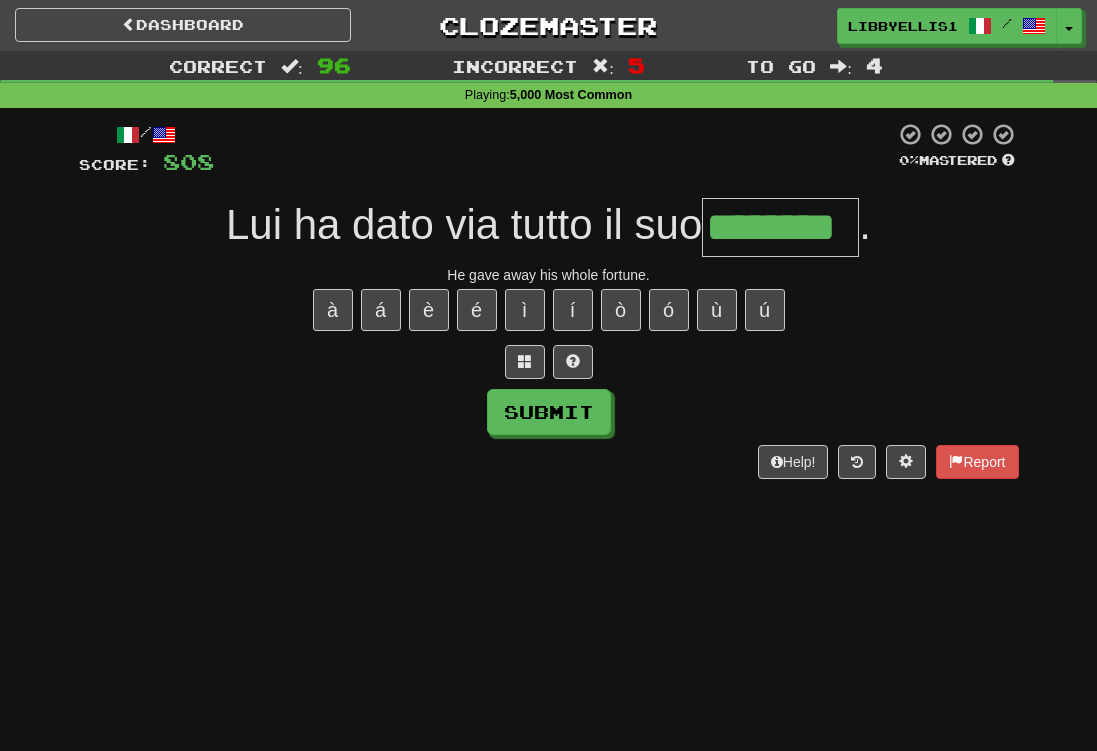 type on "********" 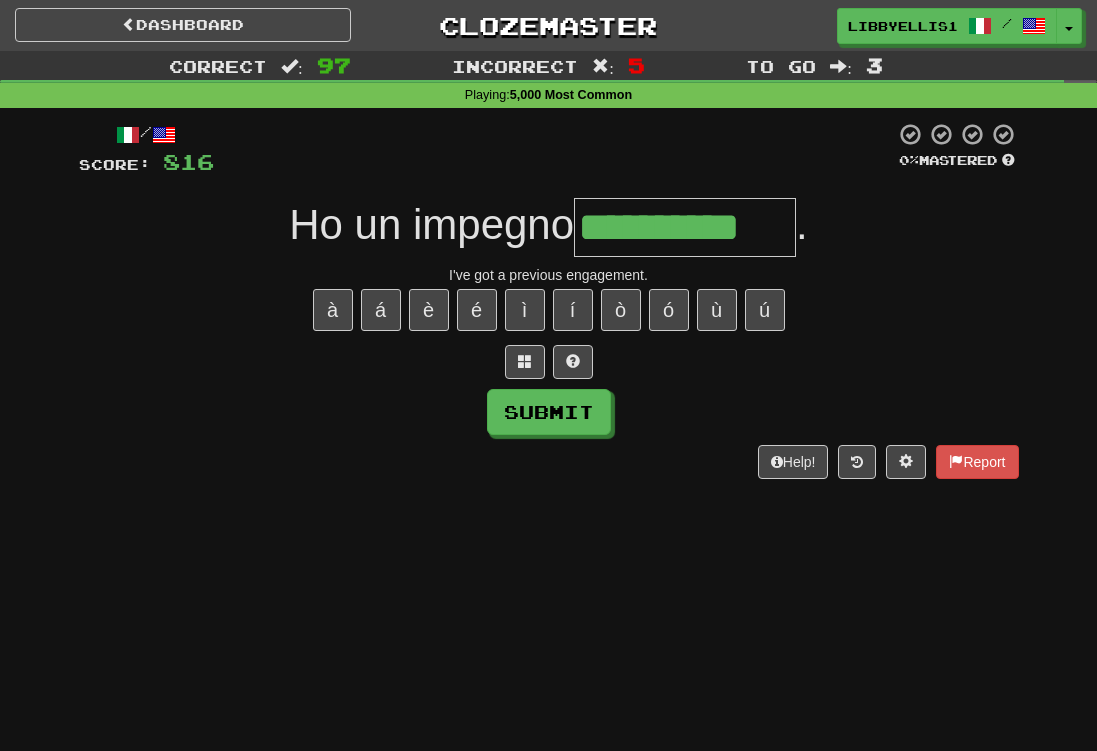 type on "**********" 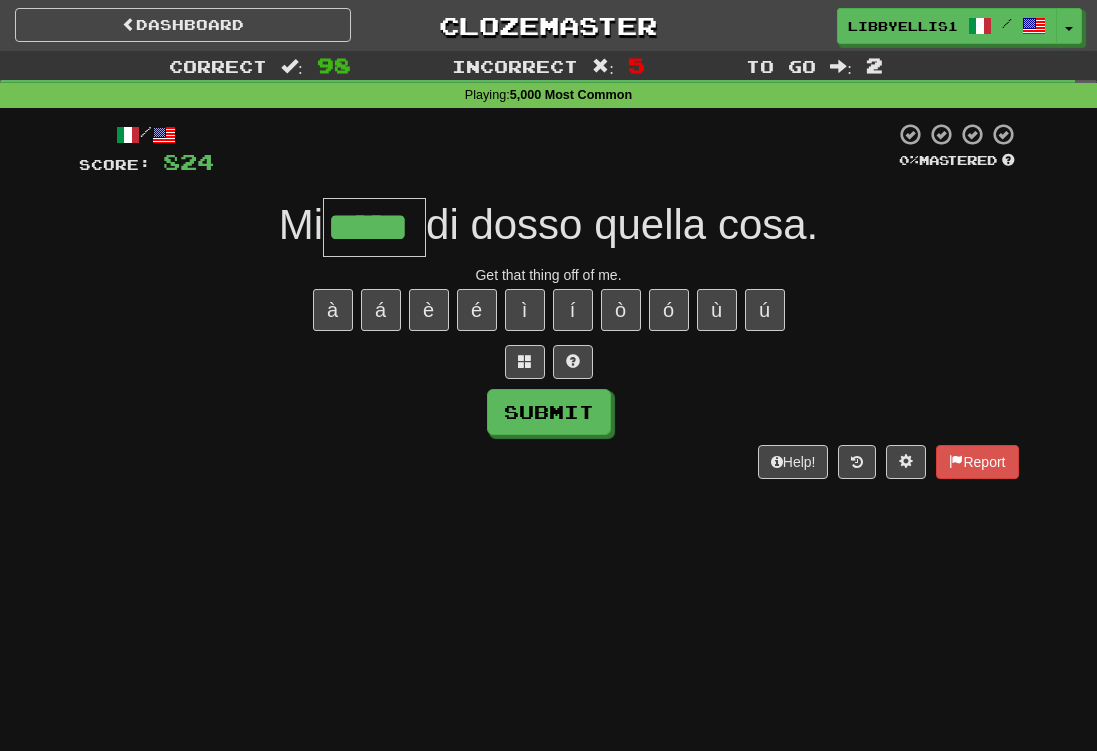 type on "*****" 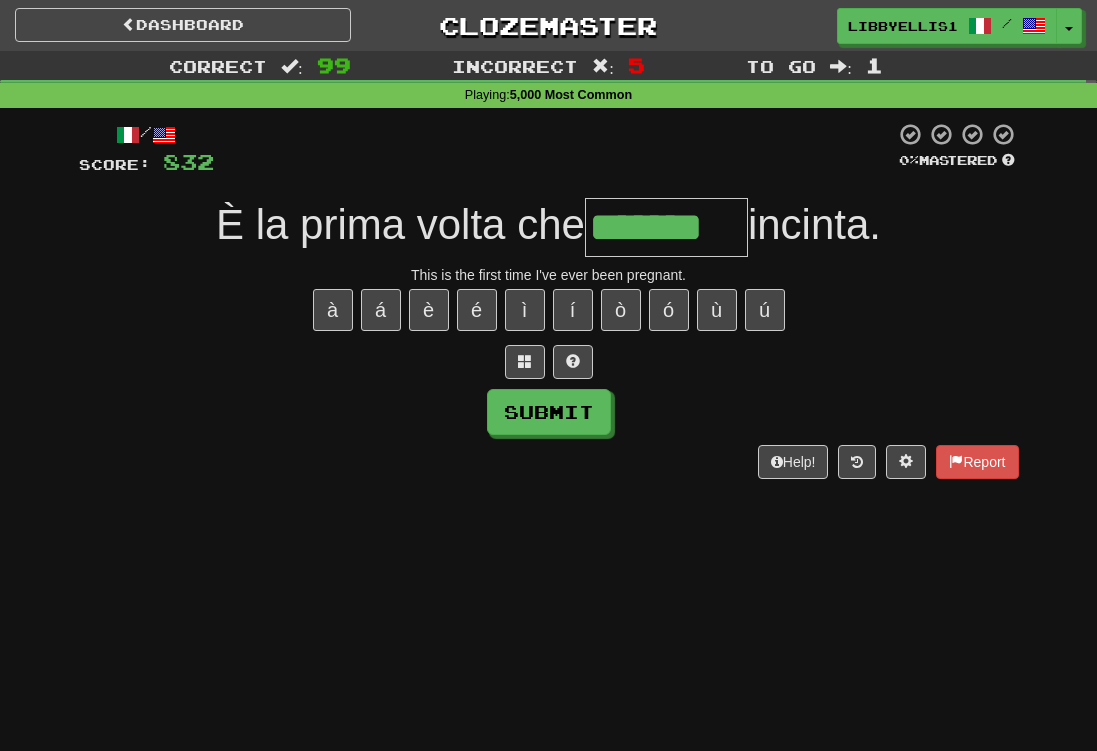 type on "*******" 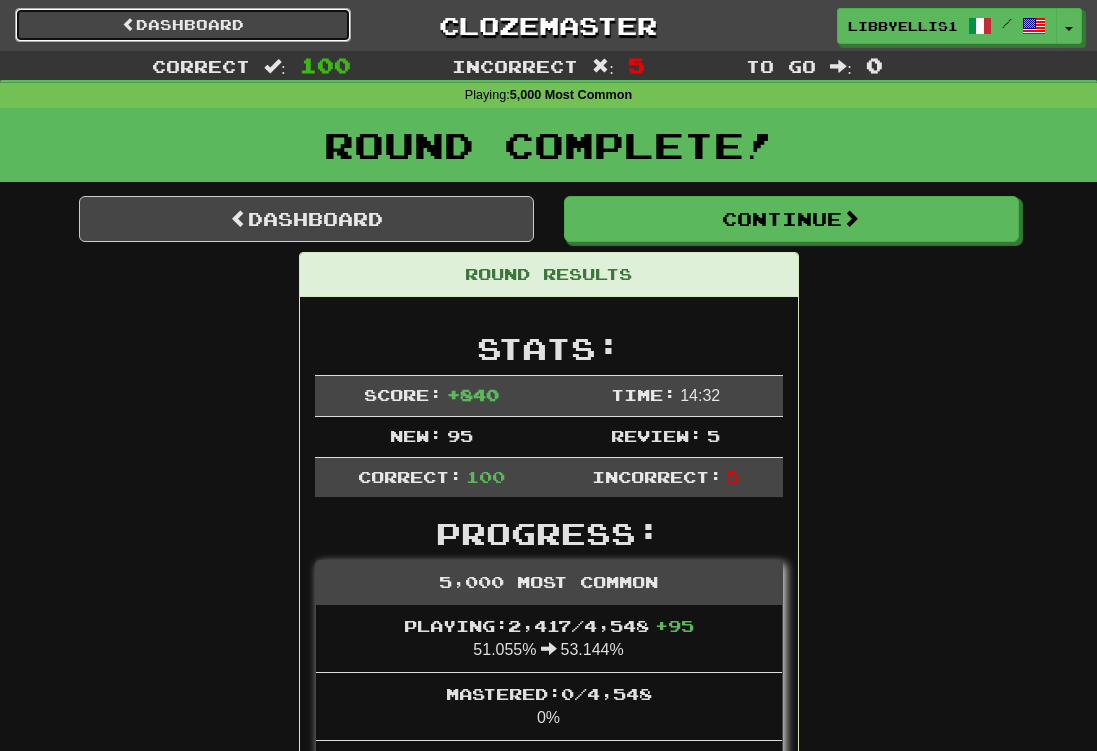 click on "Dashboard" at bounding box center (183, 25) 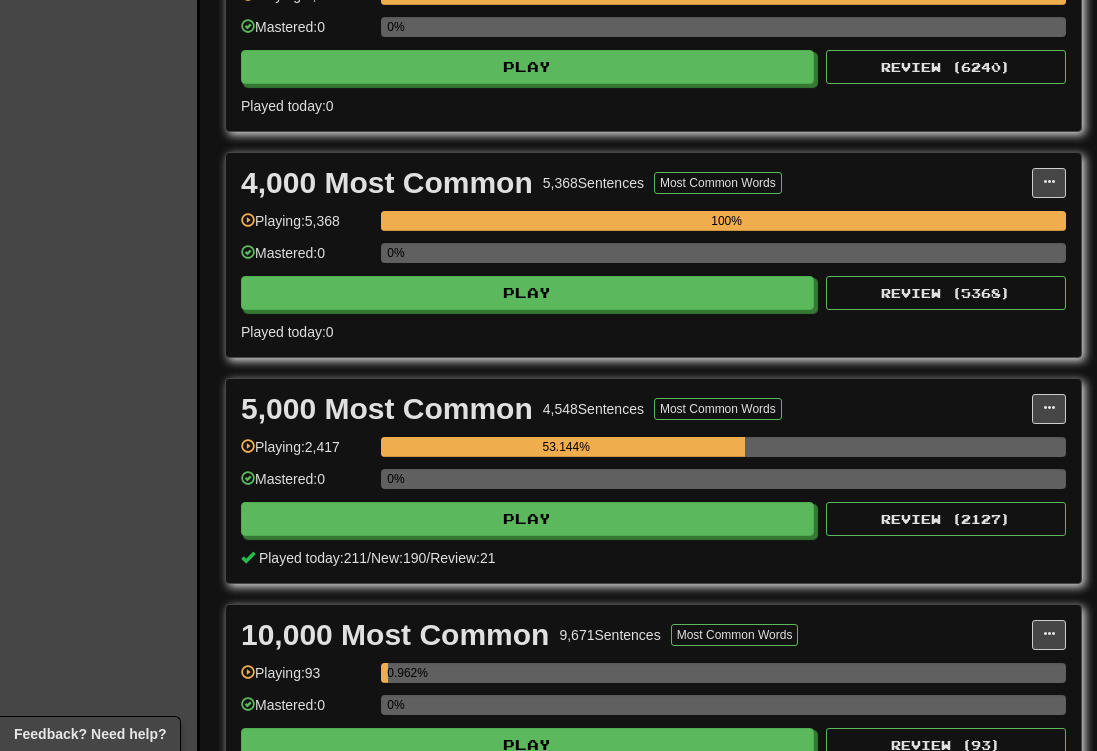 scroll, scrollTop: 1005, scrollLeft: 0, axis: vertical 